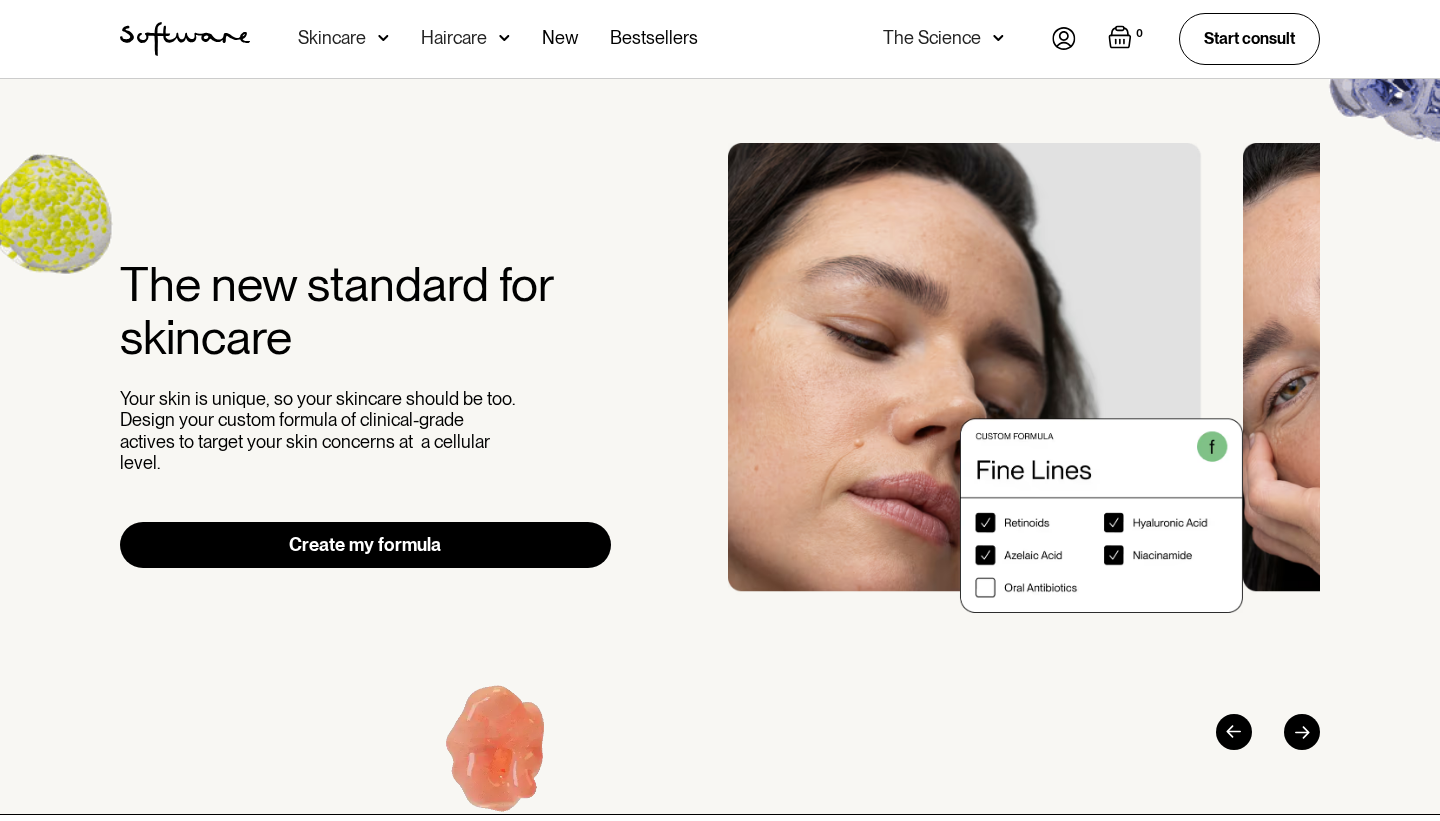 scroll, scrollTop: 0, scrollLeft: 0, axis: both 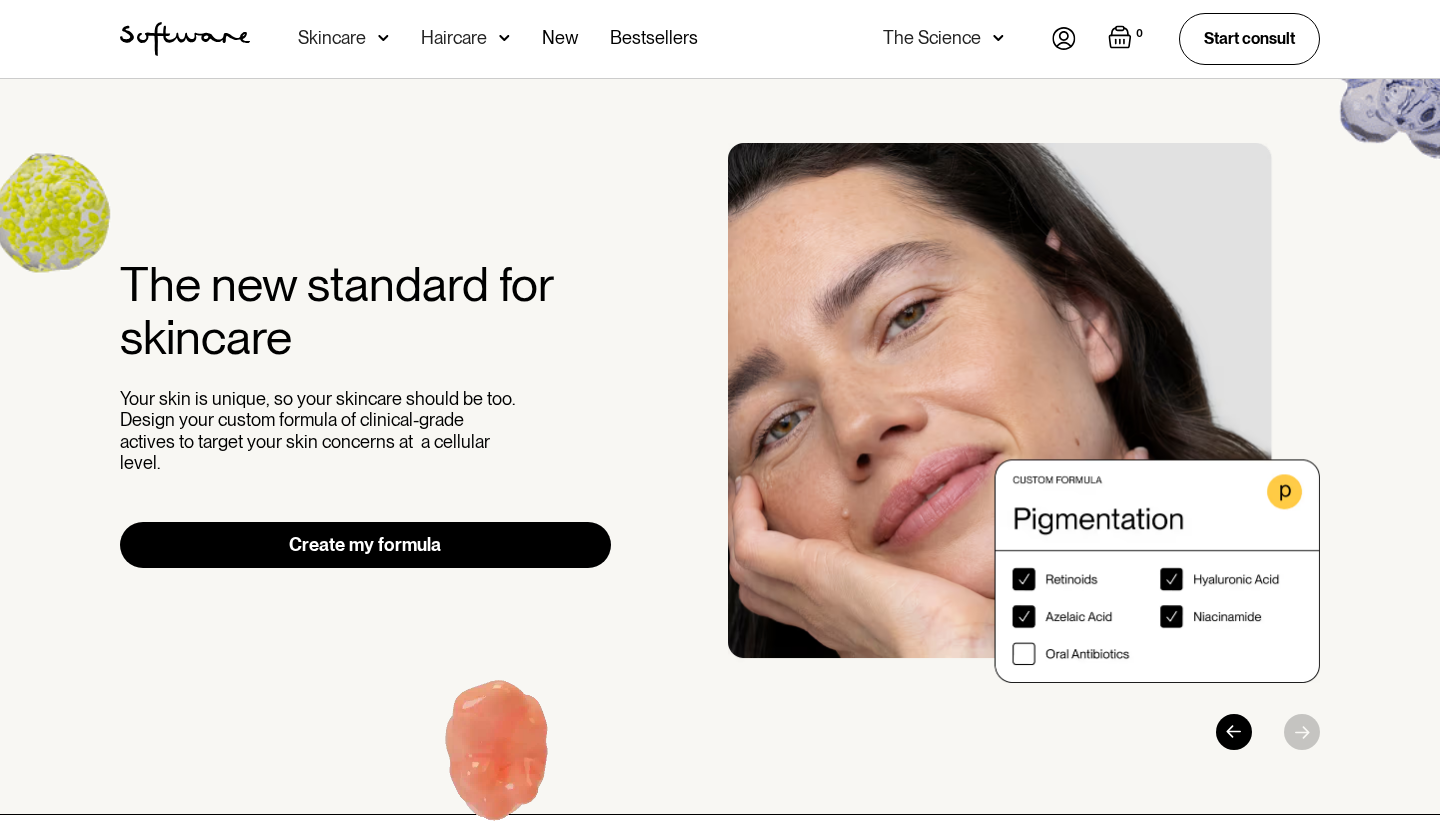 click on "Create my formula" at bounding box center [365, 545] 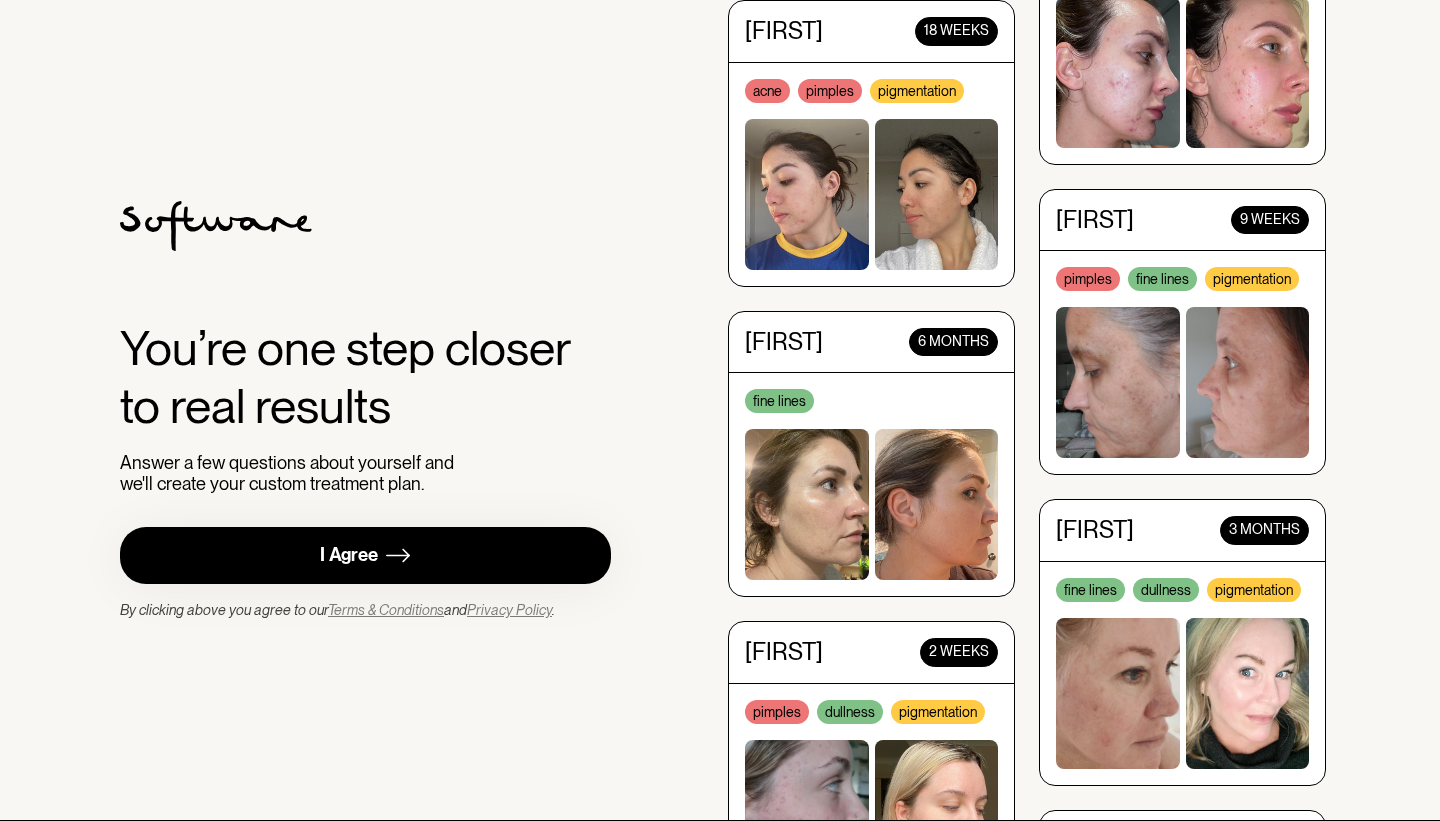 scroll, scrollTop: 0, scrollLeft: 0, axis: both 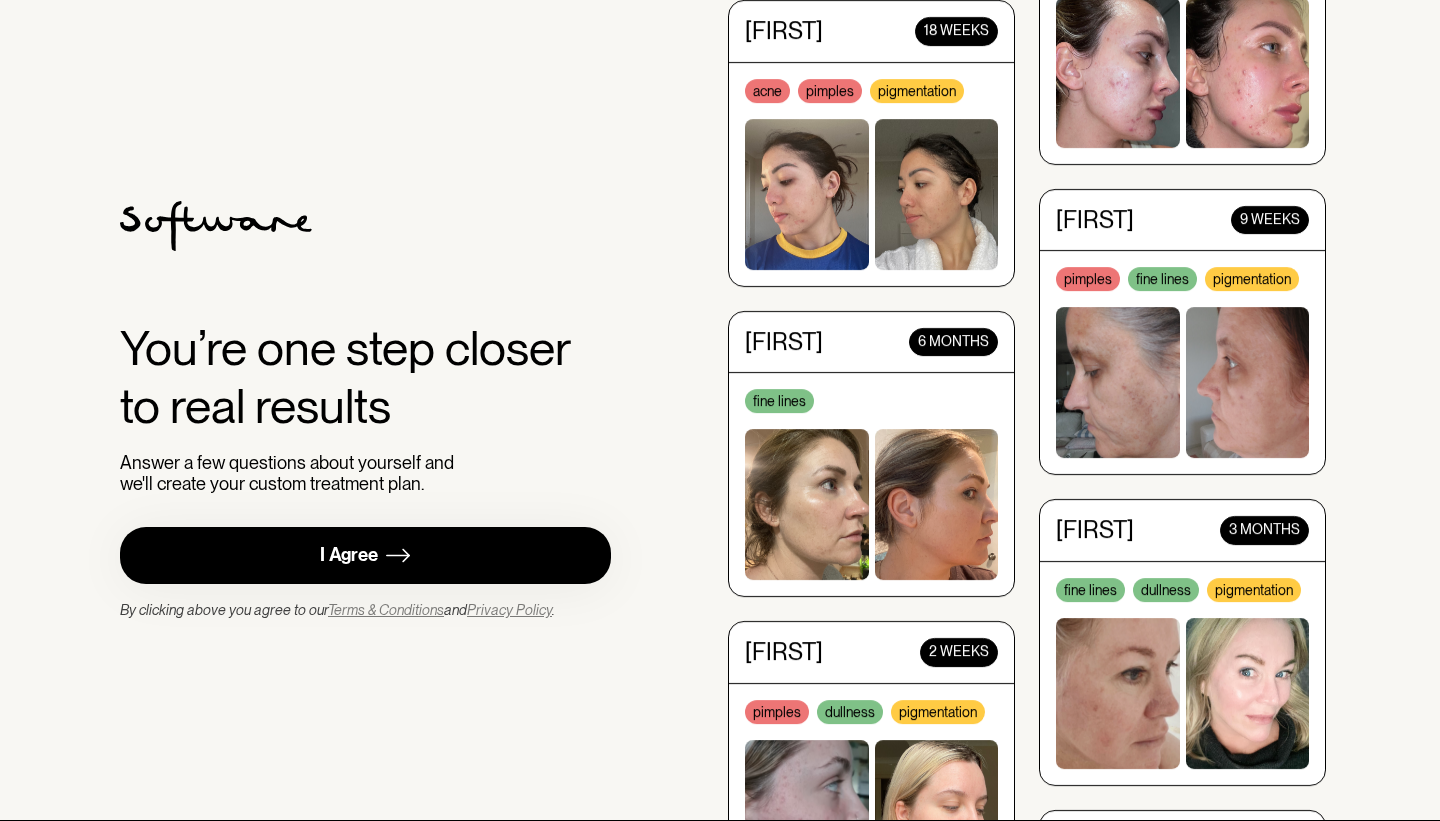 click at bounding box center (398, 555) 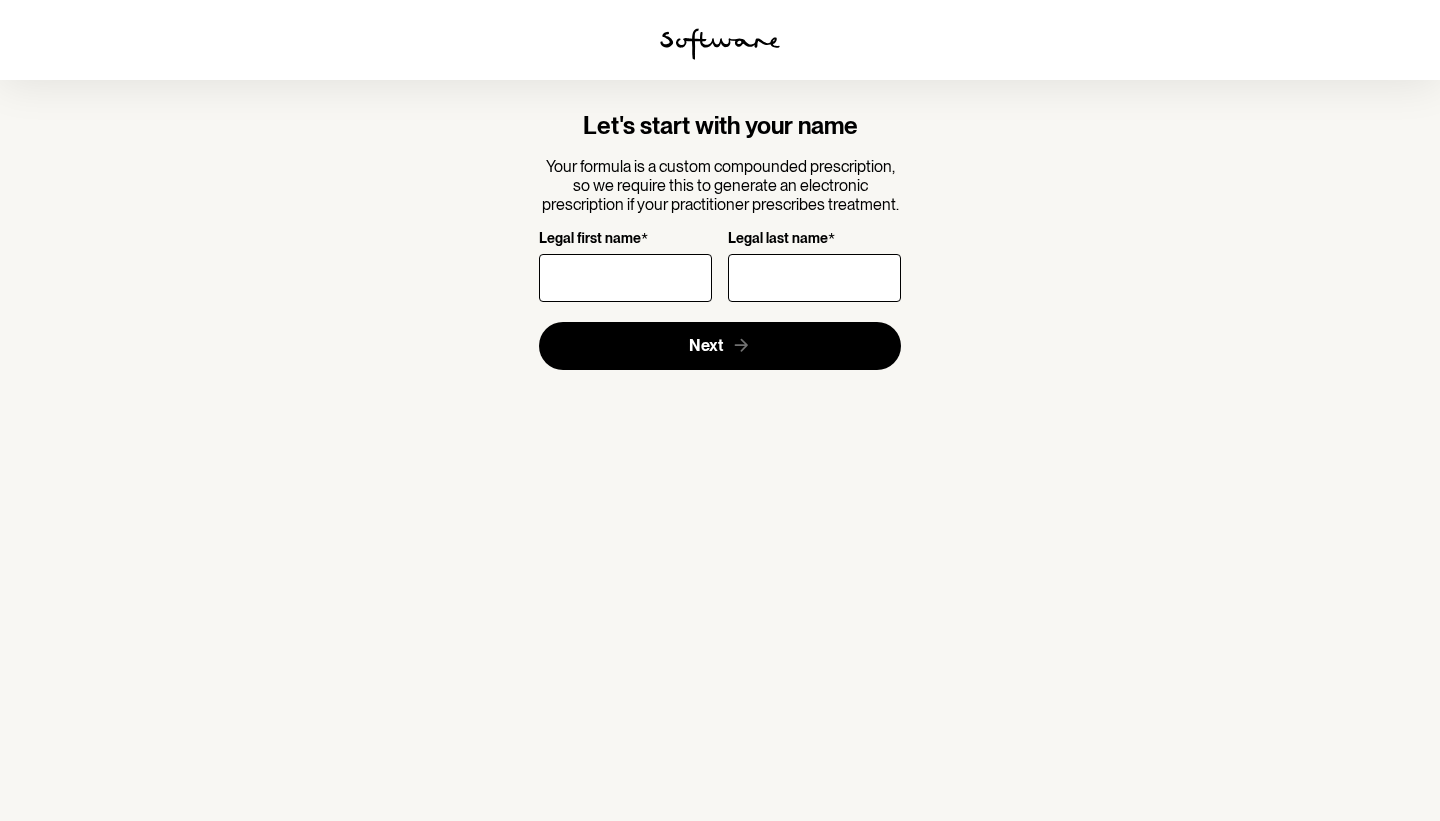 scroll, scrollTop: 0, scrollLeft: 0, axis: both 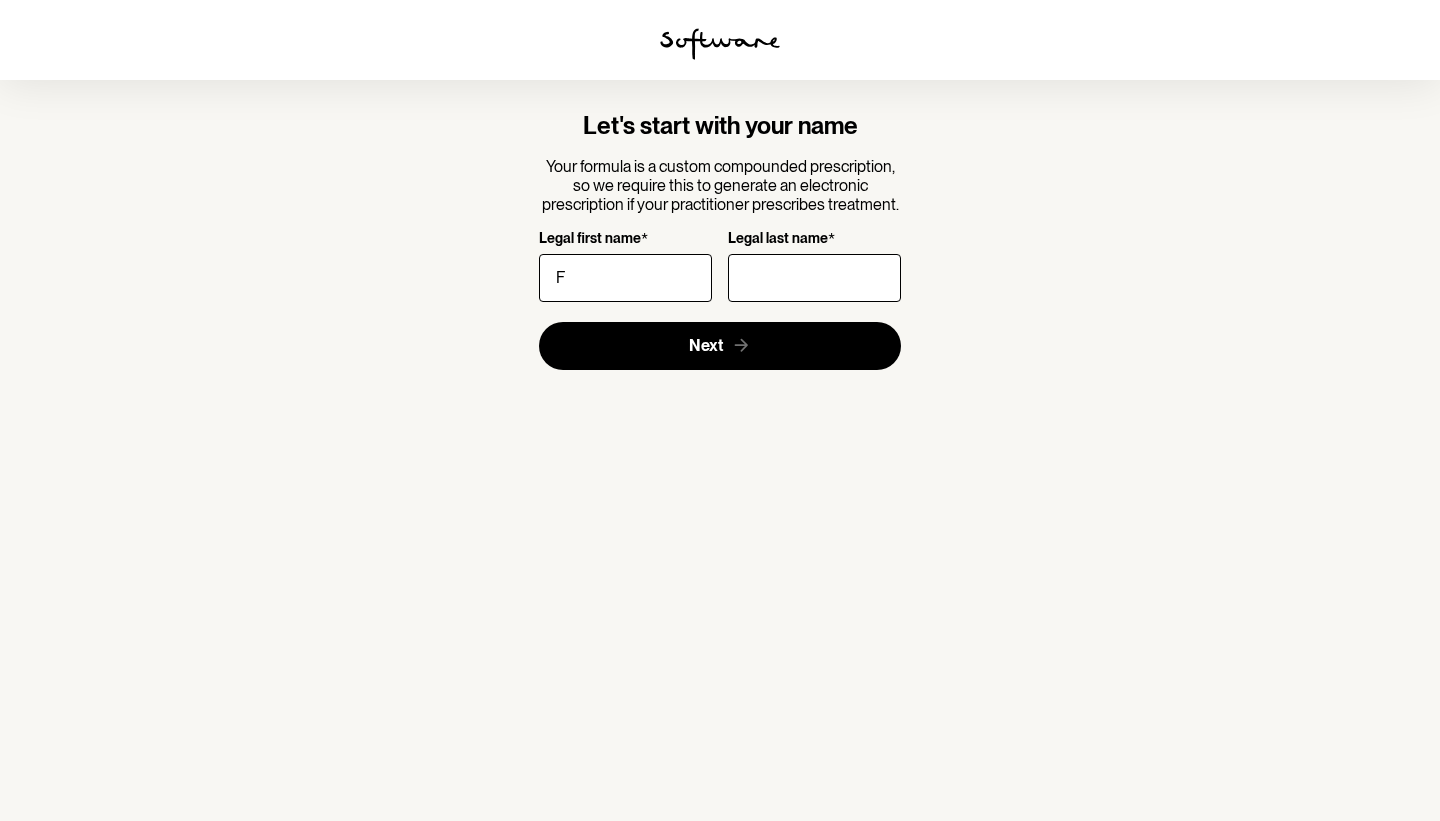 click on "F" at bounding box center [625, 278] 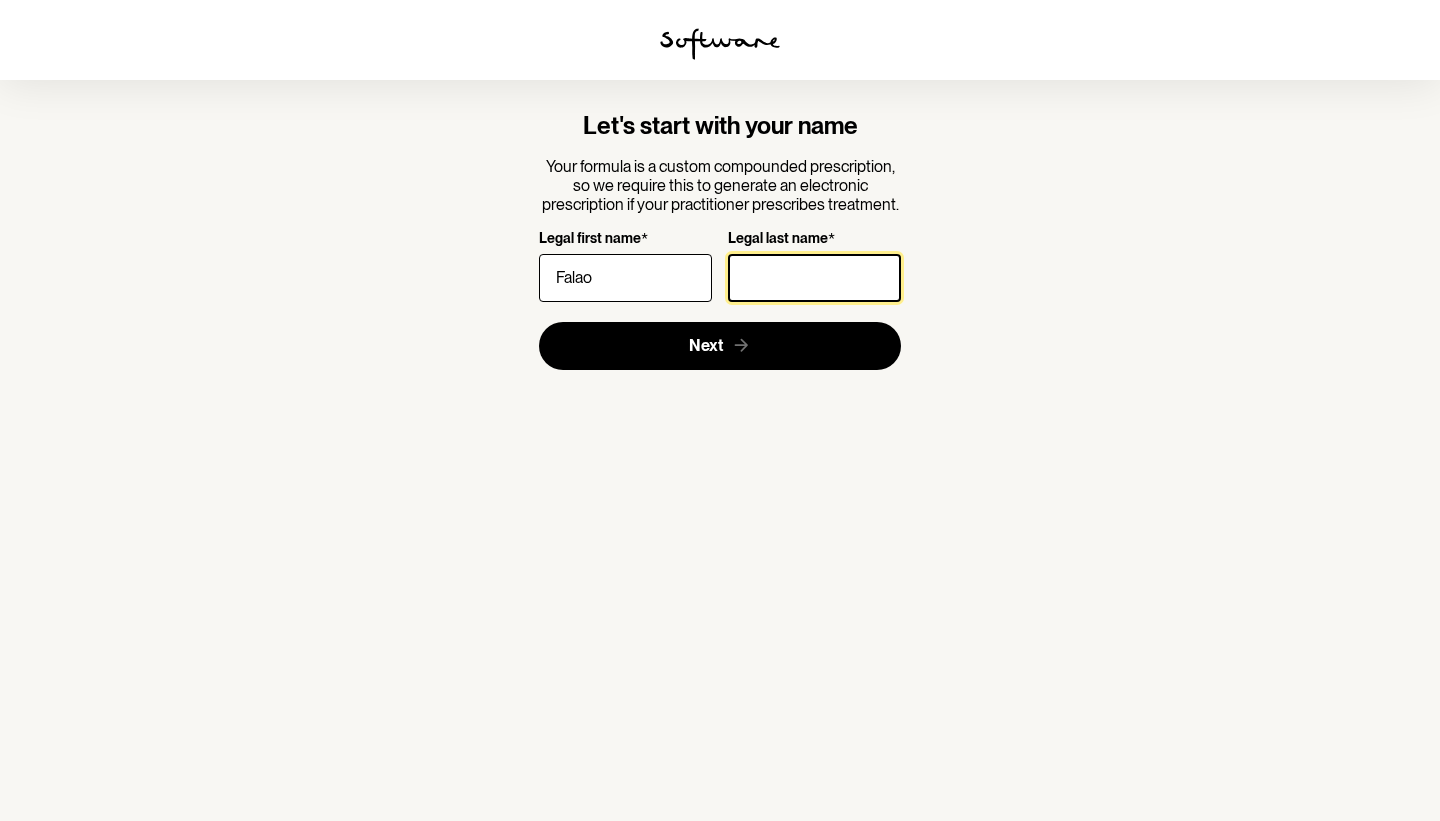 click on "Legal last name *" at bounding box center (814, 278) 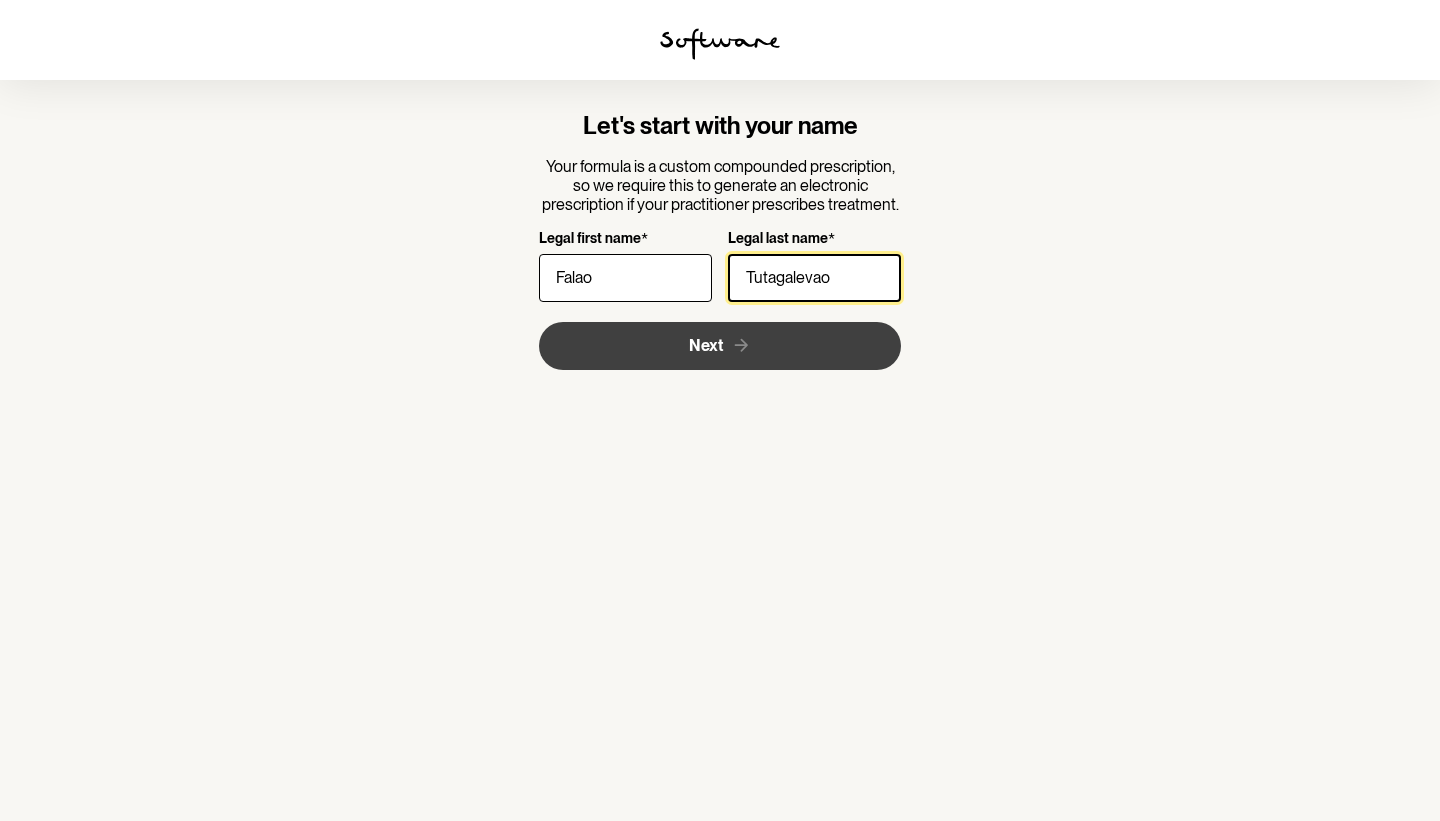 type on "Tutagalevao" 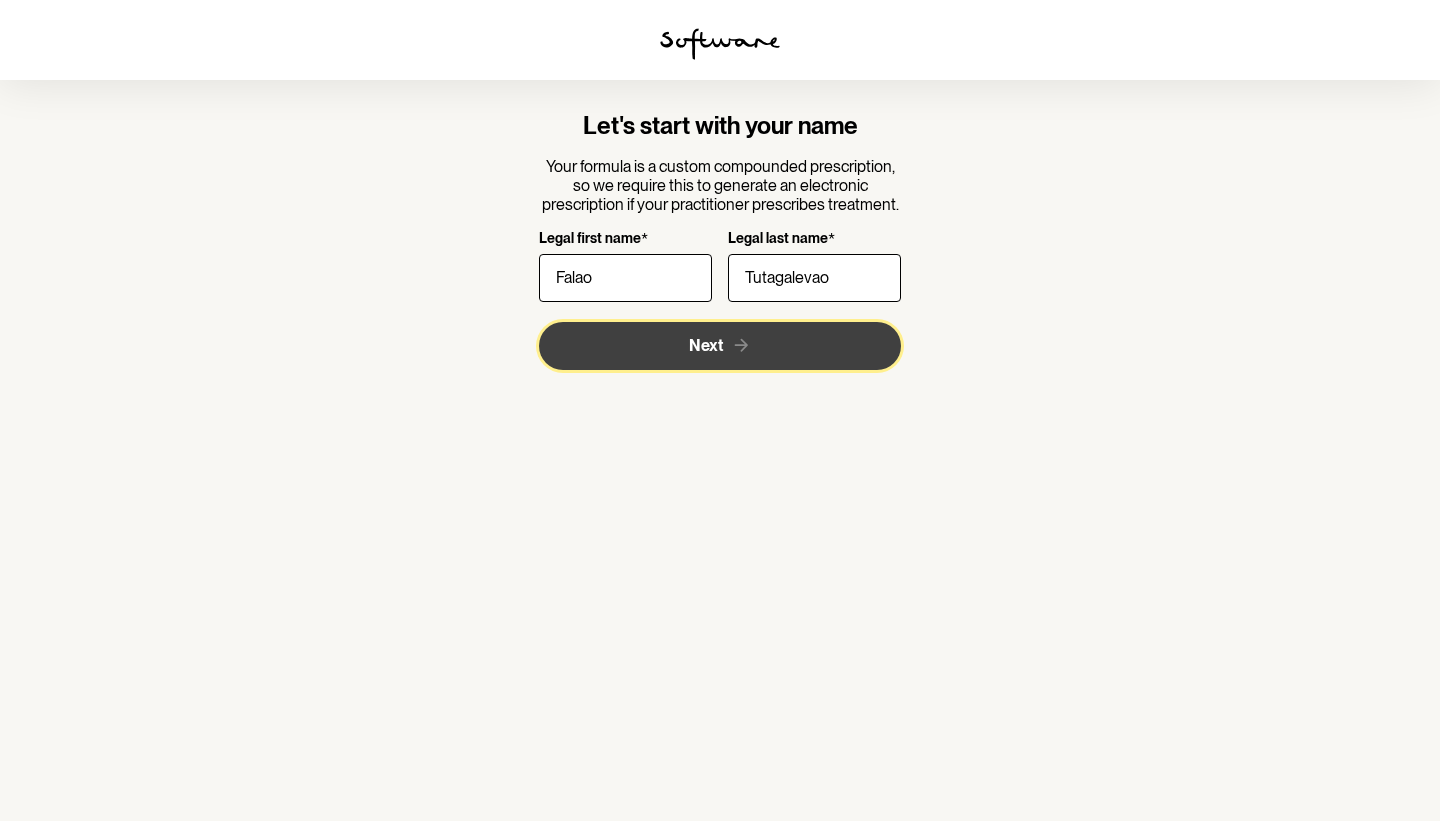 click on "Next" at bounding box center [720, 346] 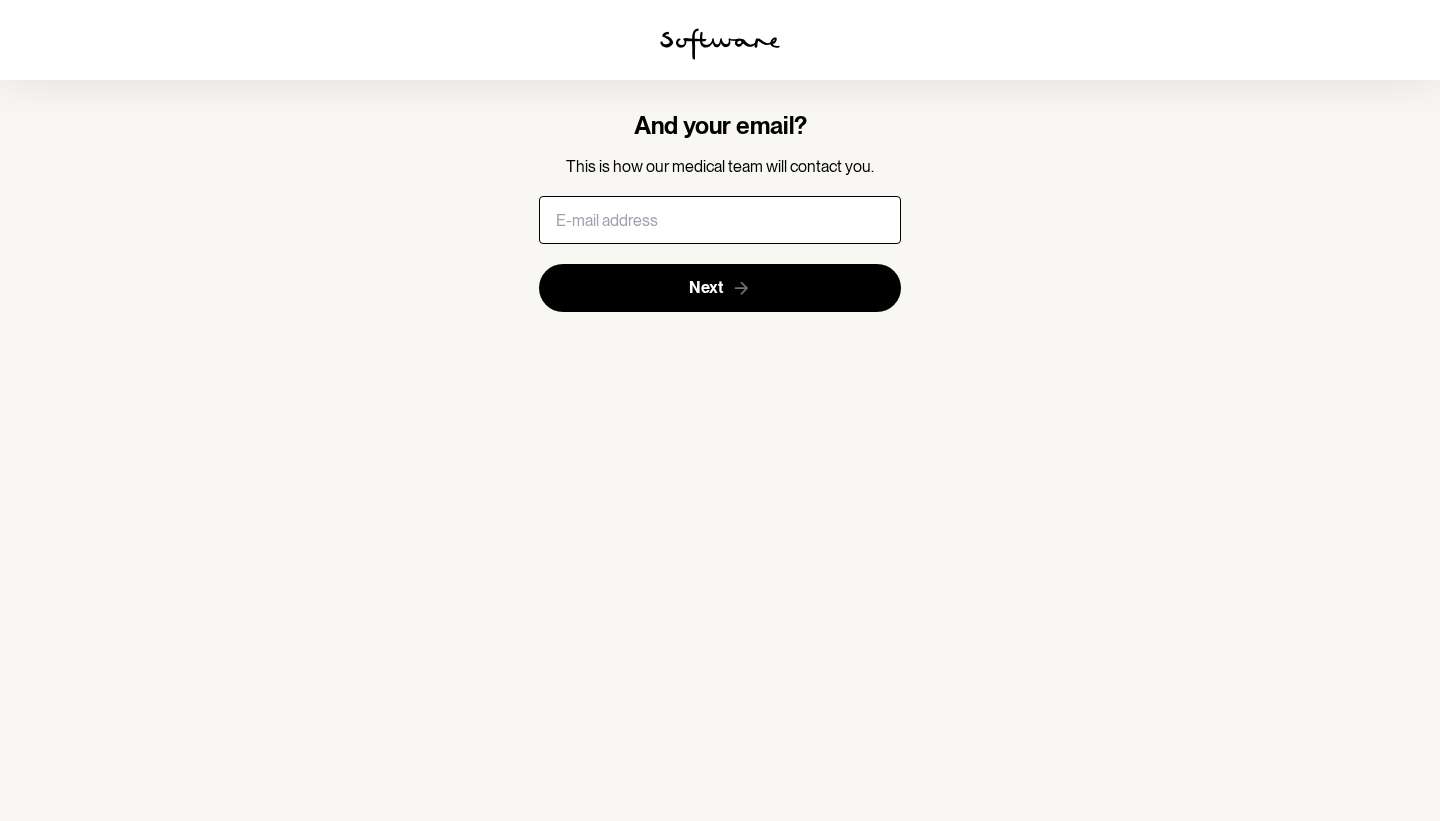 click at bounding box center (720, 220) 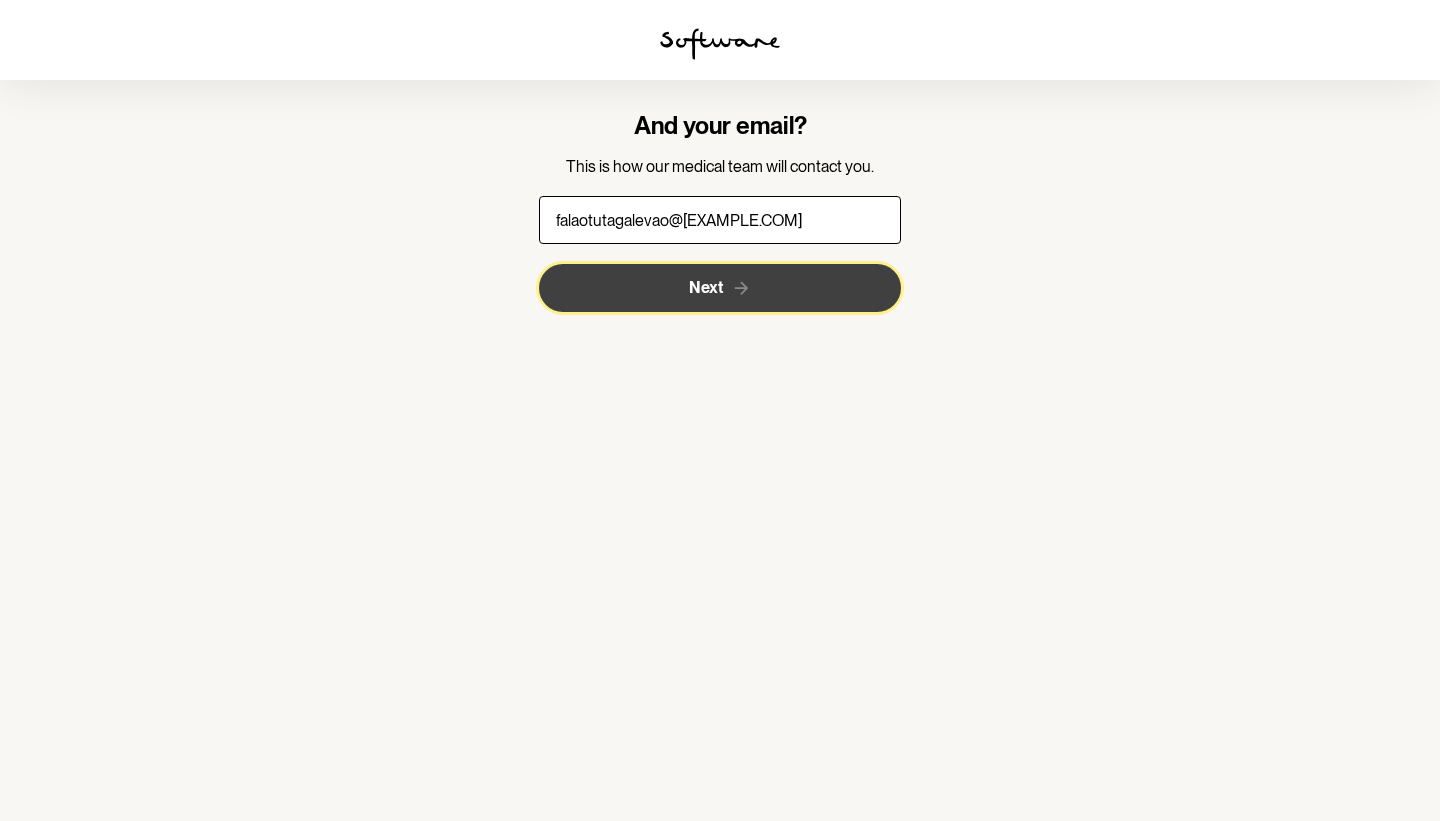 click on "Next" at bounding box center (720, 288) 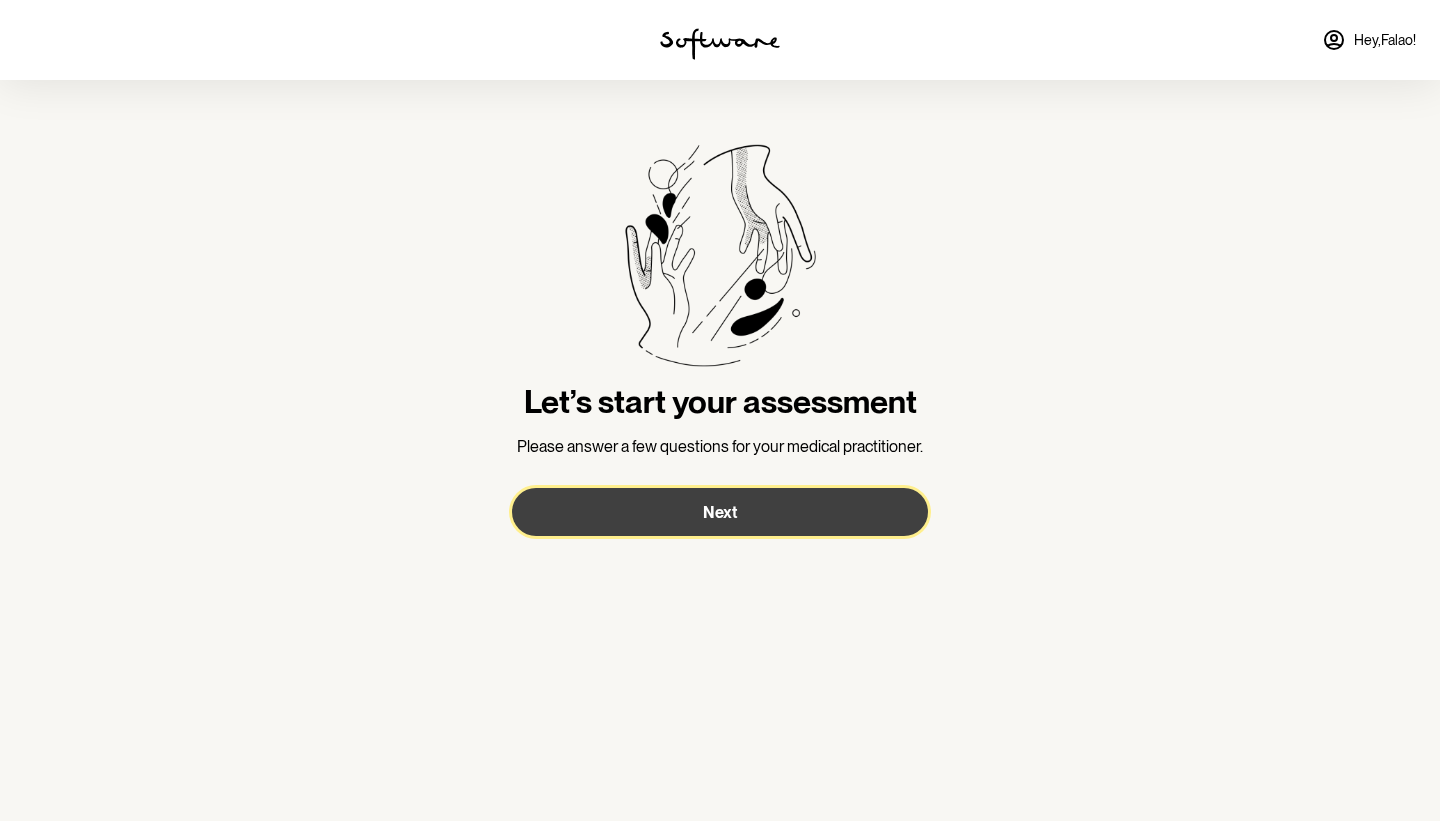 click on "Next" at bounding box center [720, 512] 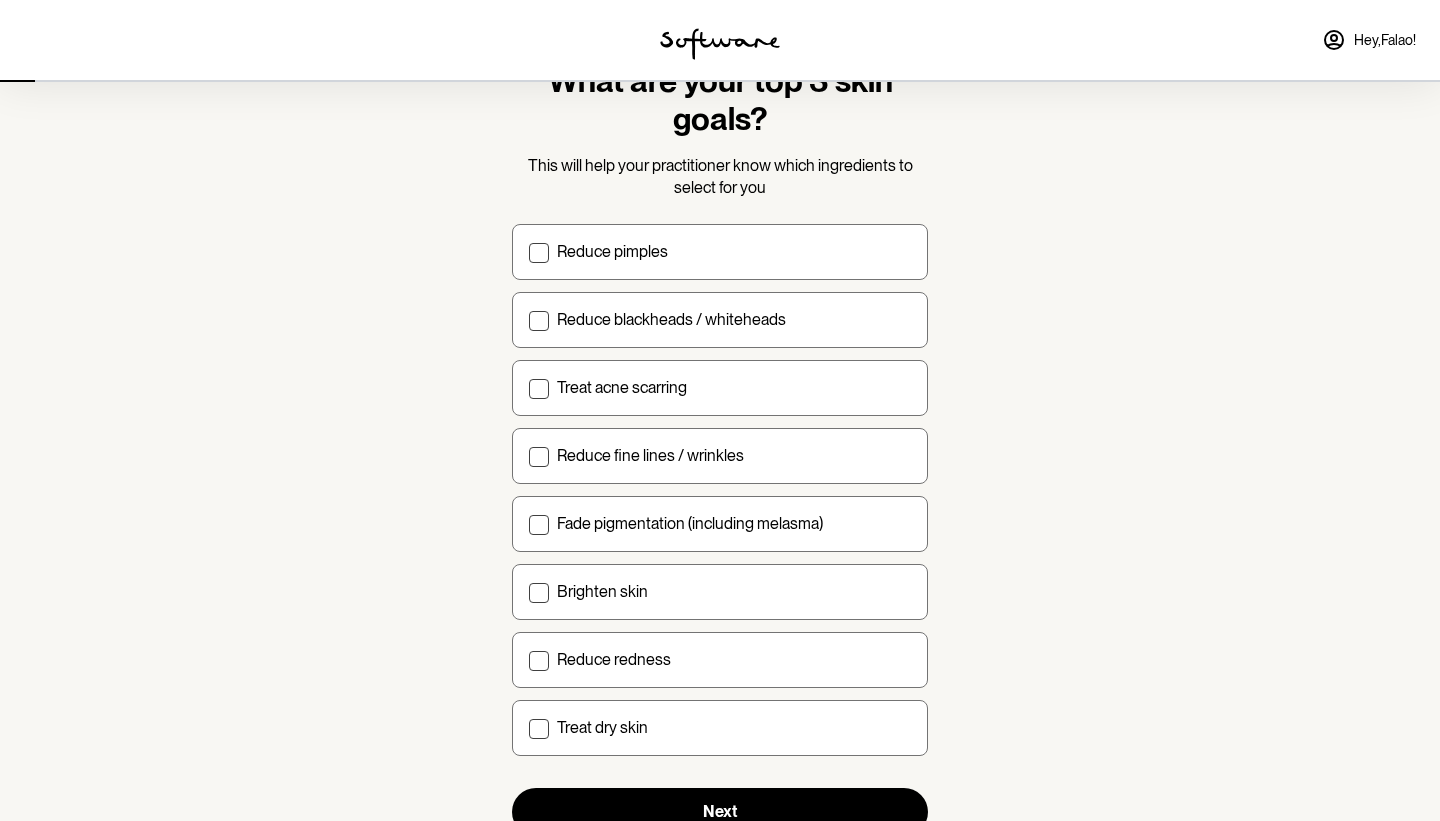 scroll, scrollTop: 84, scrollLeft: 0, axis: vertical 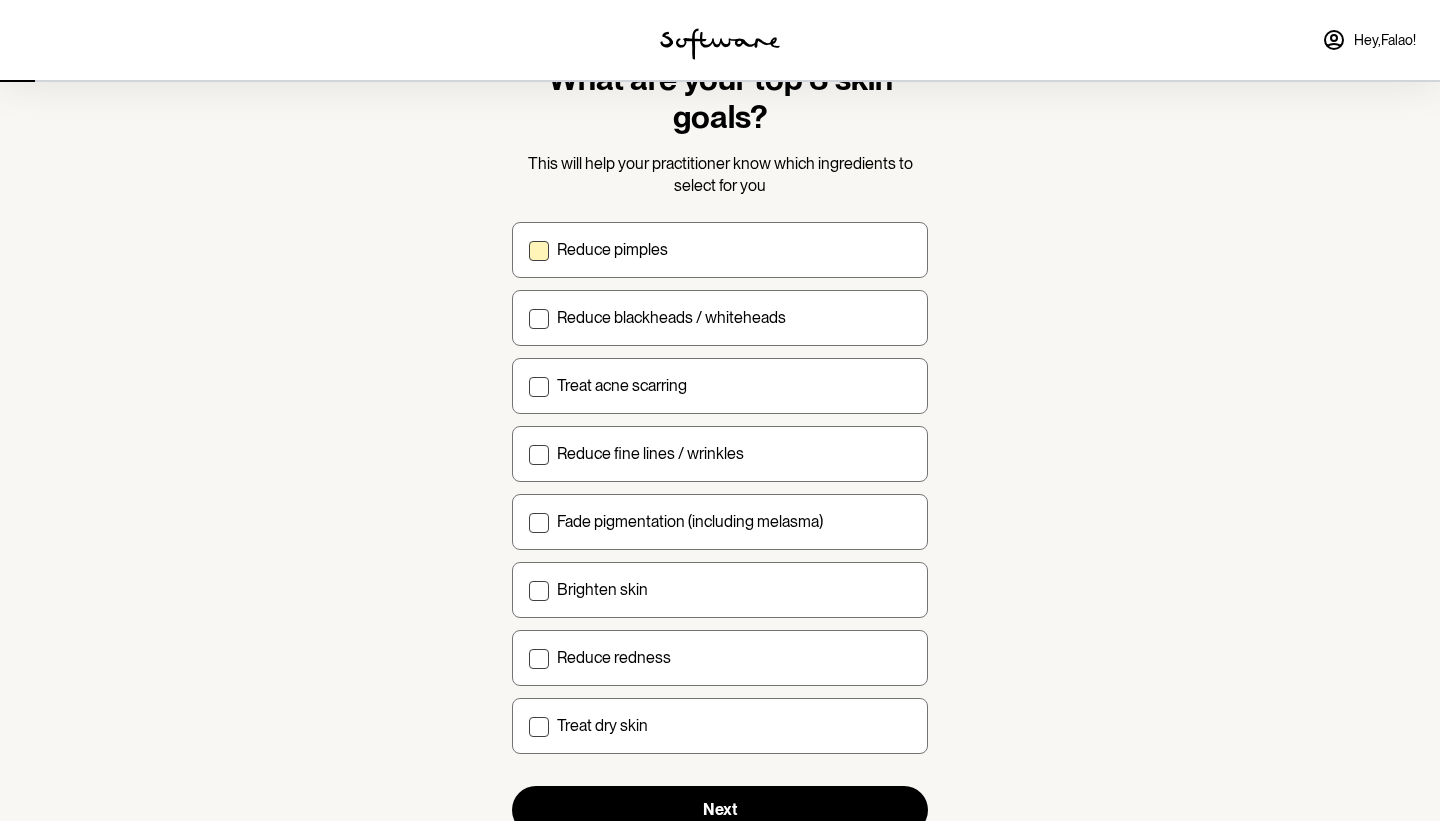 click on "Reduce pimples" at bounding box center (720, 250) 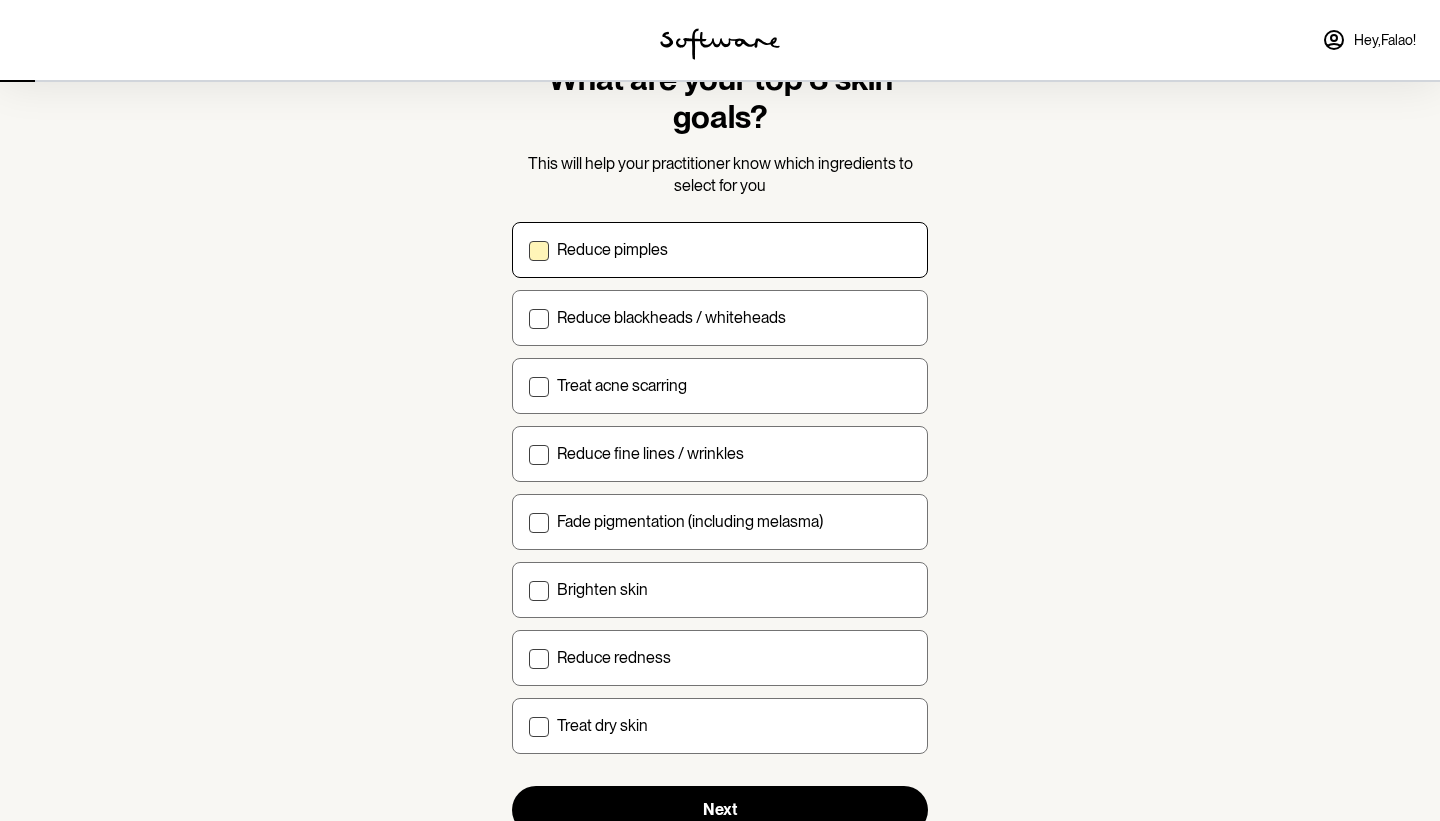 click on "Reduce pimples" at bounding box center [528, 249] 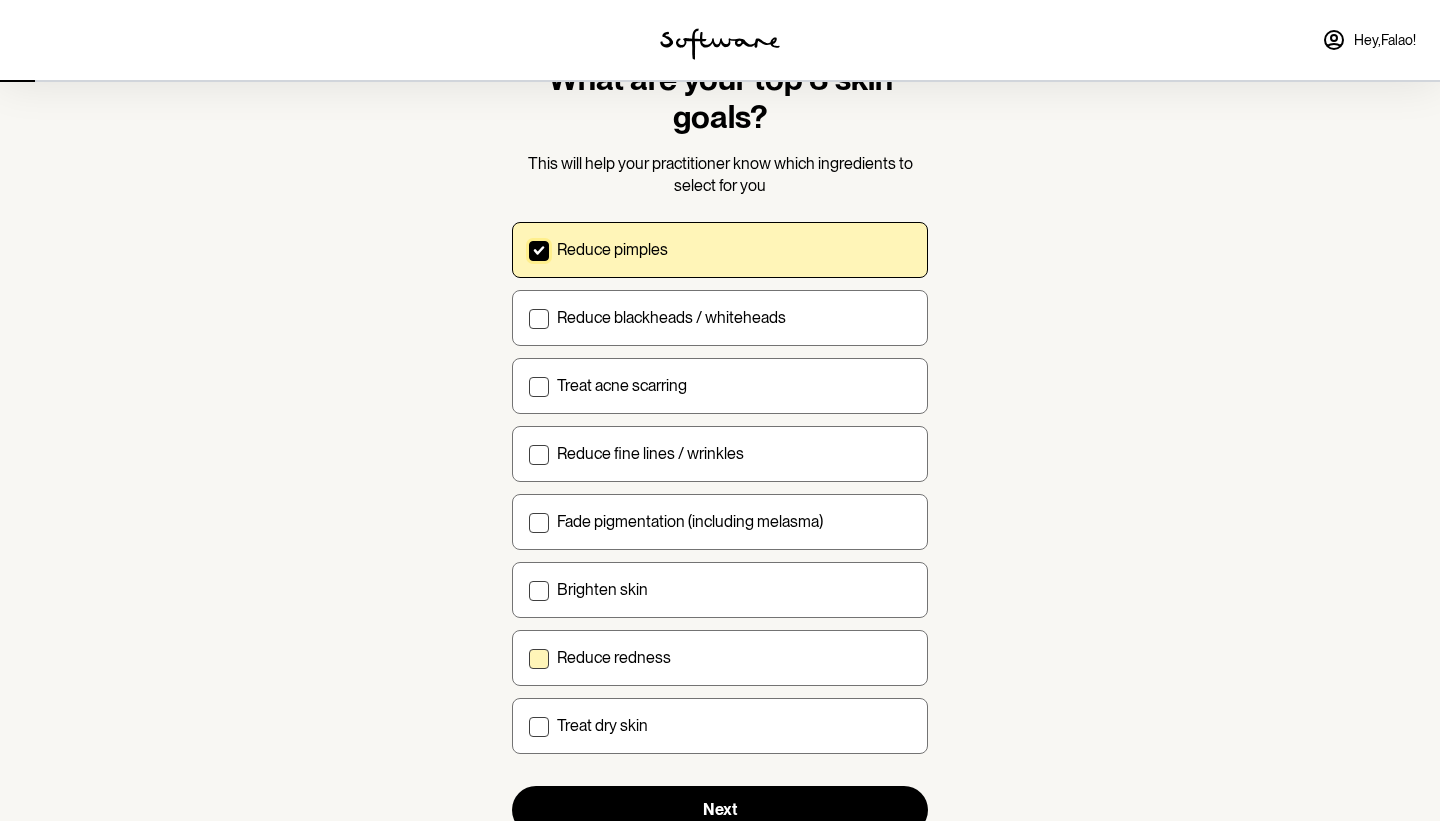 click on "Reduce redness" at bounding box center [720, 658] 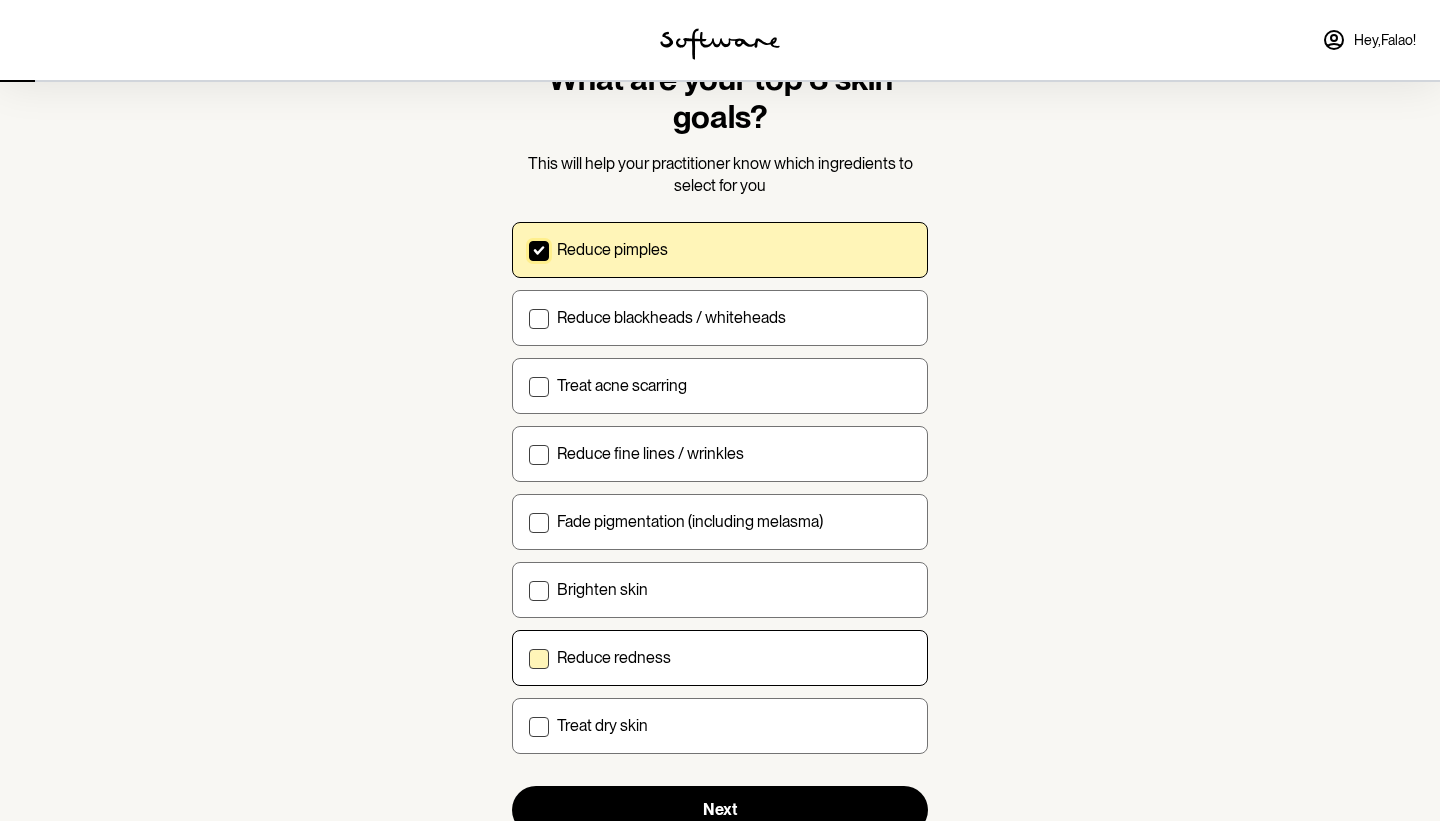 click on "Reduce redness" at bounding box center [528, 657] 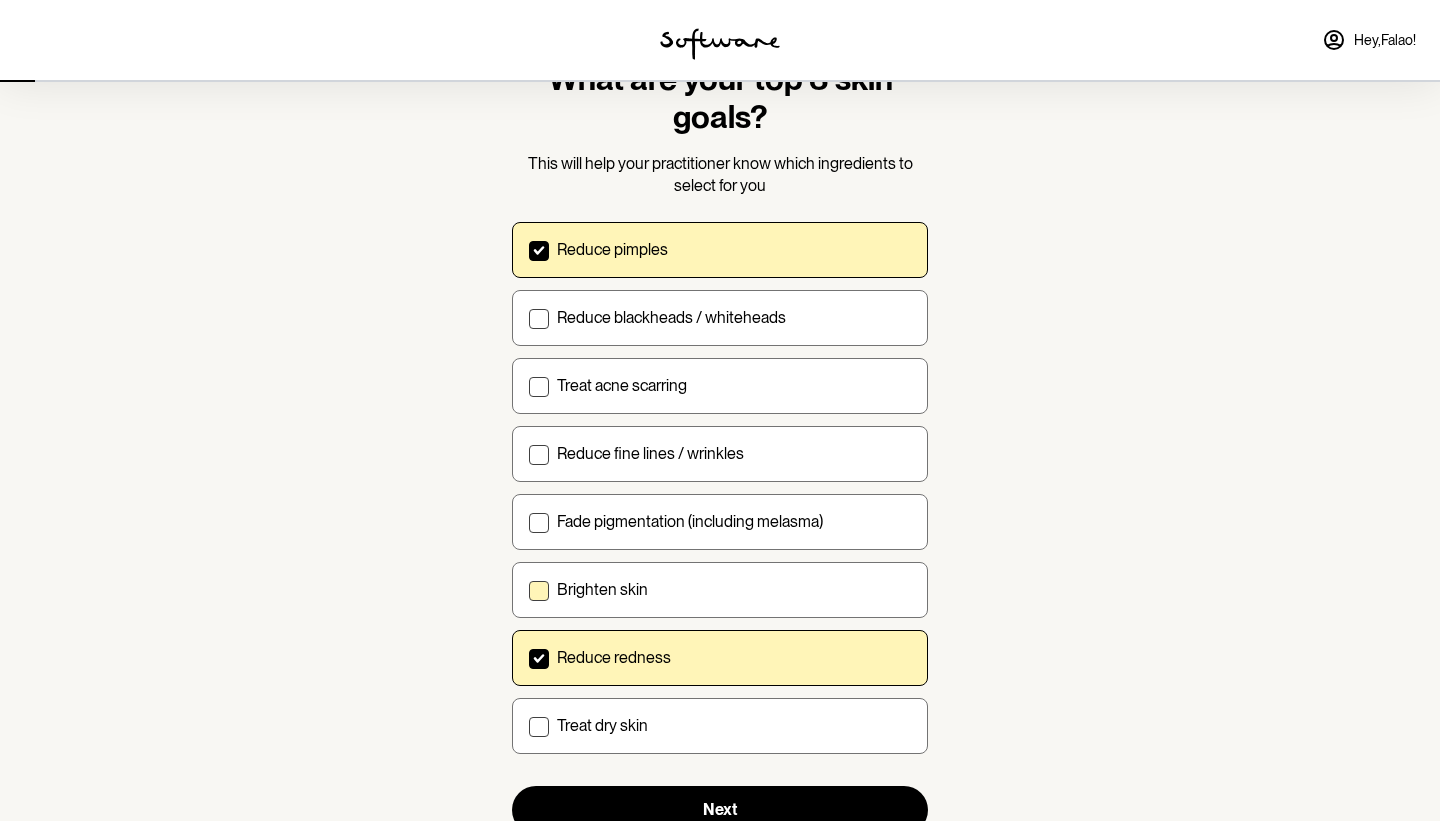 click on "Brighten skin" at bounding box center (720, 590) 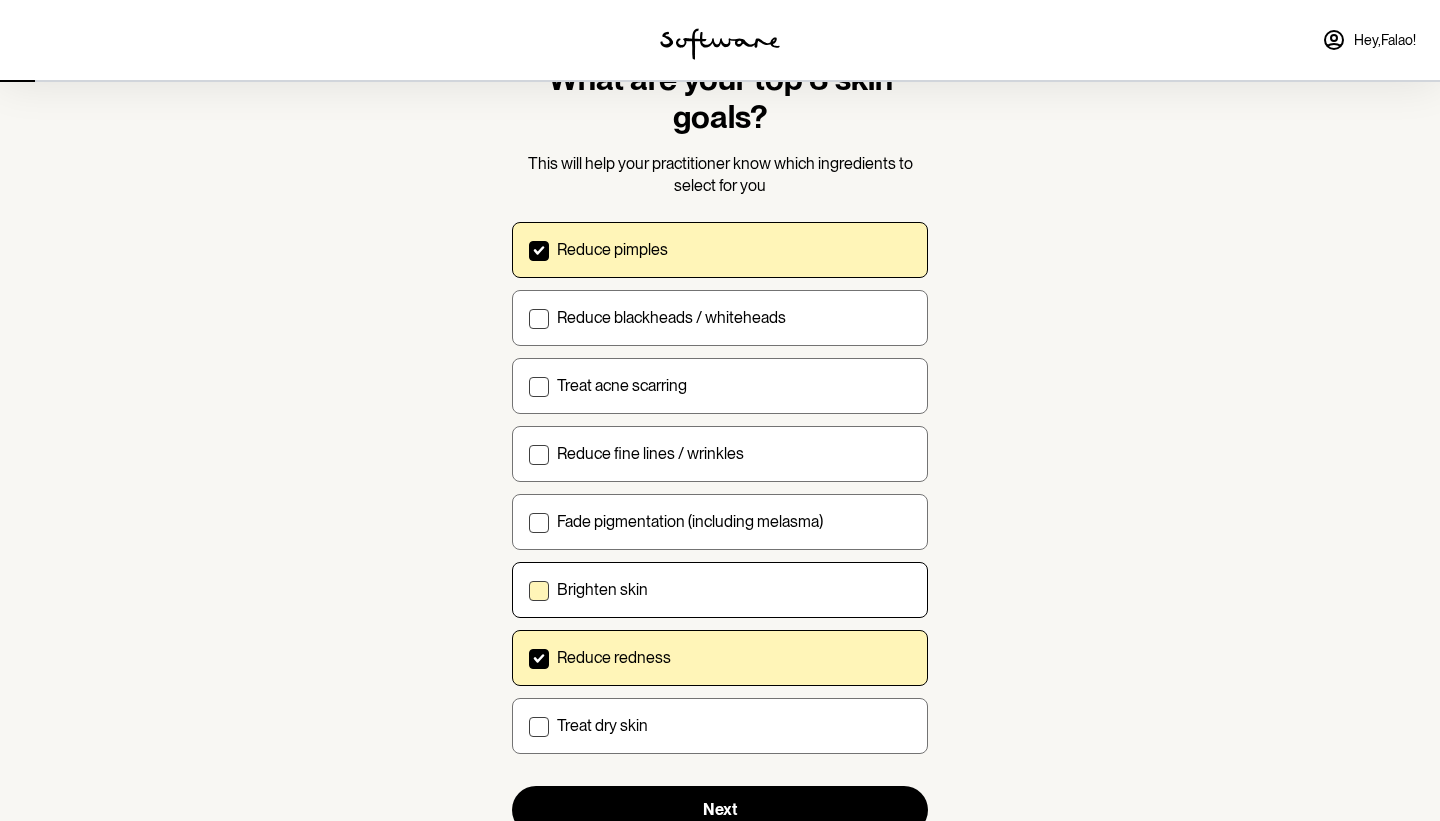 click on "Brighten skin" at bounding box center [528, 589] 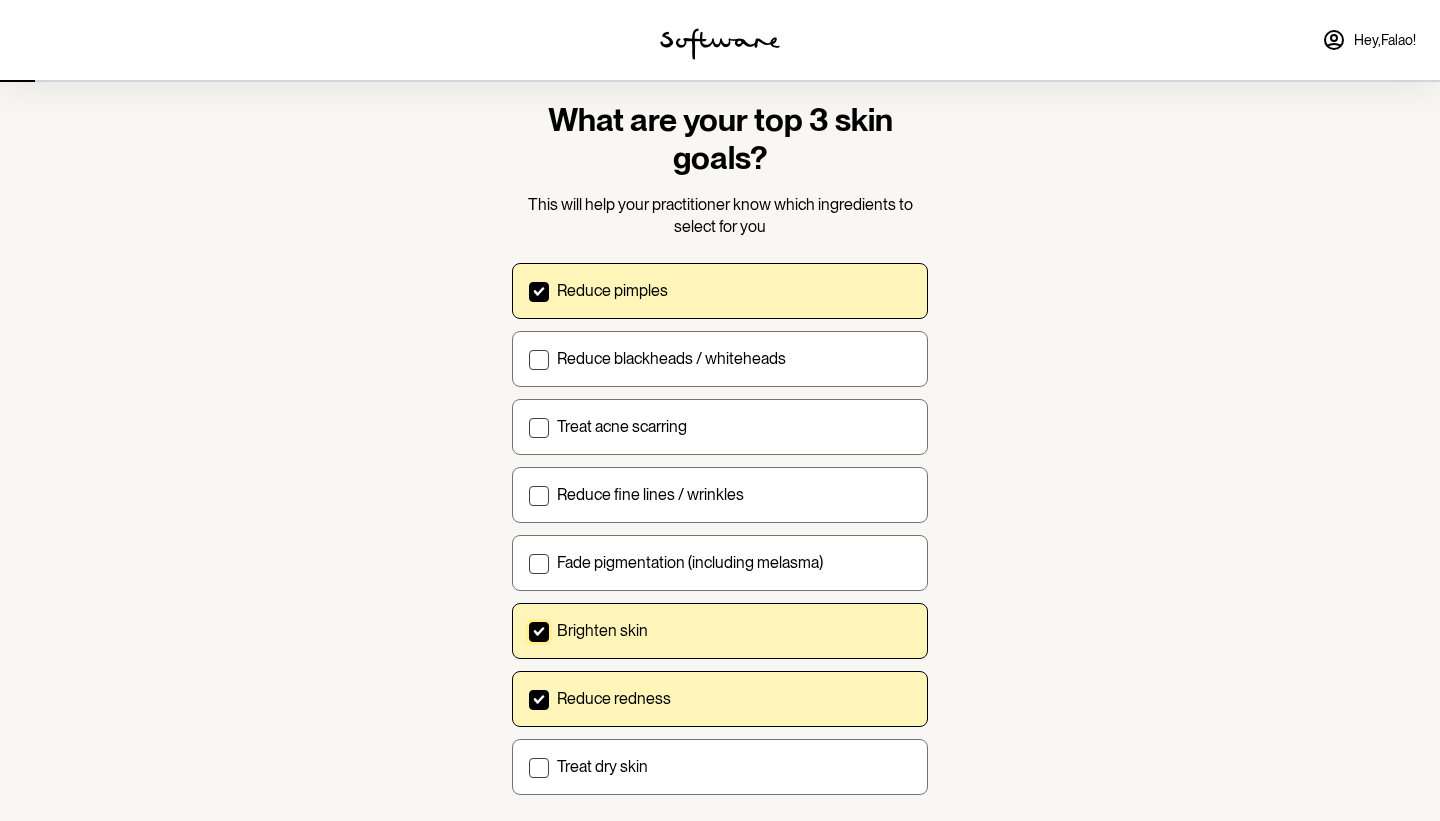 scroll, scrollTop: 0, scrollLeft: 0, axis: both 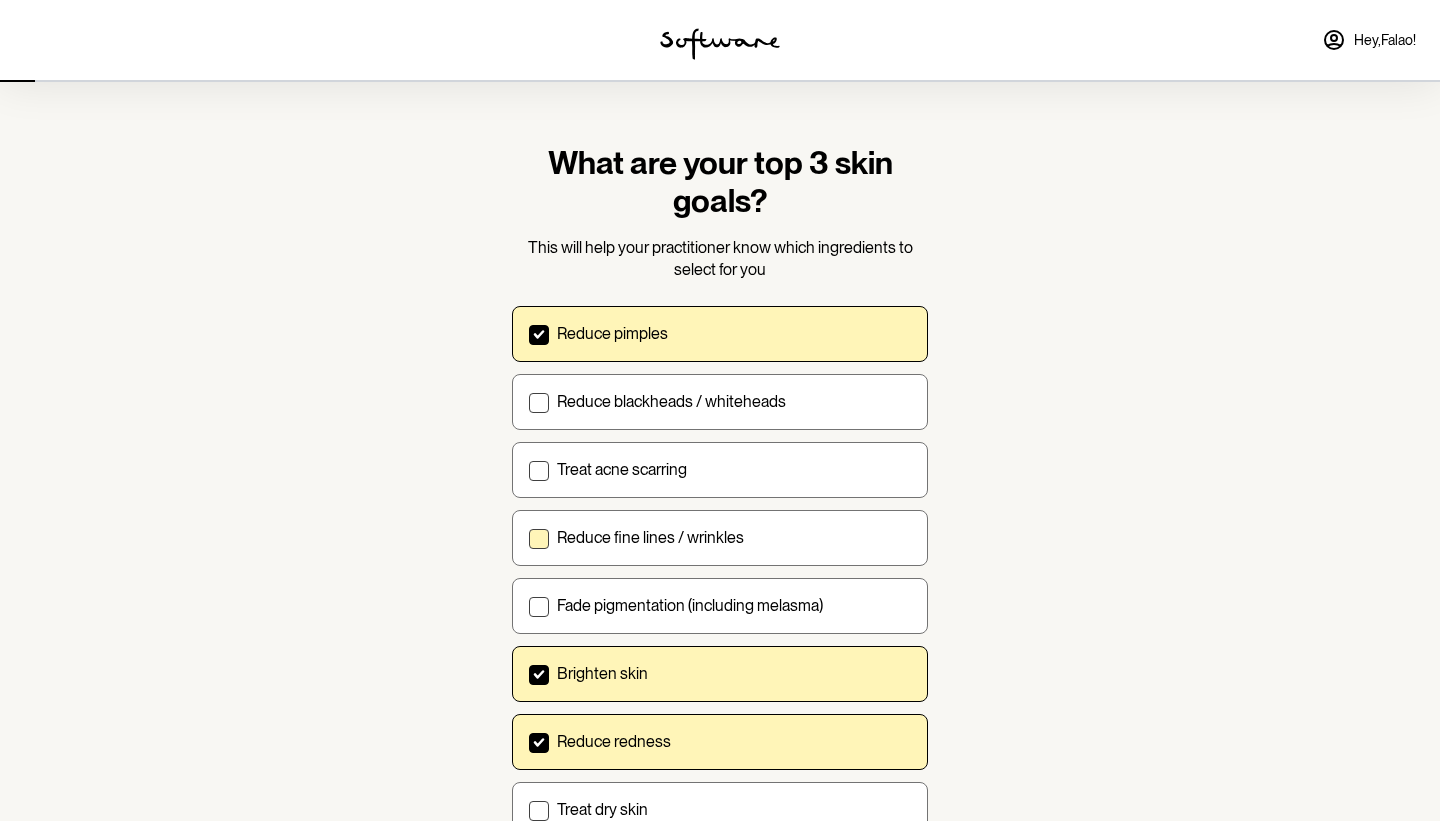 click on "Reduce fine lines / wrinkles" at bounding box center (720, 538) 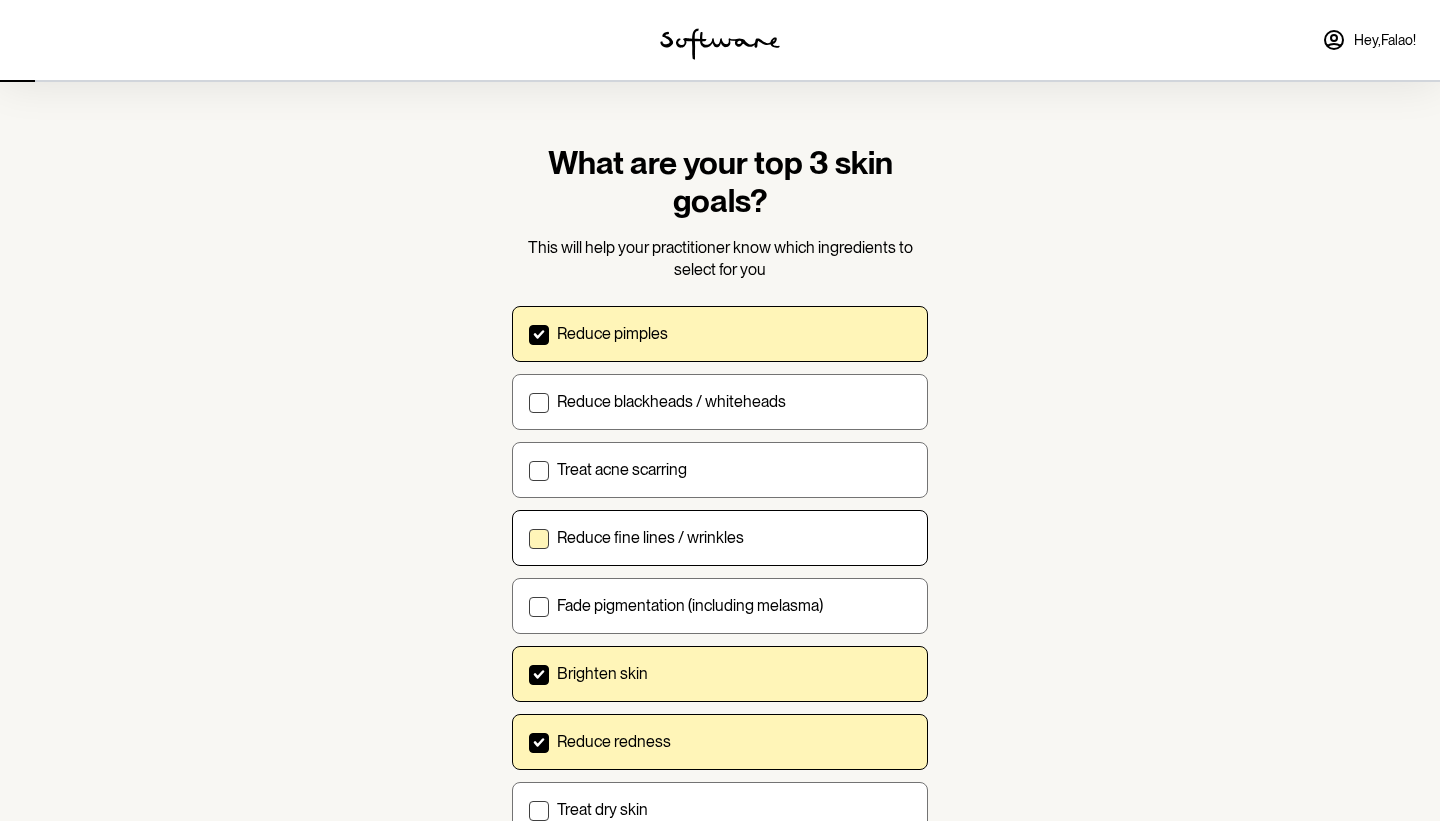 click on "Reduce fine lines / wrinkles" at bounding box center (528, 537) 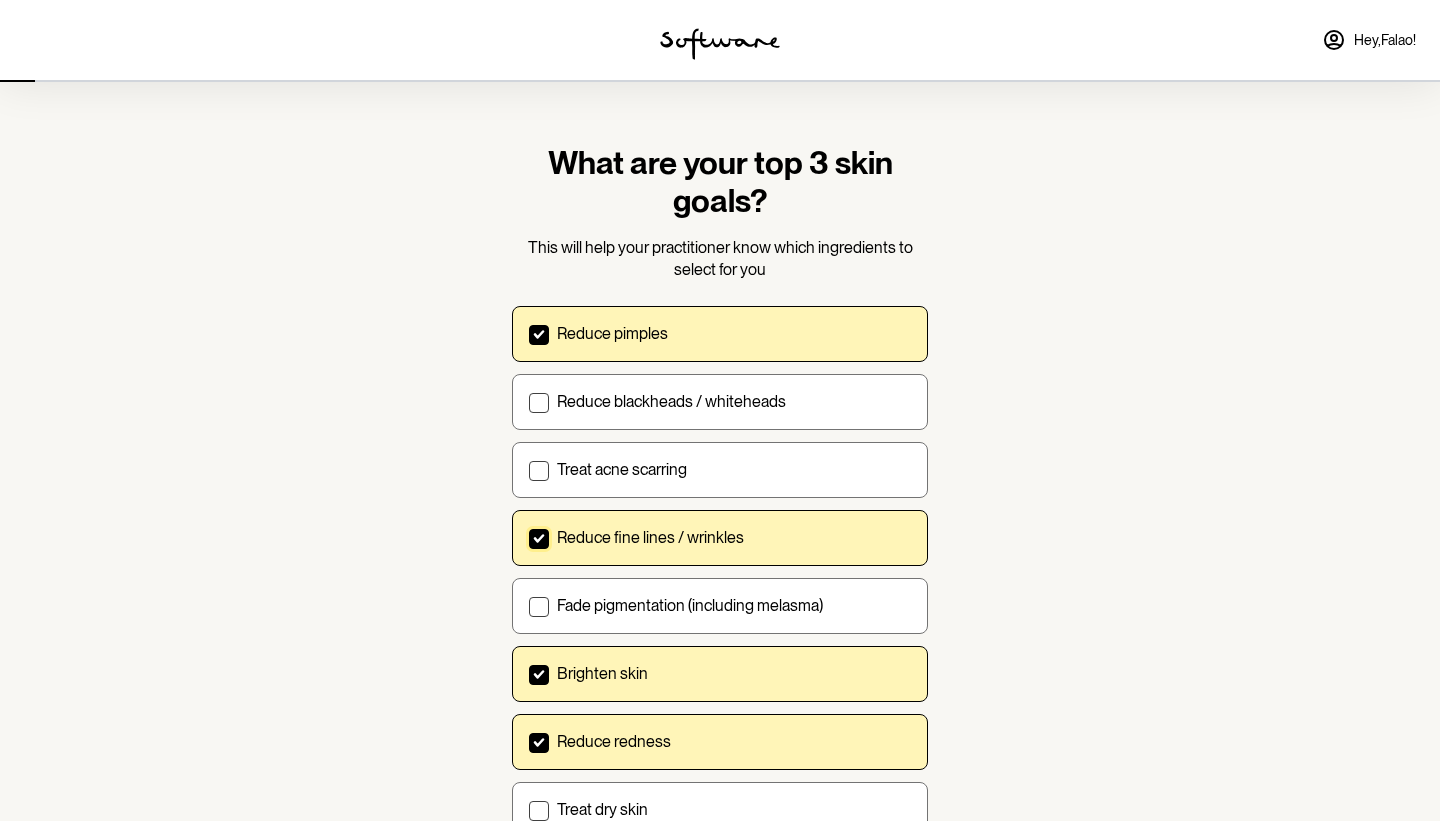 click on "Reduce fine lines / wrinkles" at bounding box center (650, 537) 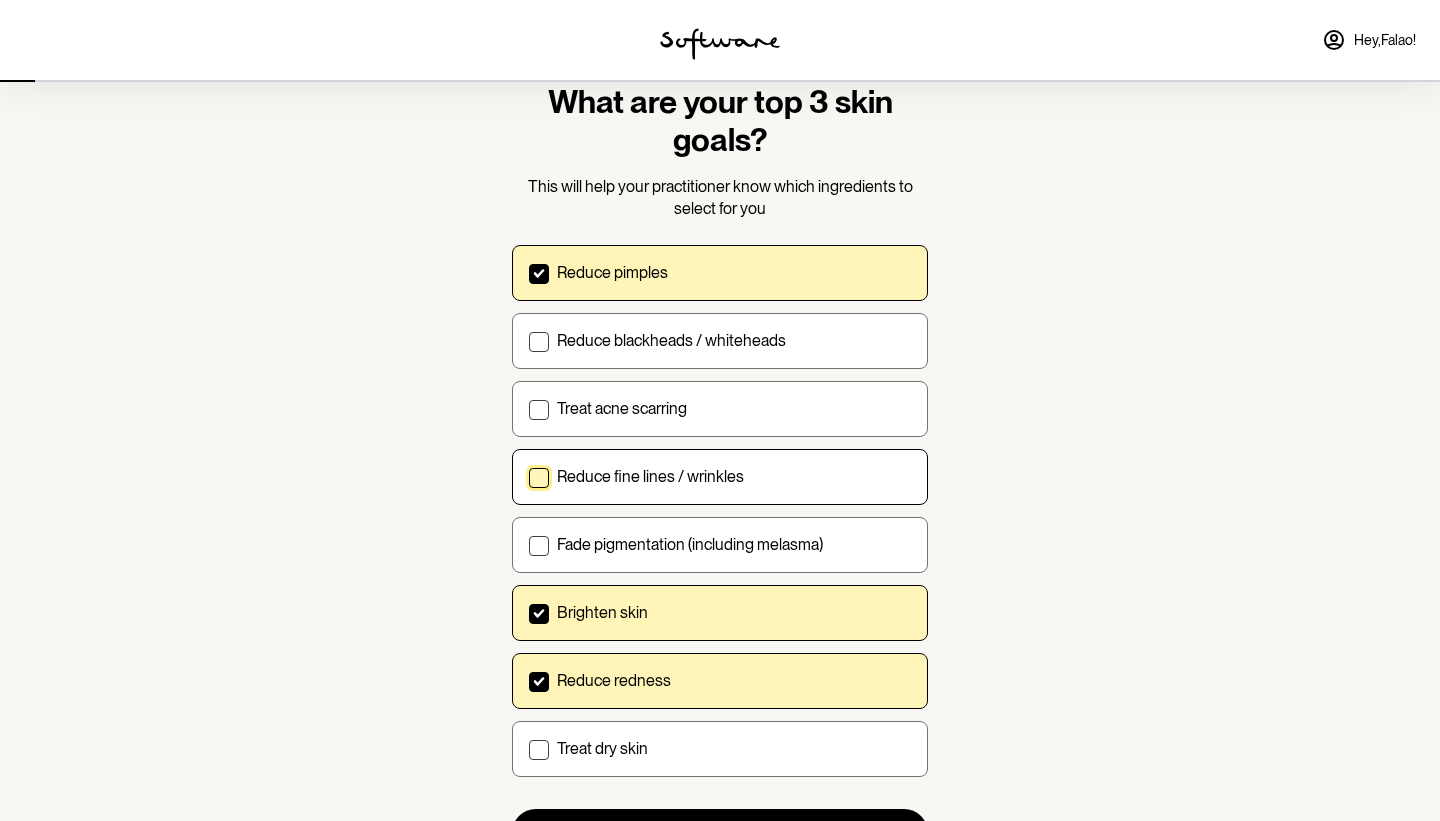 scroll, scrollTop: 160, scrollLeft: 0, axis: vertical 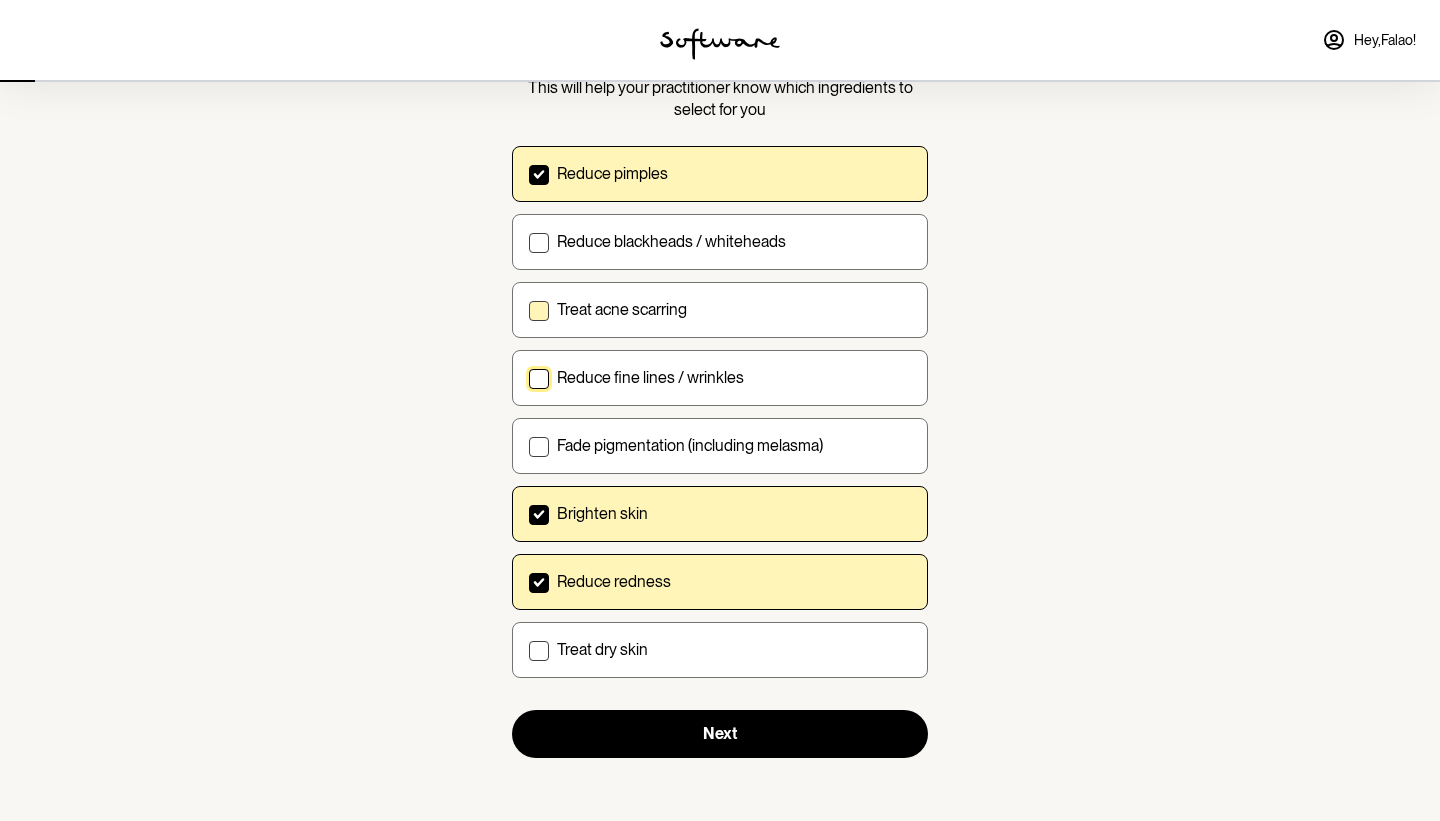 click on "Treat acne scarring" at bounding box center (720, 310) 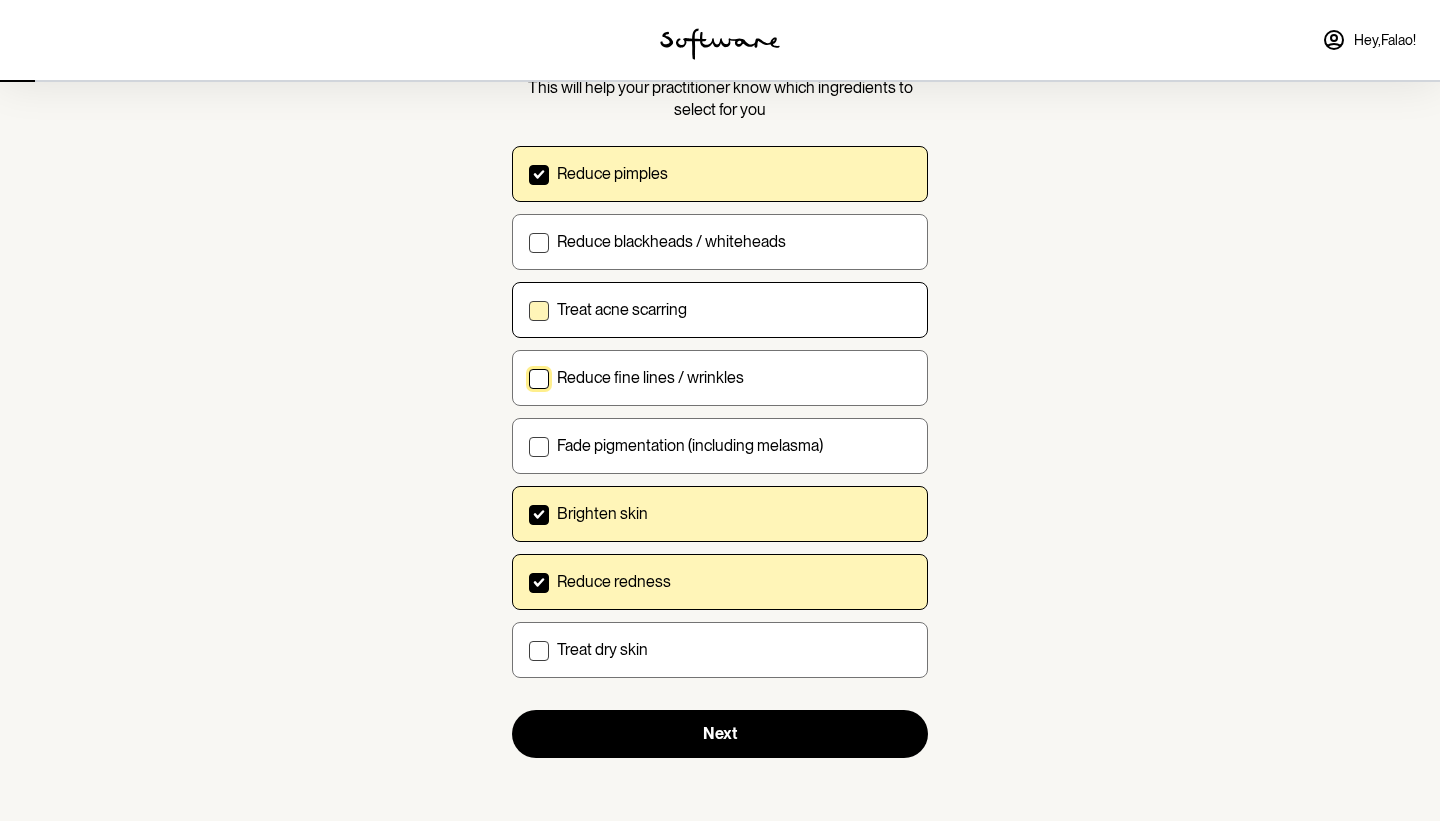 click on "Treat acne scarring" at bounding box center (528, 309) 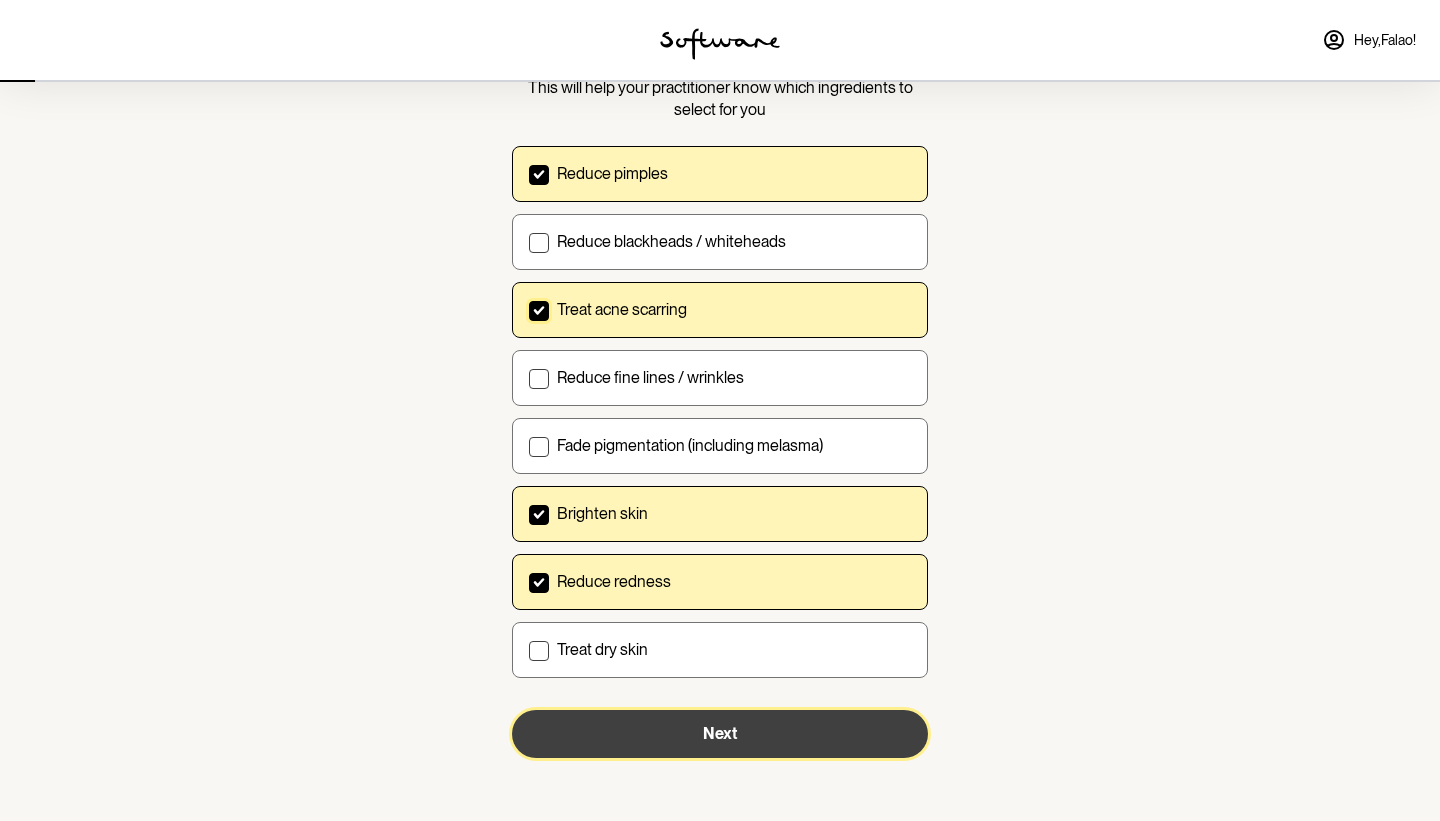 click on "Next" at bounding box center (720, 734) 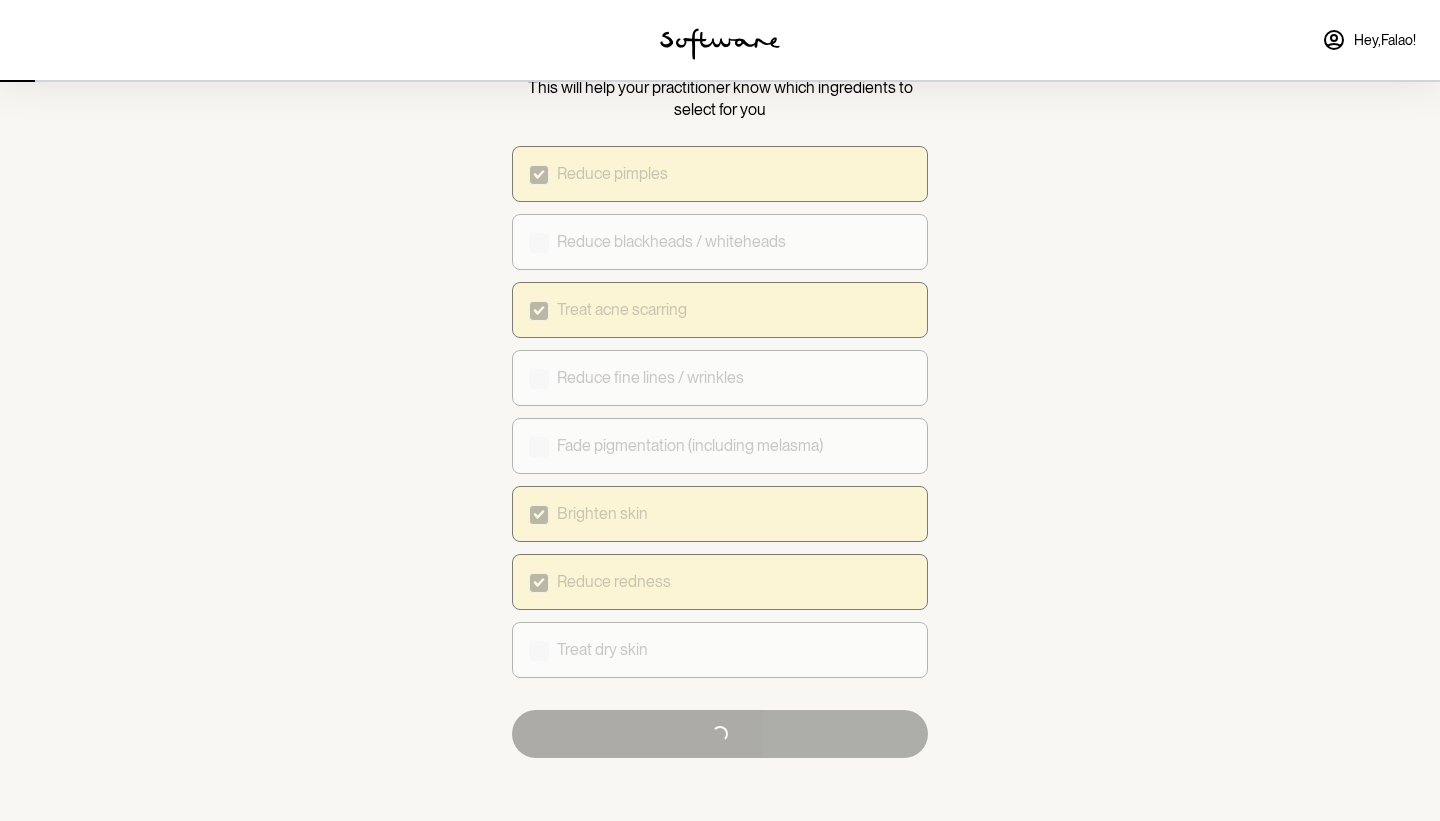 scroll, scrollTop: 0, scrollLeft: 0, axis: both 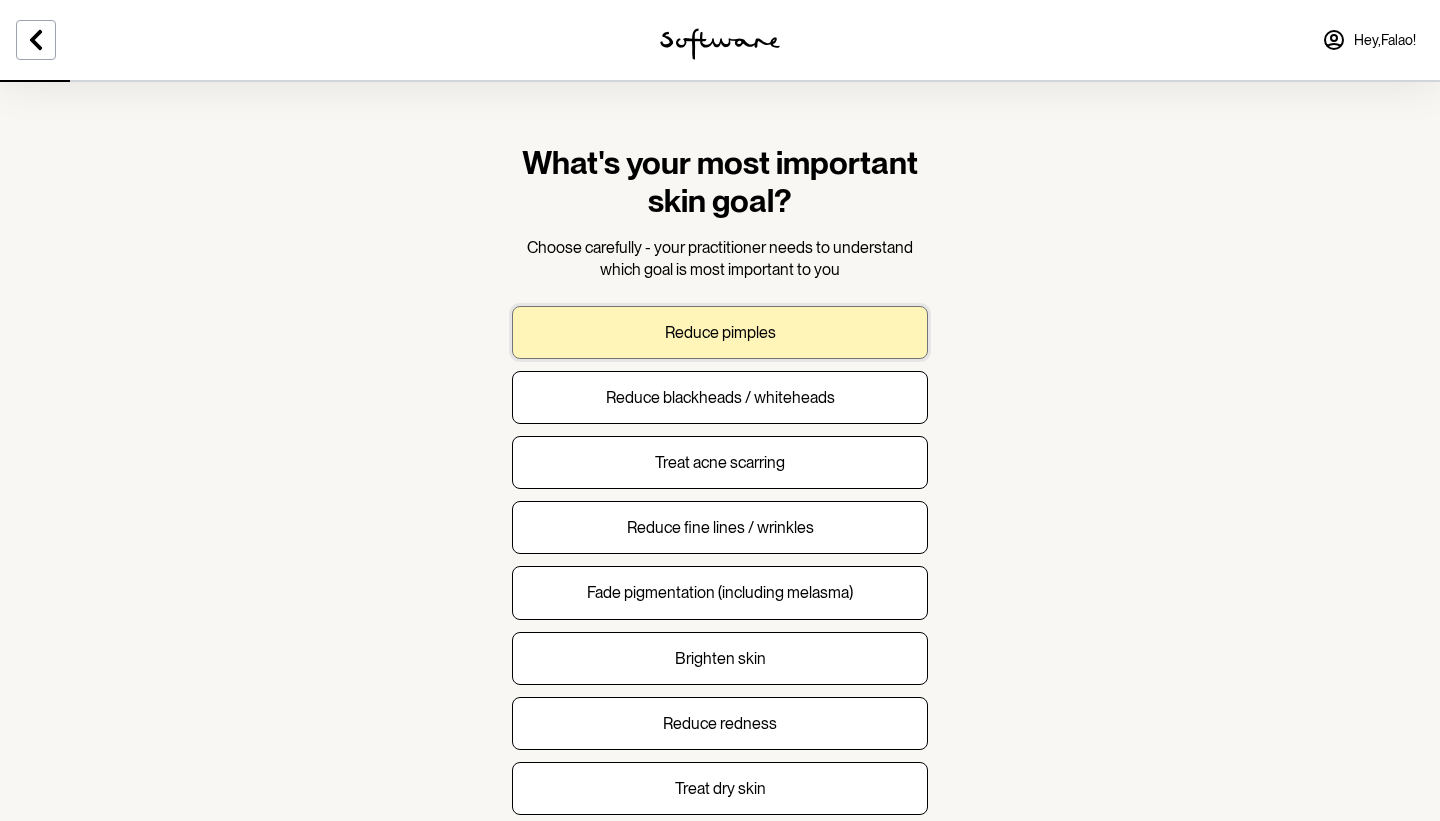 click on "Reduce pimples" at bounding box center (720, 332) 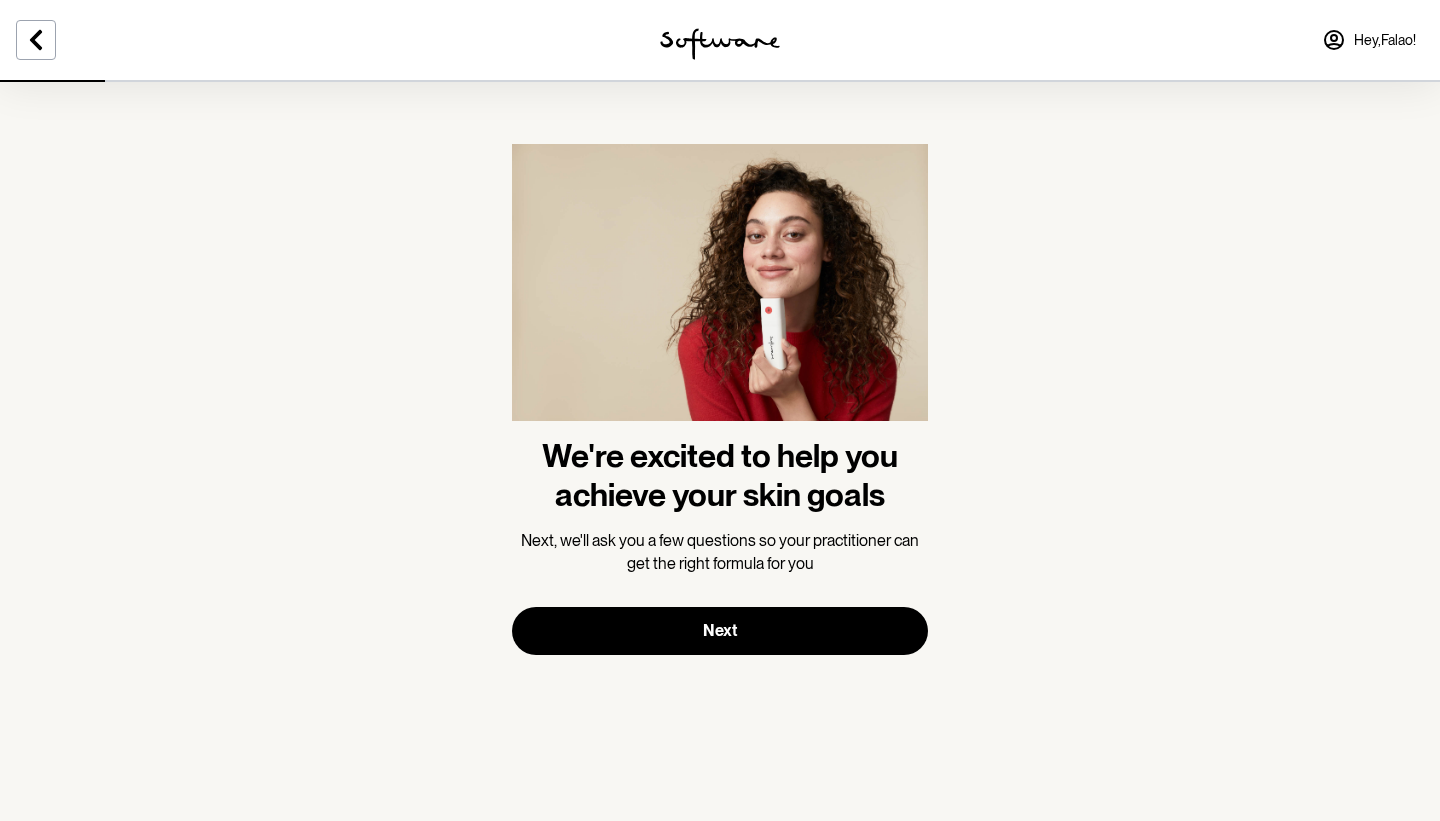 click at bounding box center [240, 40] 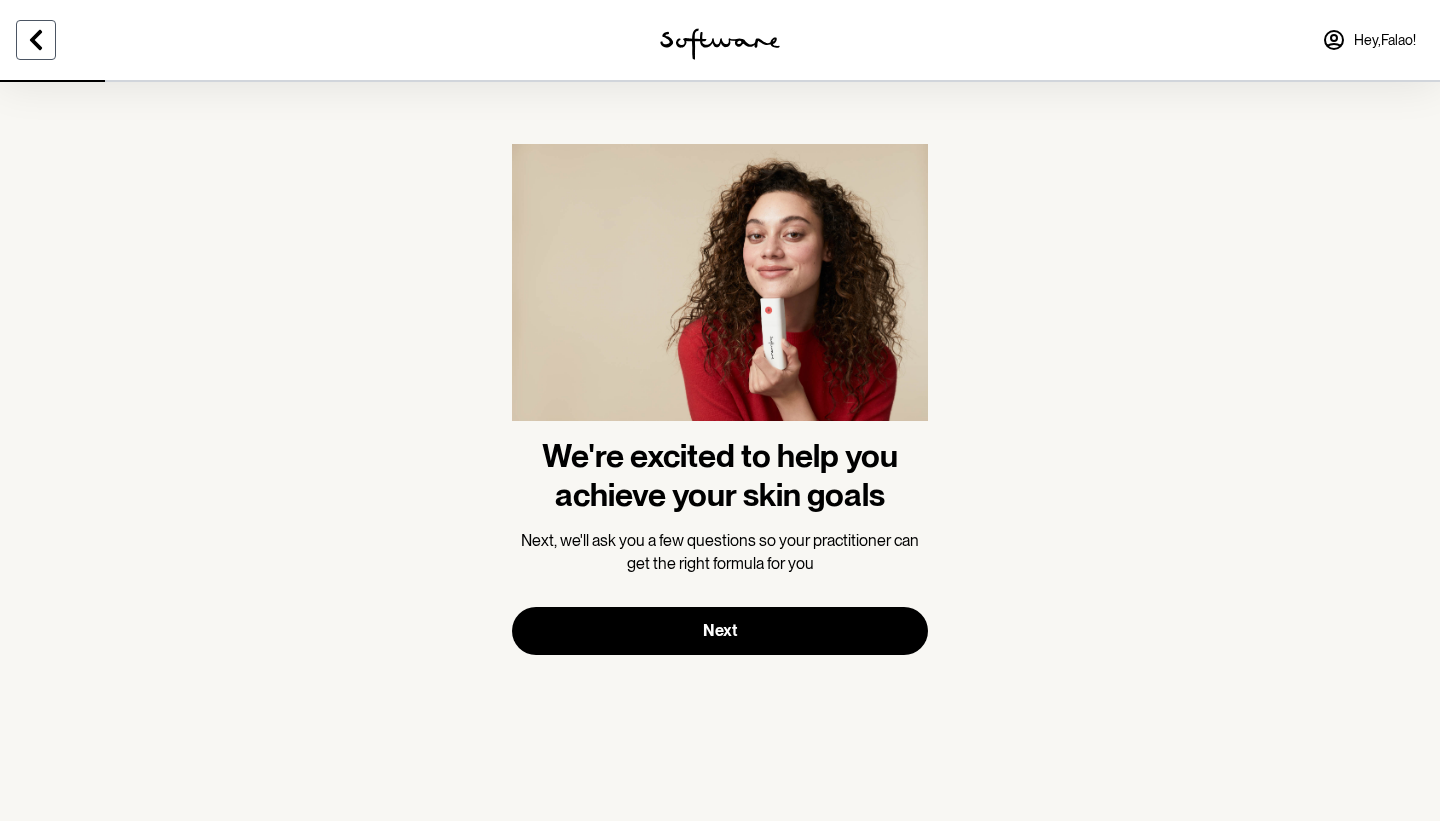 click at bounding box center [36, 40] 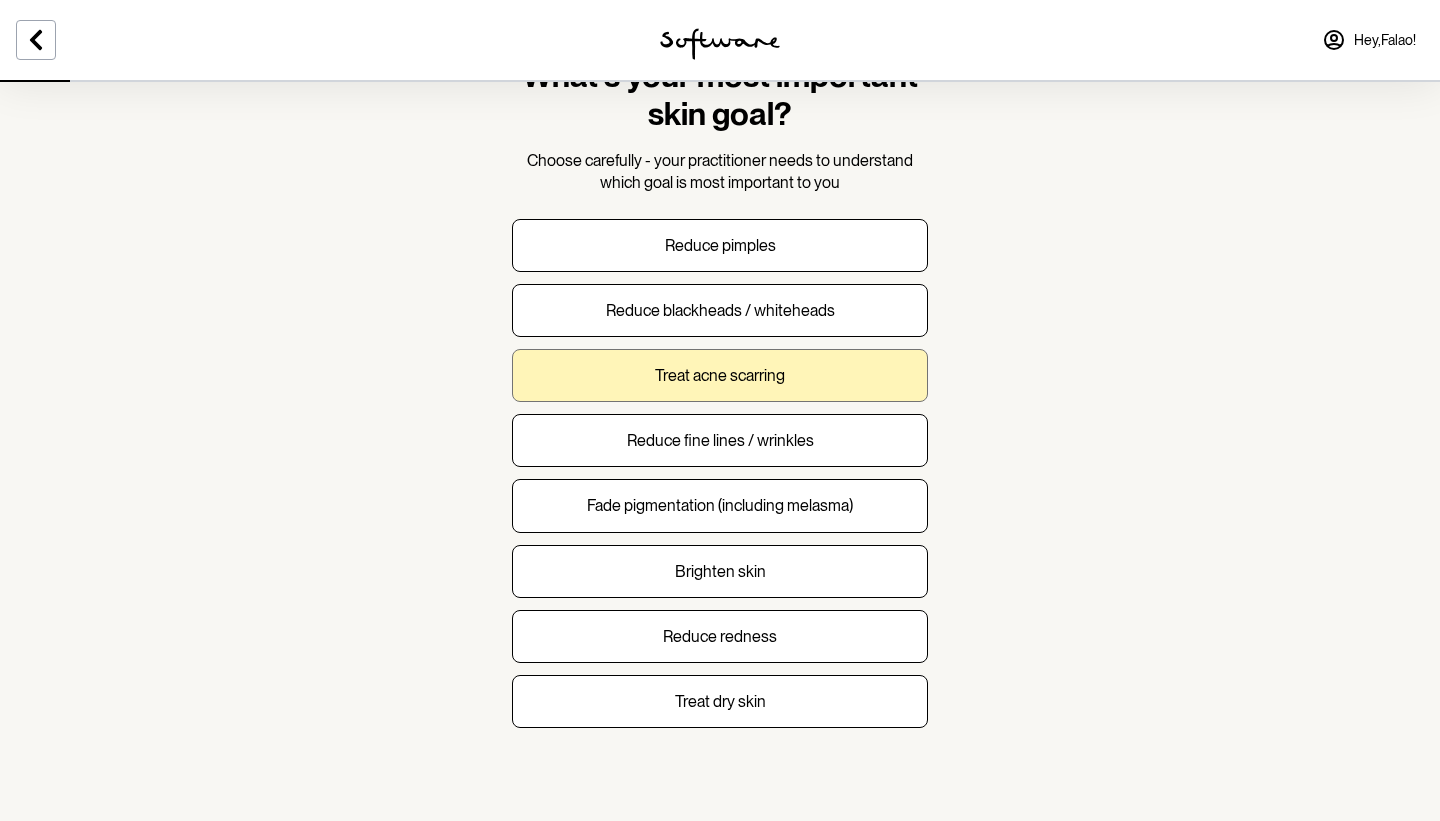 scroll, scrollTop: 90, scrollLeft: 0, axis: vertical 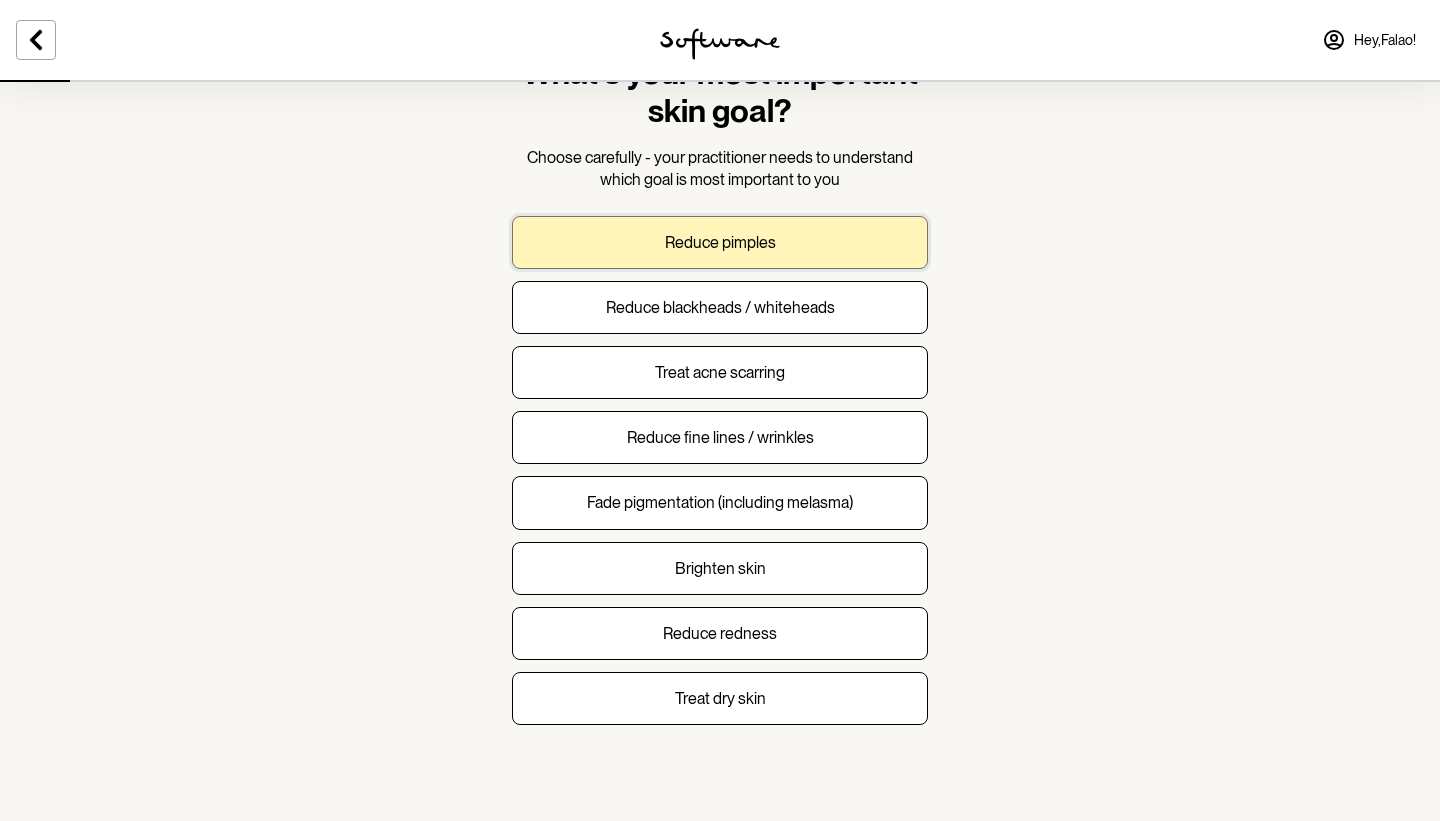 click on "Reduce pimples" at bounding box center (720, 242) 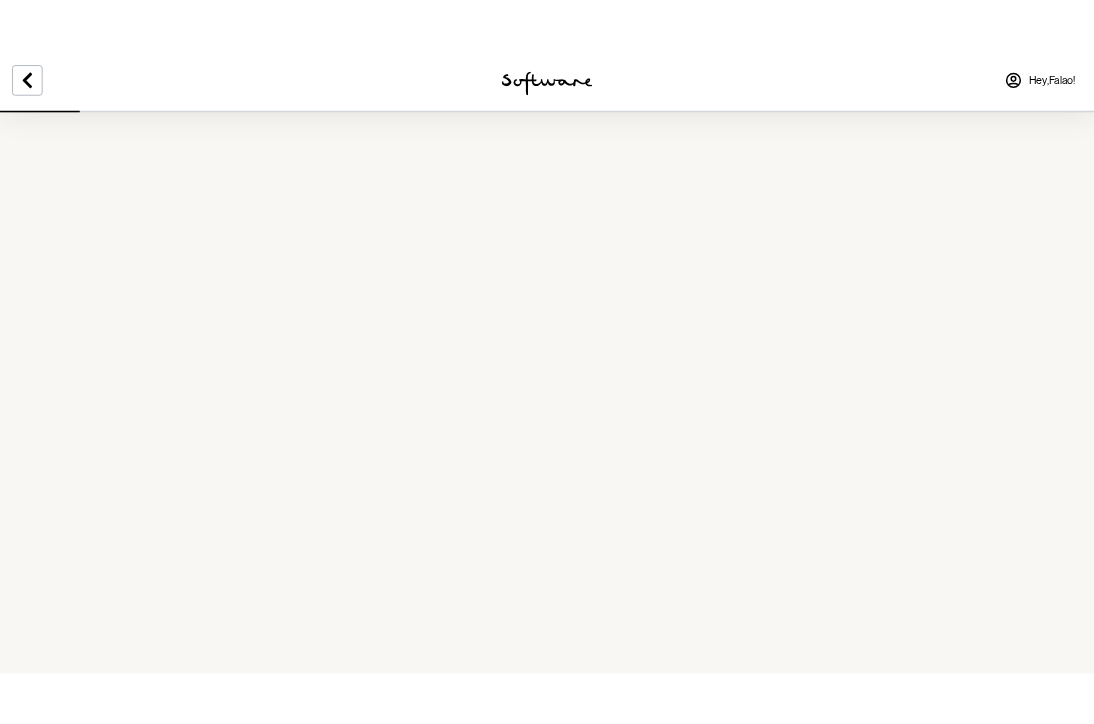 scroll, scrollTop: 0, scrollLeft: 0, axis: both 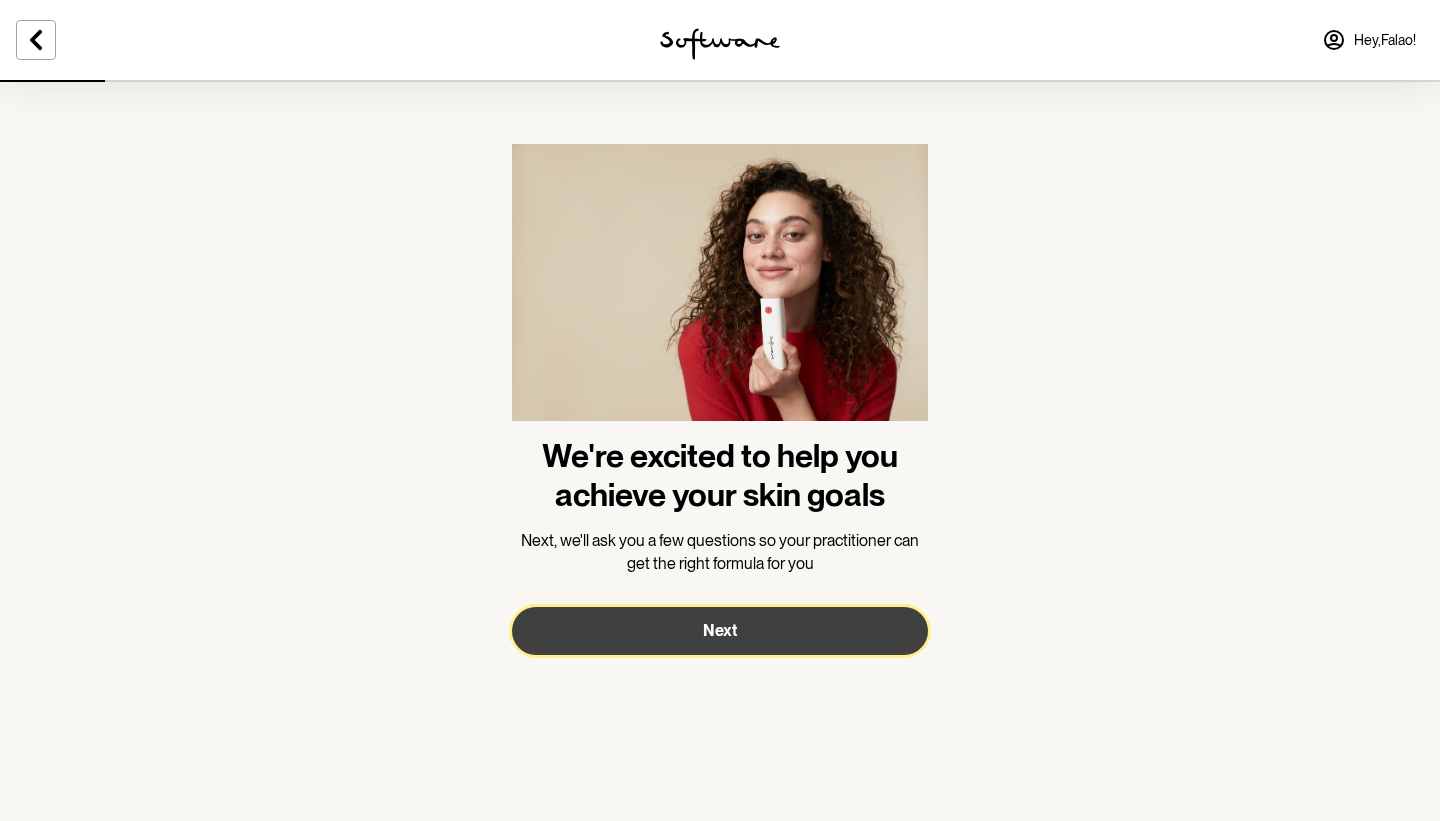 click on "Next" at bounding box center (720, 631) 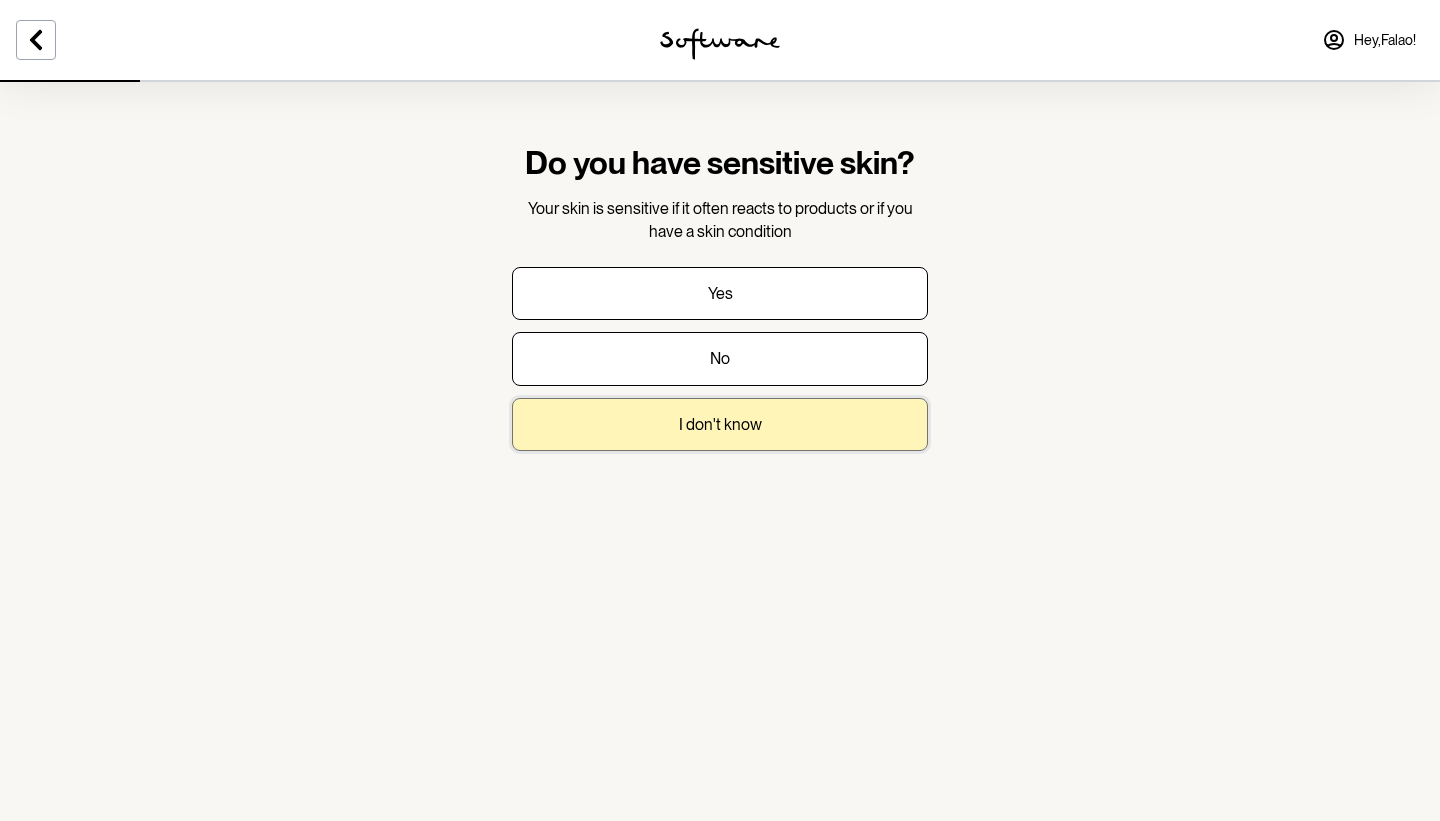 click on "I don't know" at bounding box center (720, 424) 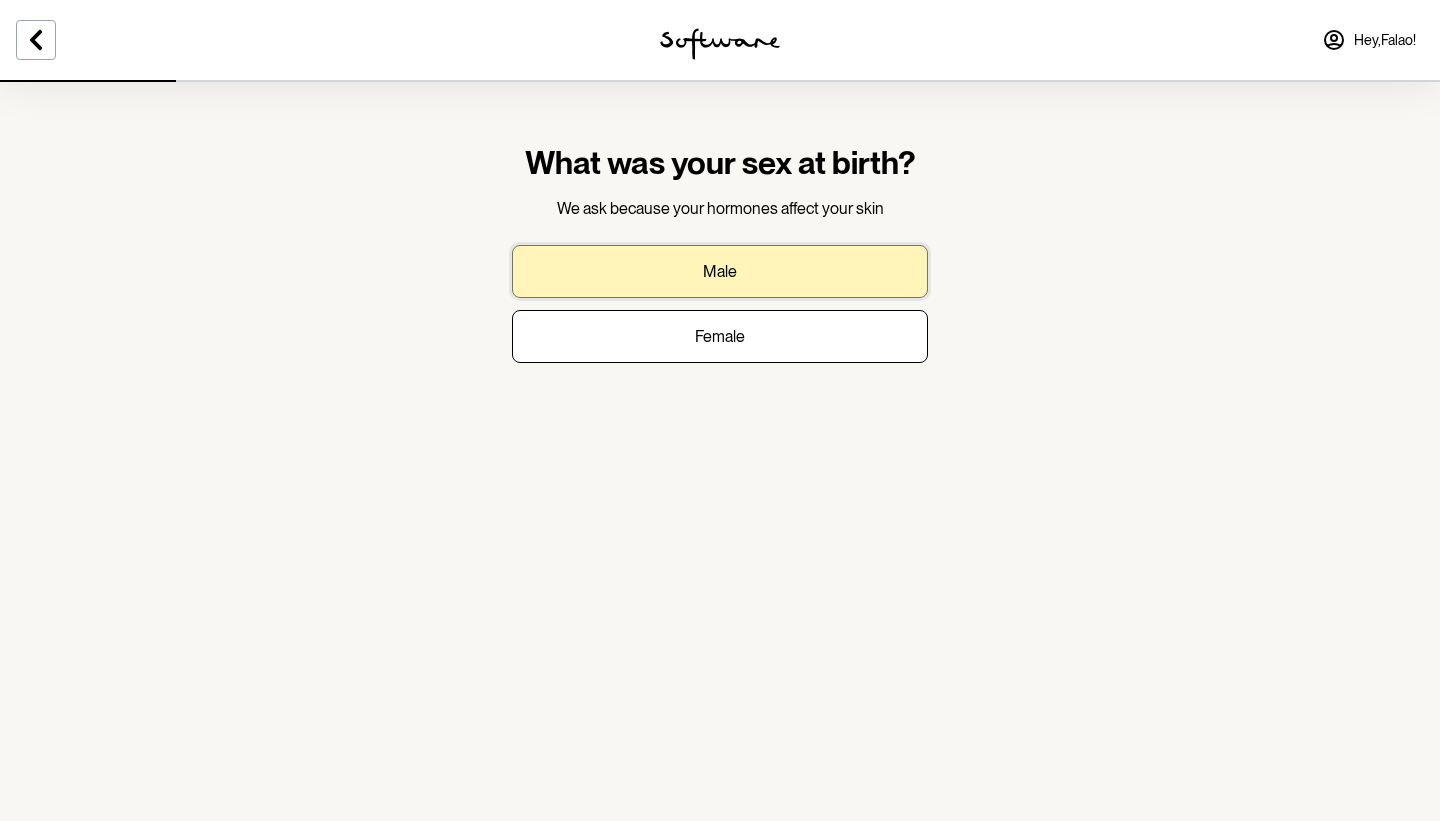 click on "Male" at bounding box center [720, 271] 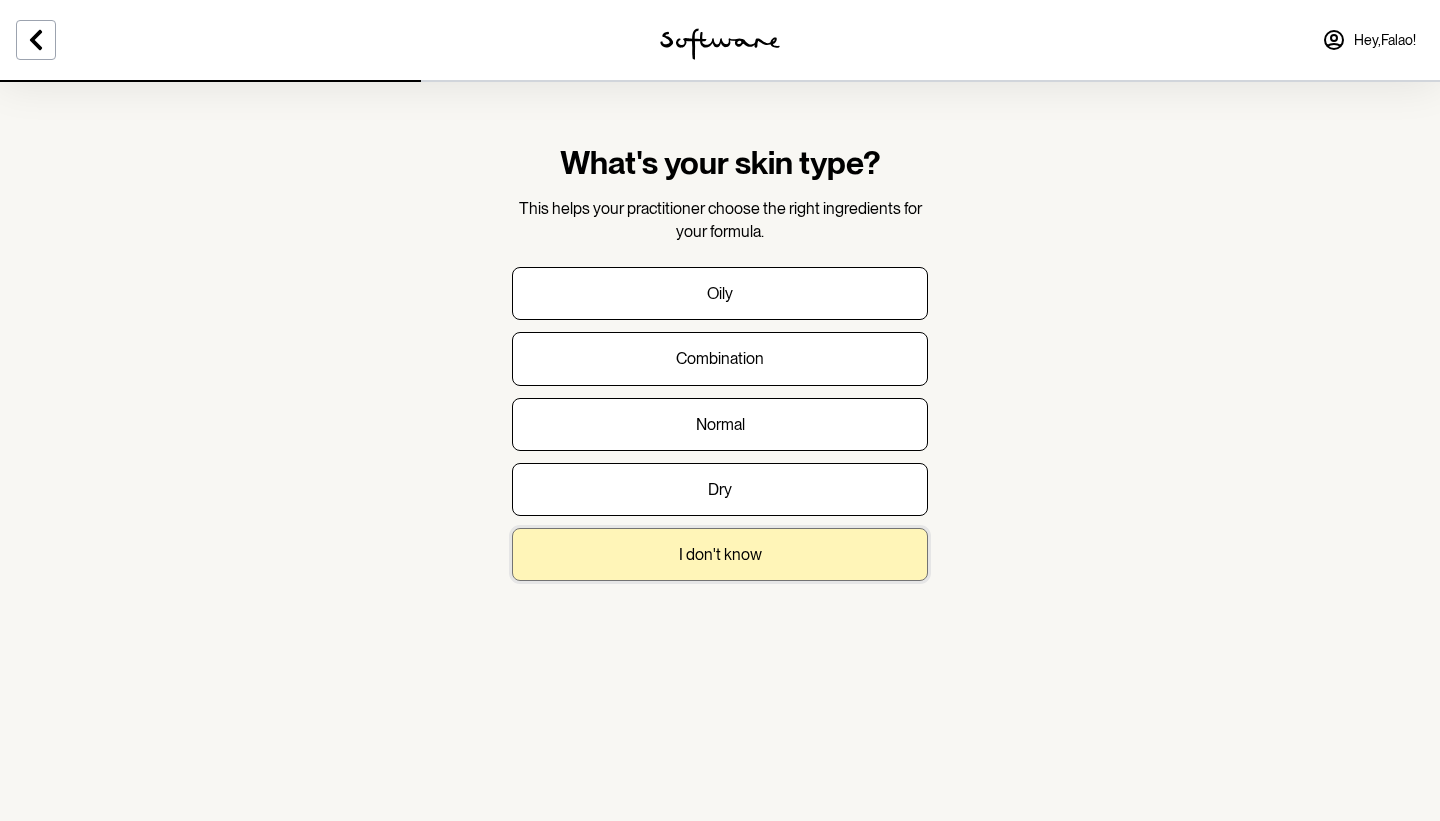 click on "I don't know" at bounding box center (720, 554) 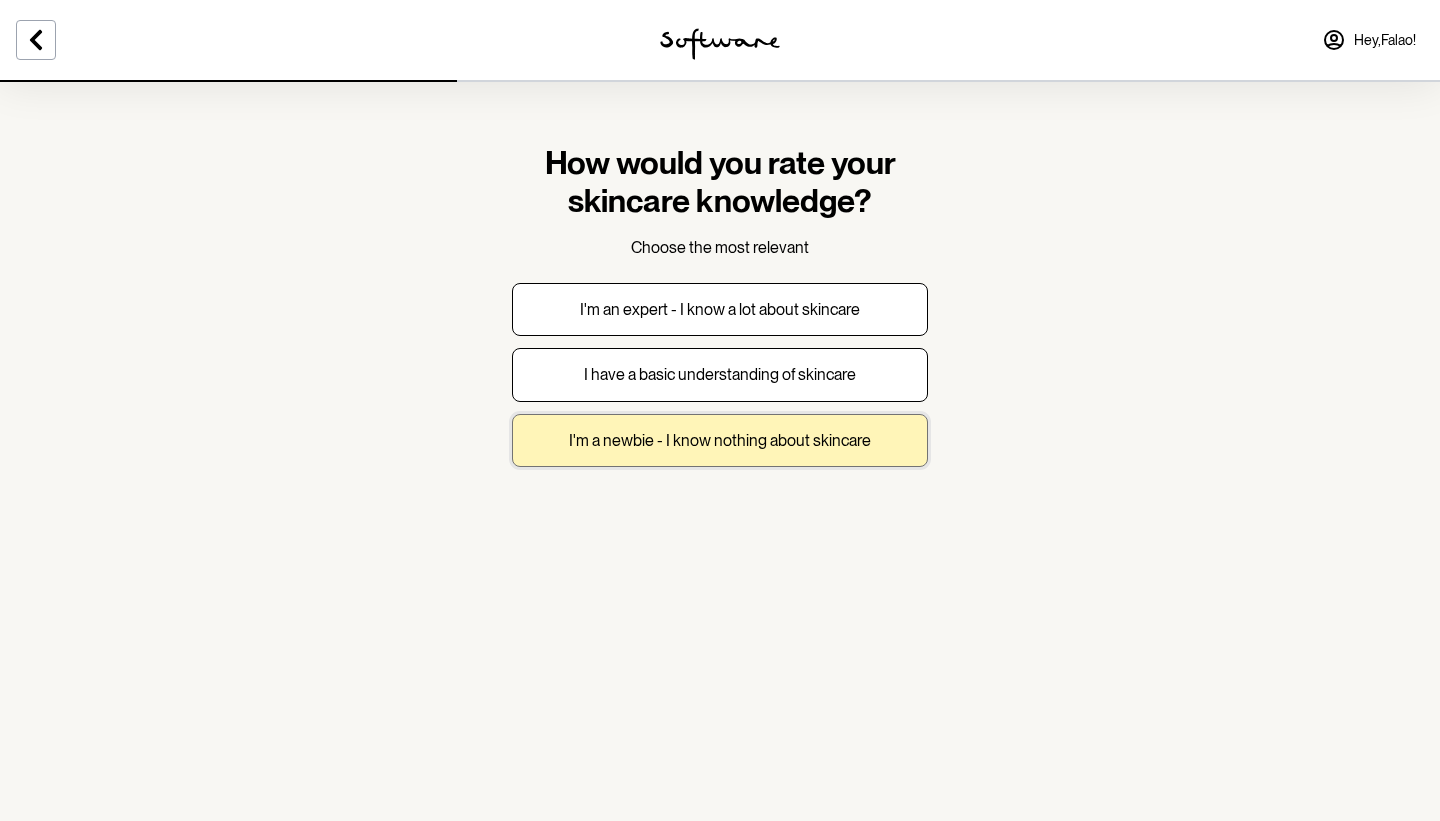 click on "I'm a newbie - I know nothing about skincare" at bounding box center (720, 440) 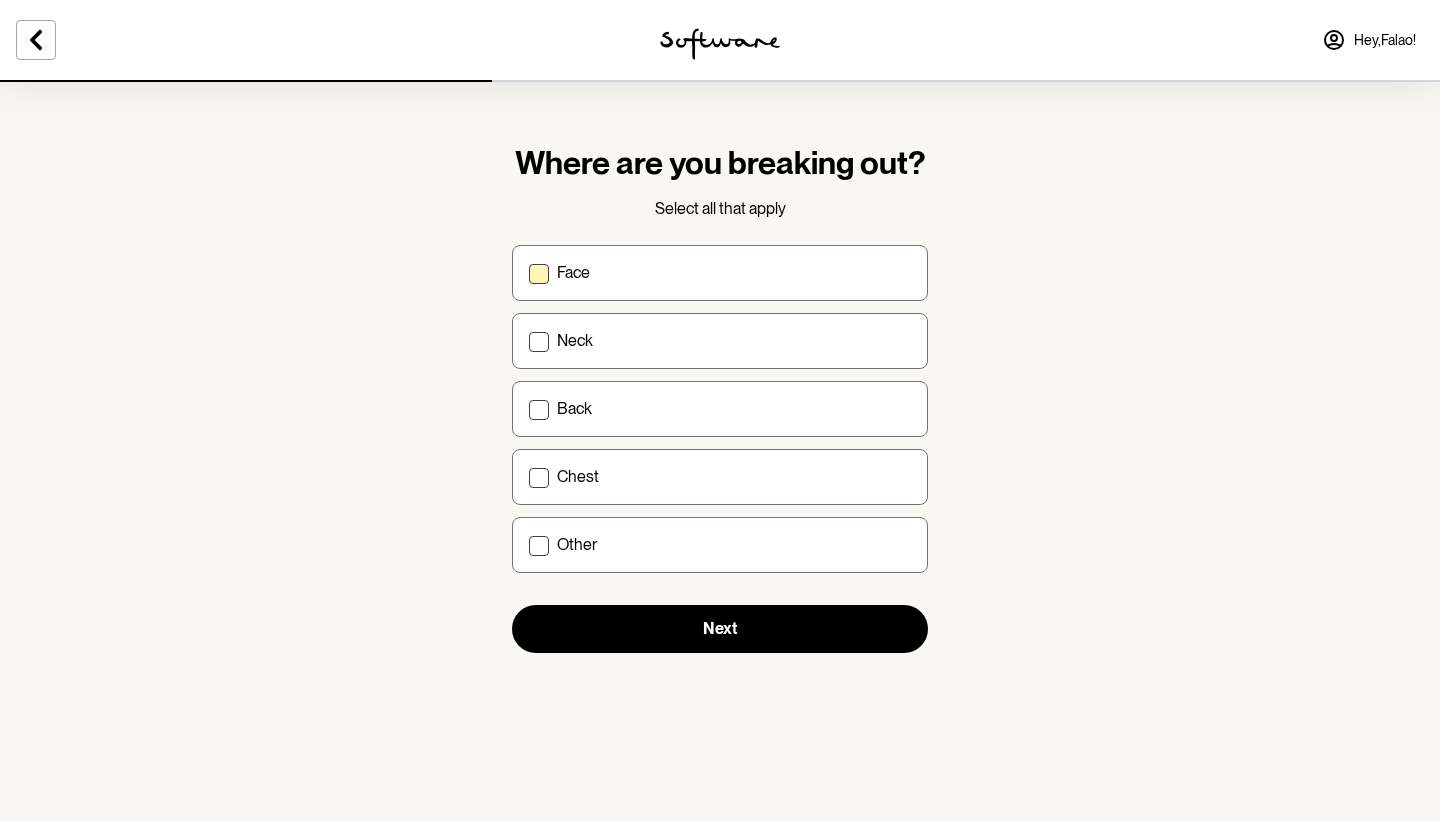 click on "Face" at bounding box center [720, 273] 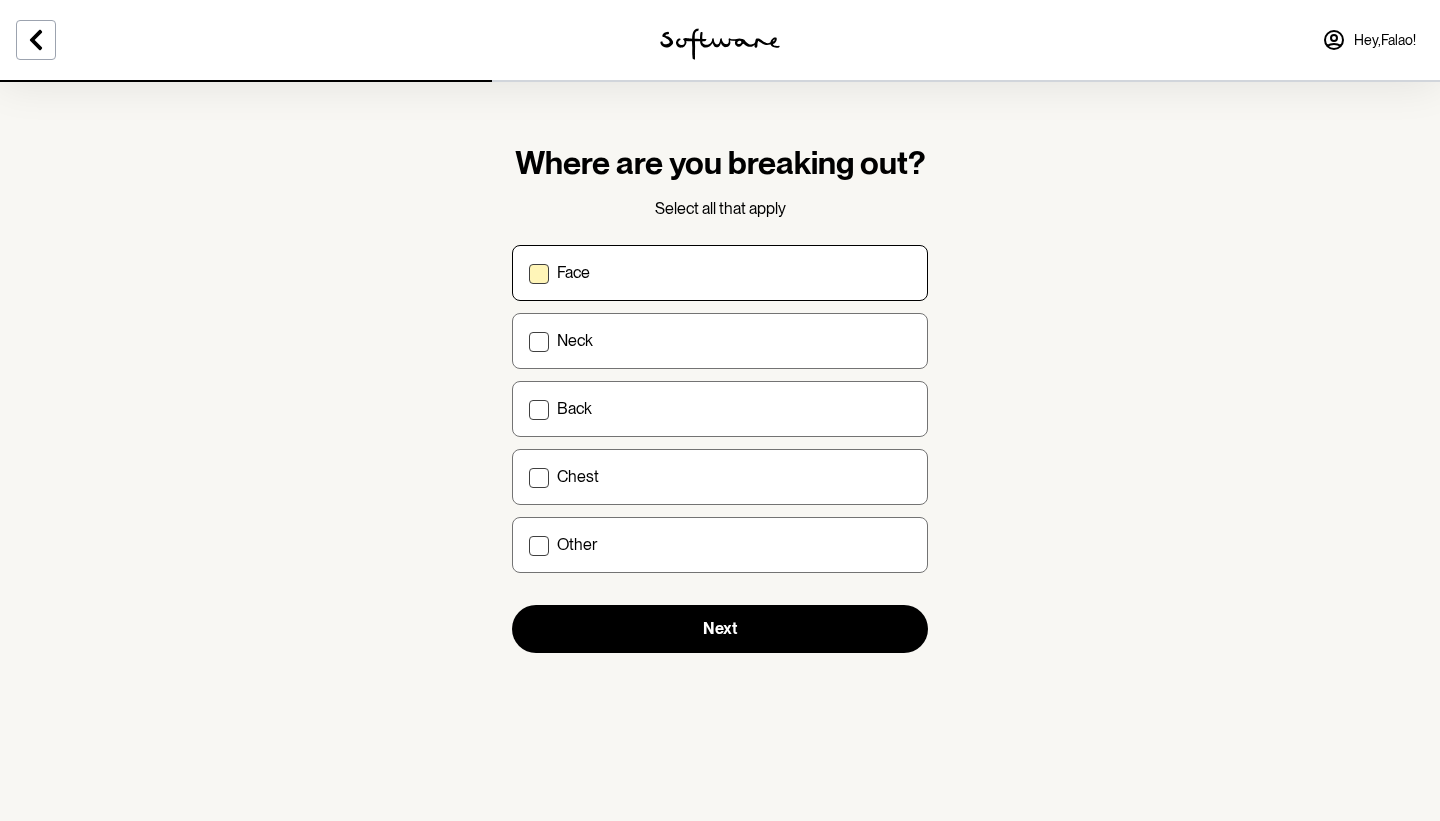 click on "Face" at bounding box center (528, 272) 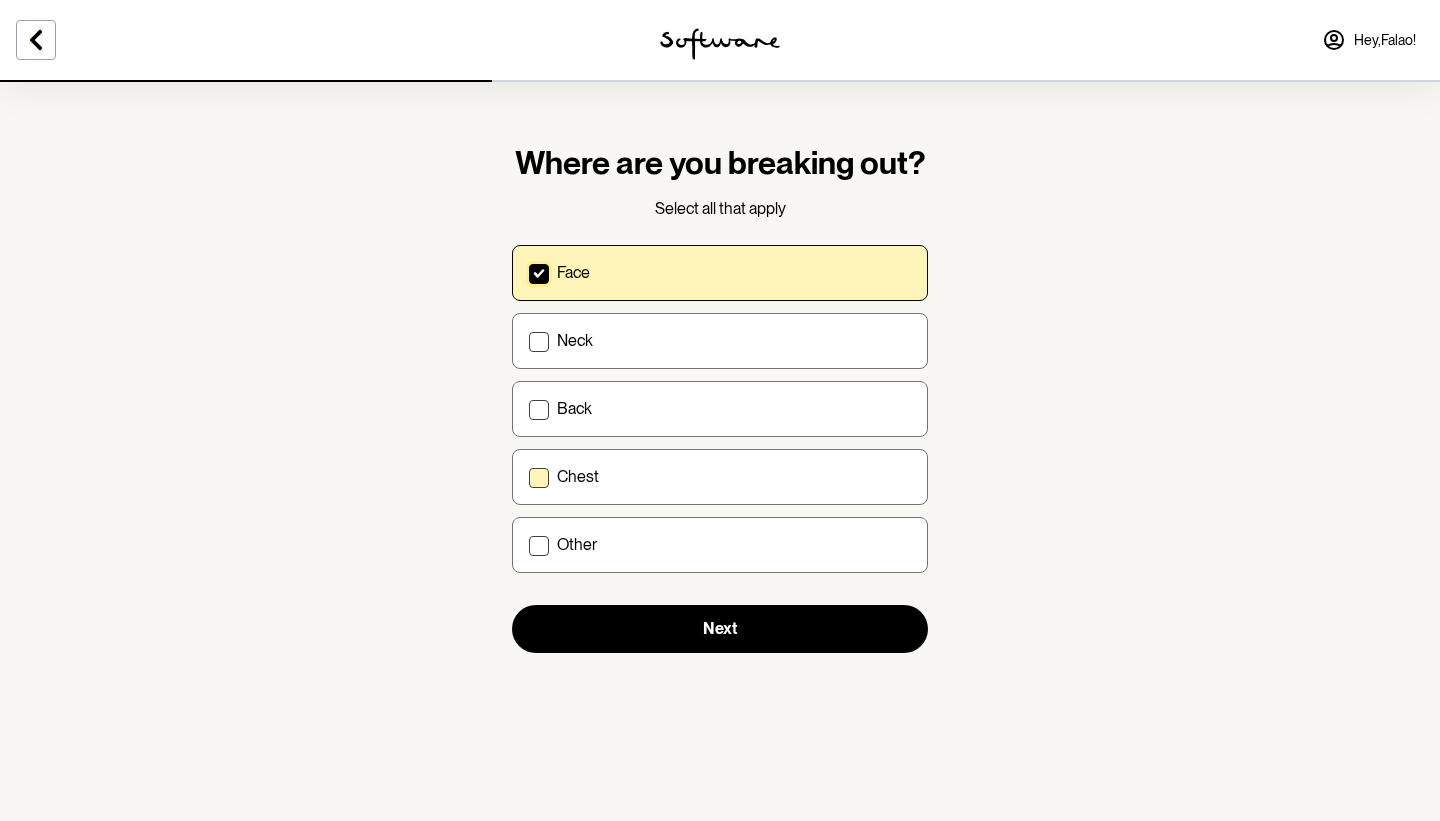 click on "Chest" at bounding box center [578, 476] 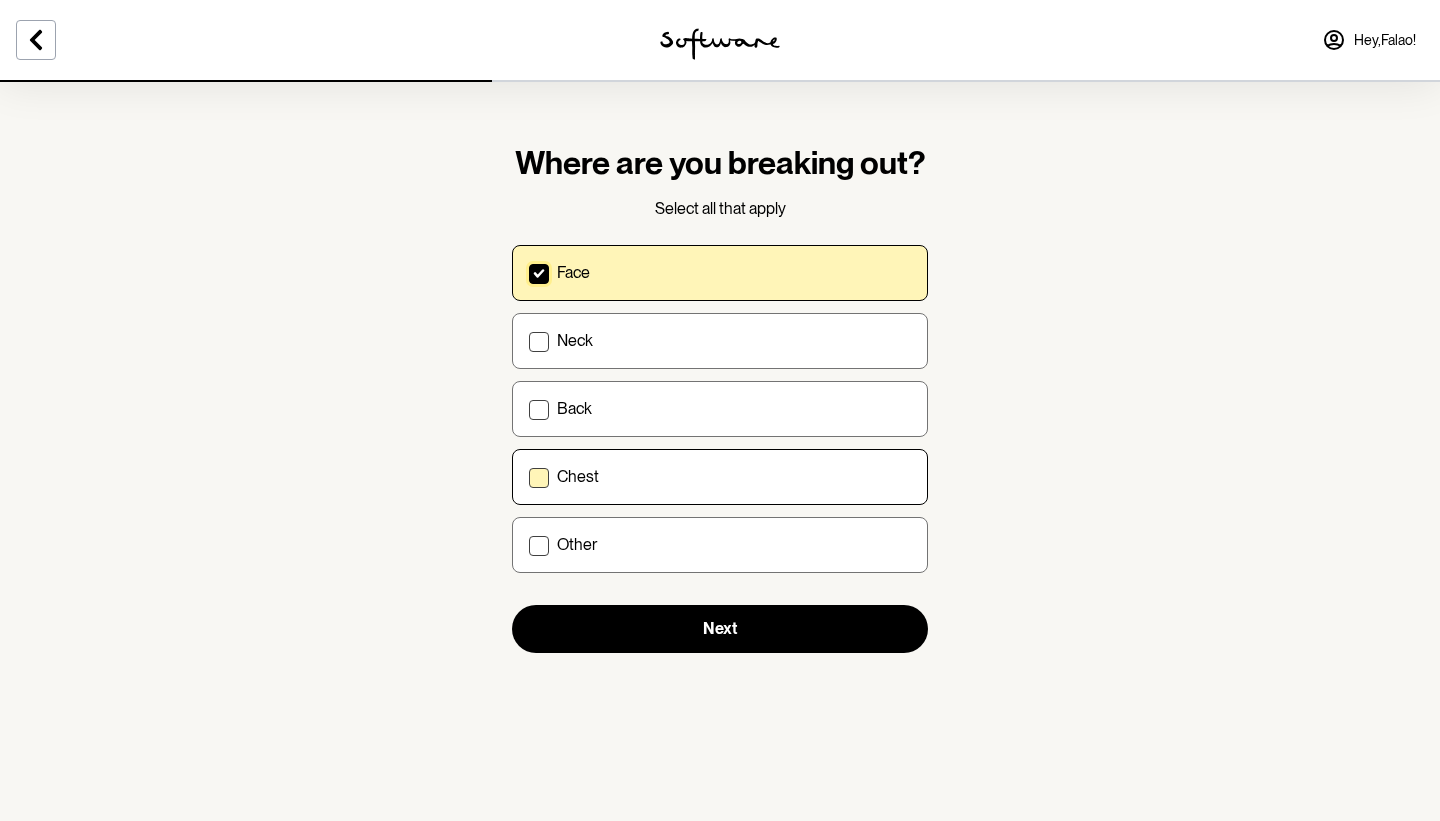 click on "Chest" at bounding box center [528, 476] 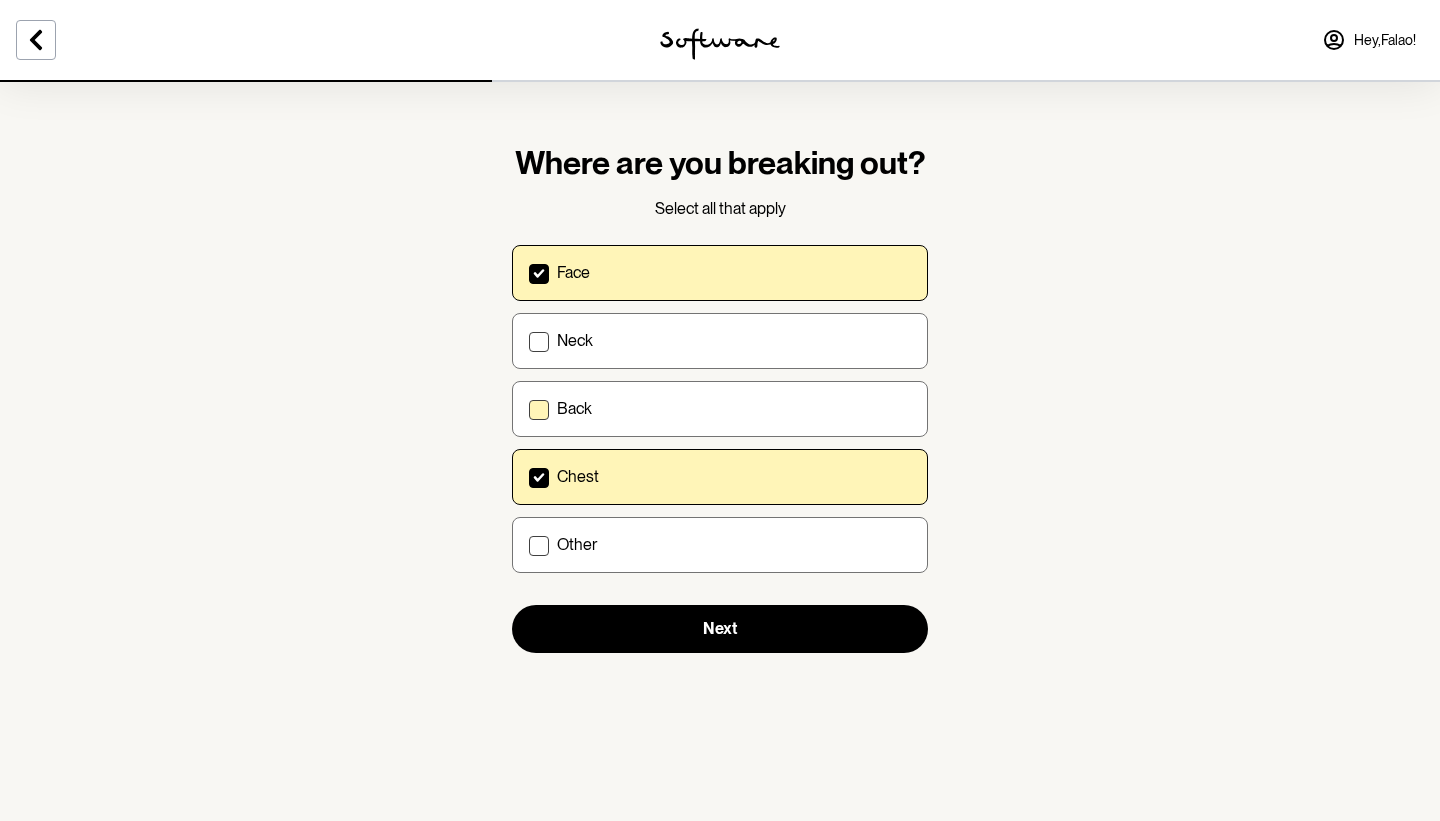 click on "Back" at bounding box center (720, 409) 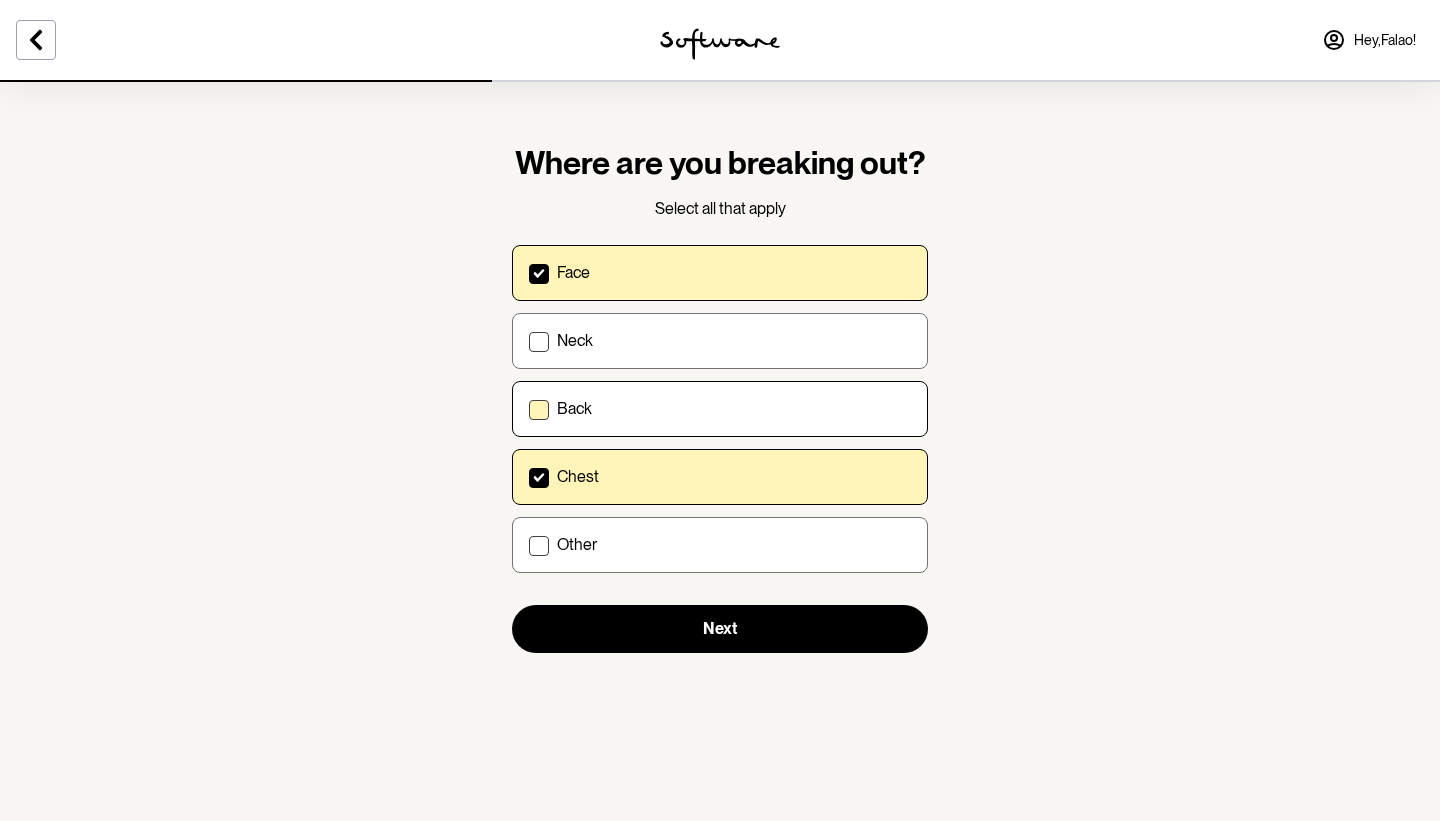click on "Back" at bounding box center (528, 408) 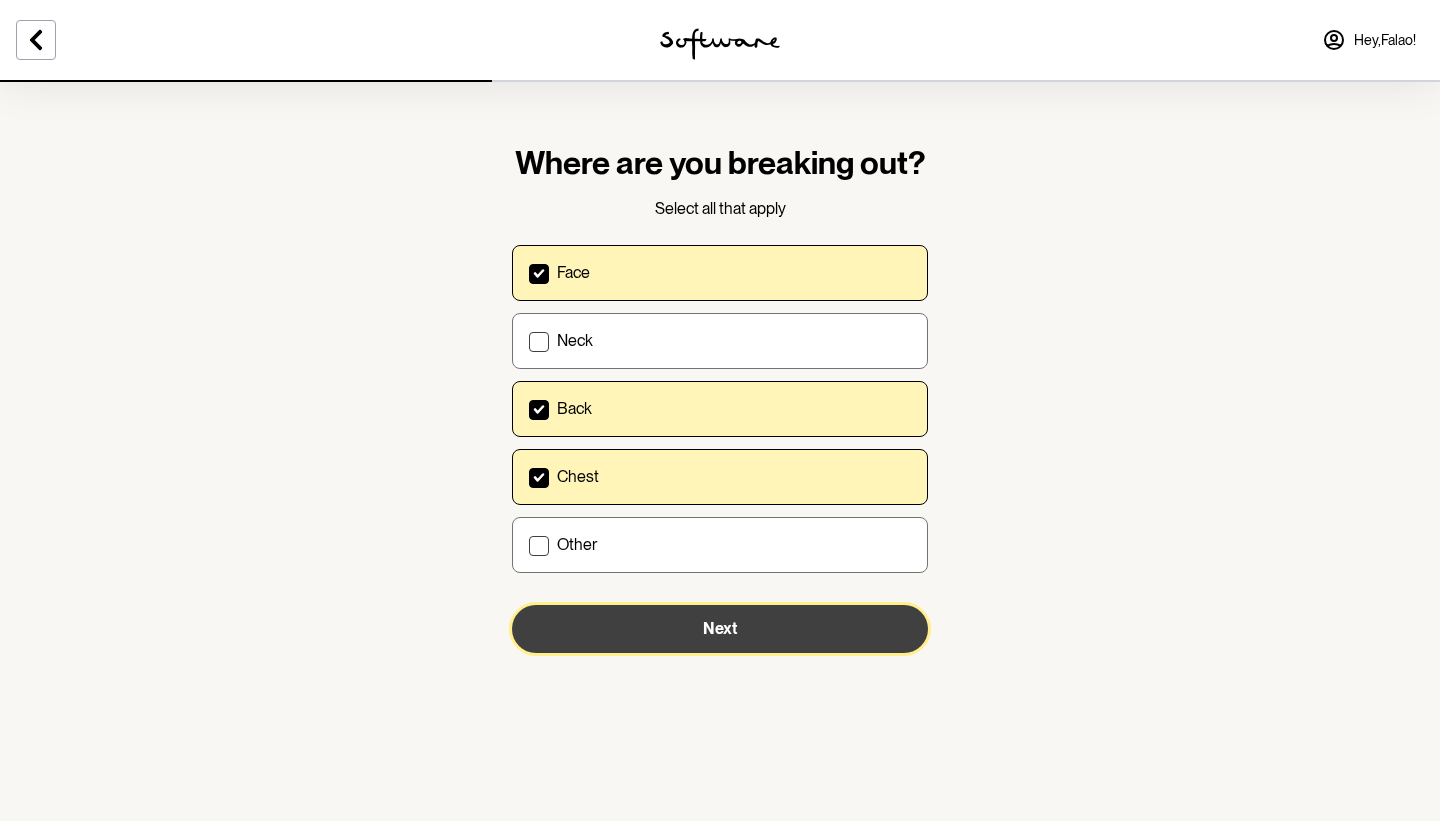 click on "Next" at bounding box center (720, 629) 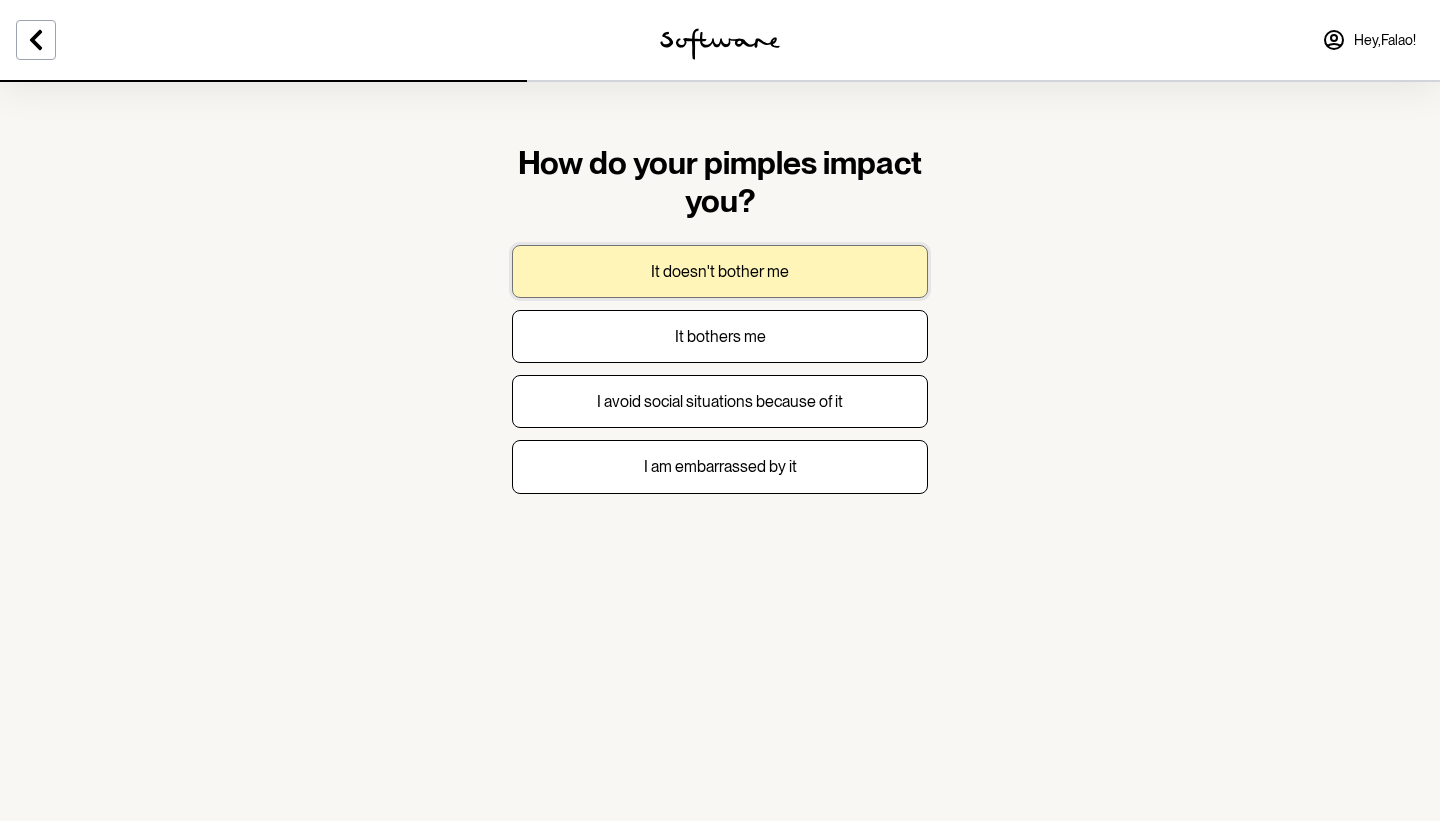 click on "It doesn't bother me" at bounding box center [720, 271] 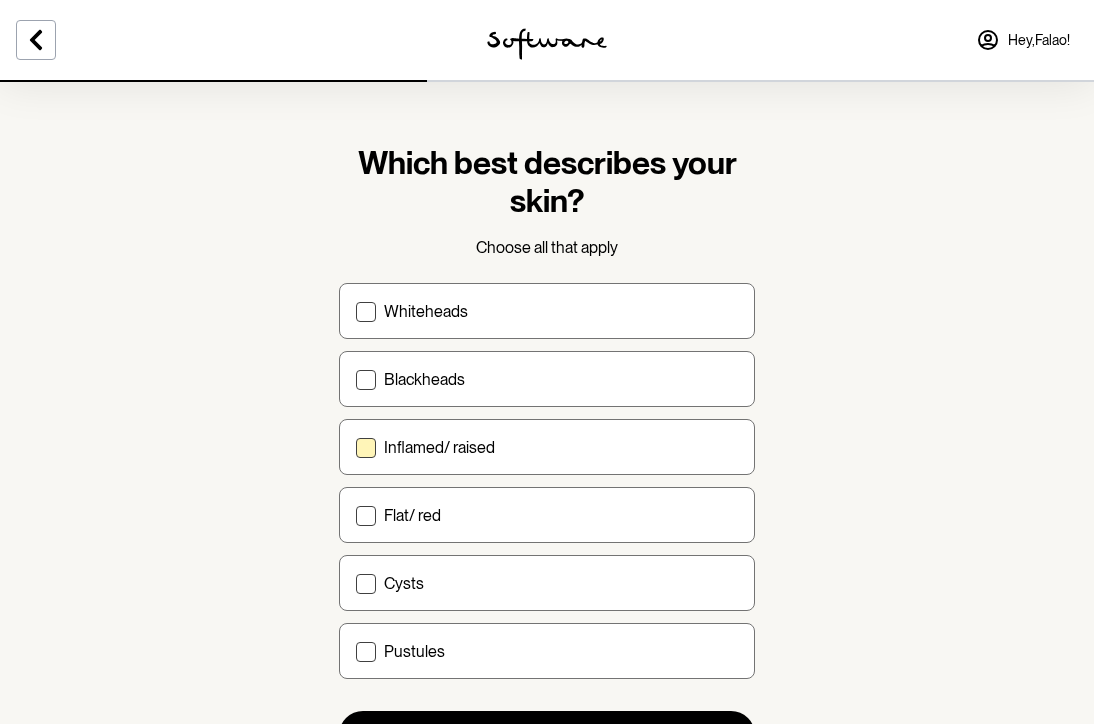 click on "Inflamed/ raised" at bounding box center (439, 447) 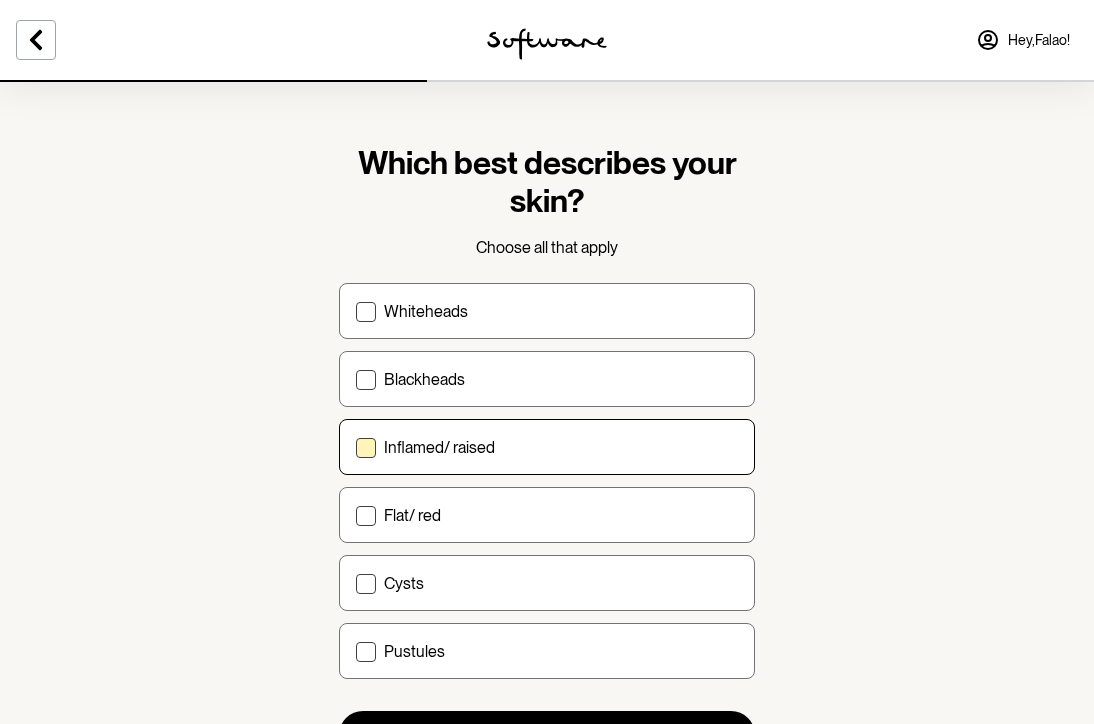 click on "Inflamed/ raised" at bounding box center (355, 447) 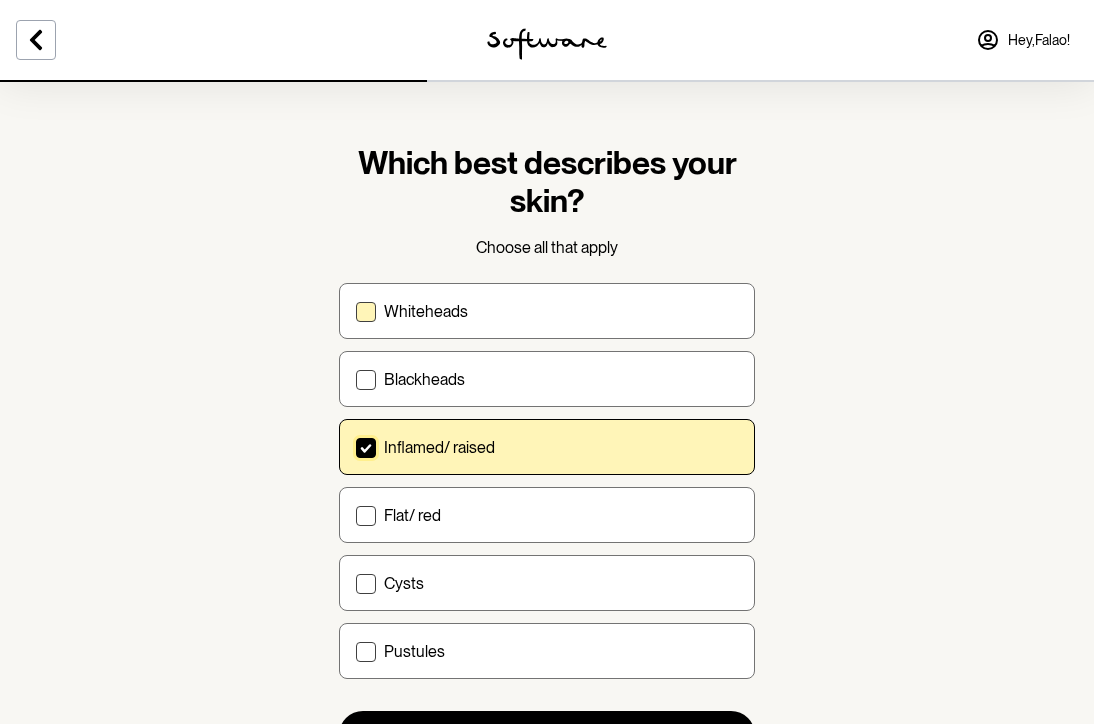 scroll, scrollTop: 99, scrollLeft: 0, axis: vertical 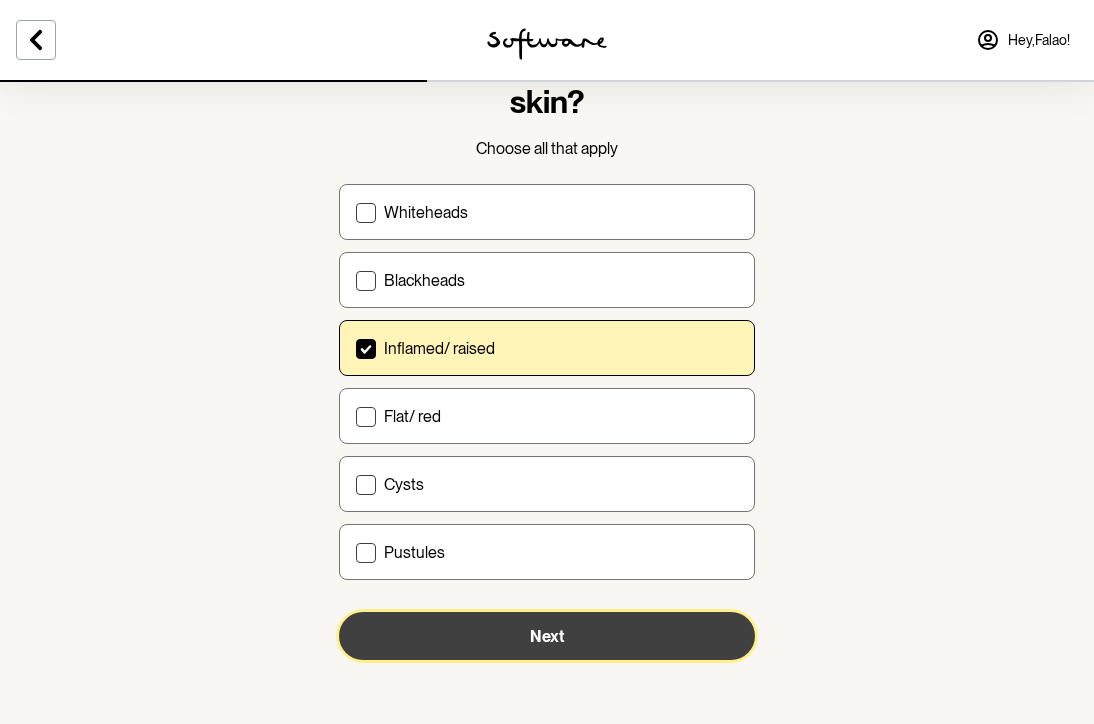 click on "Next" at bounding box center [547, 636] 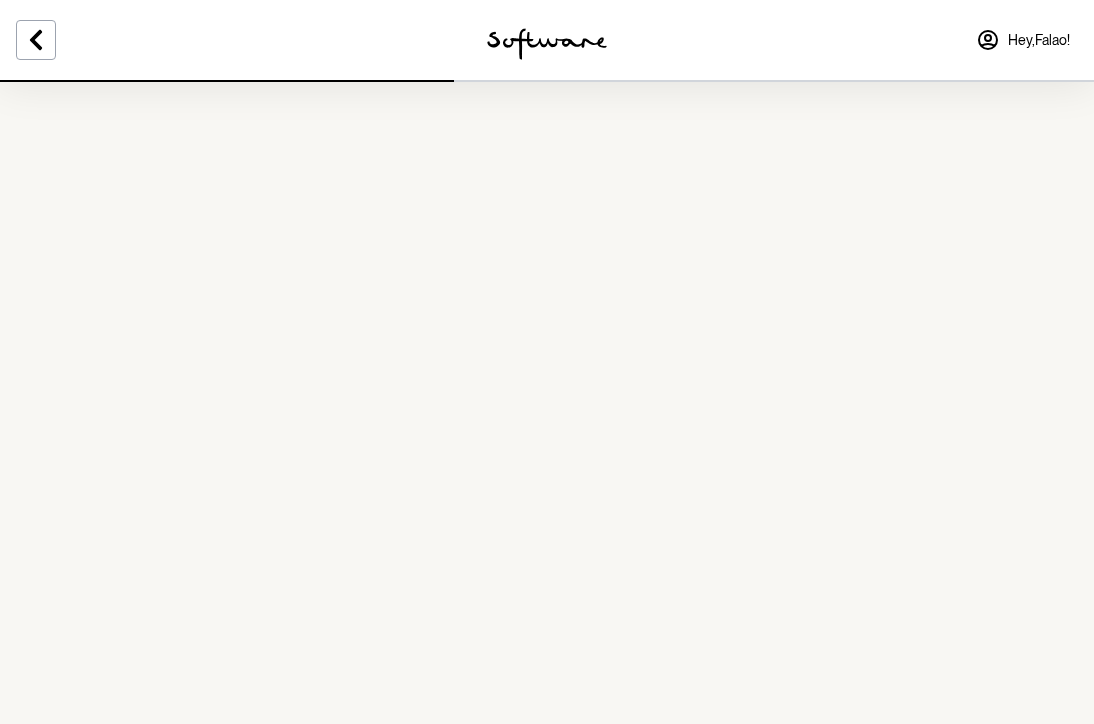 scroll, scrollTop: 0, scrollLeft: 0, axis: both 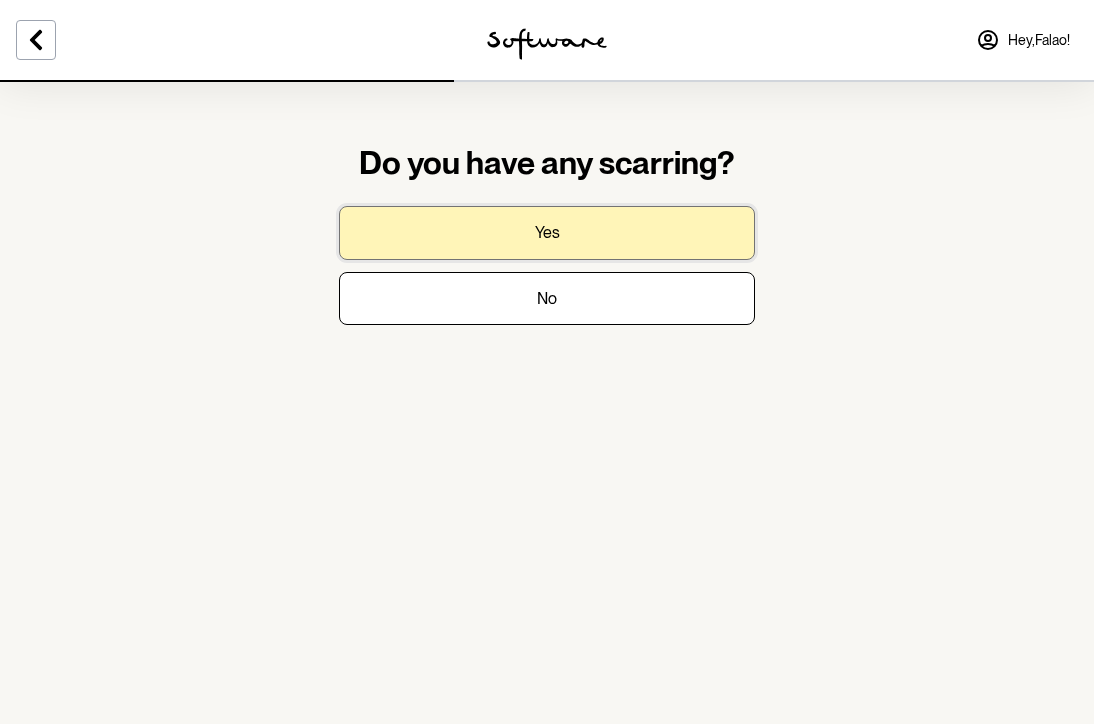 click on "Yes" at bounding box center (547, 232) 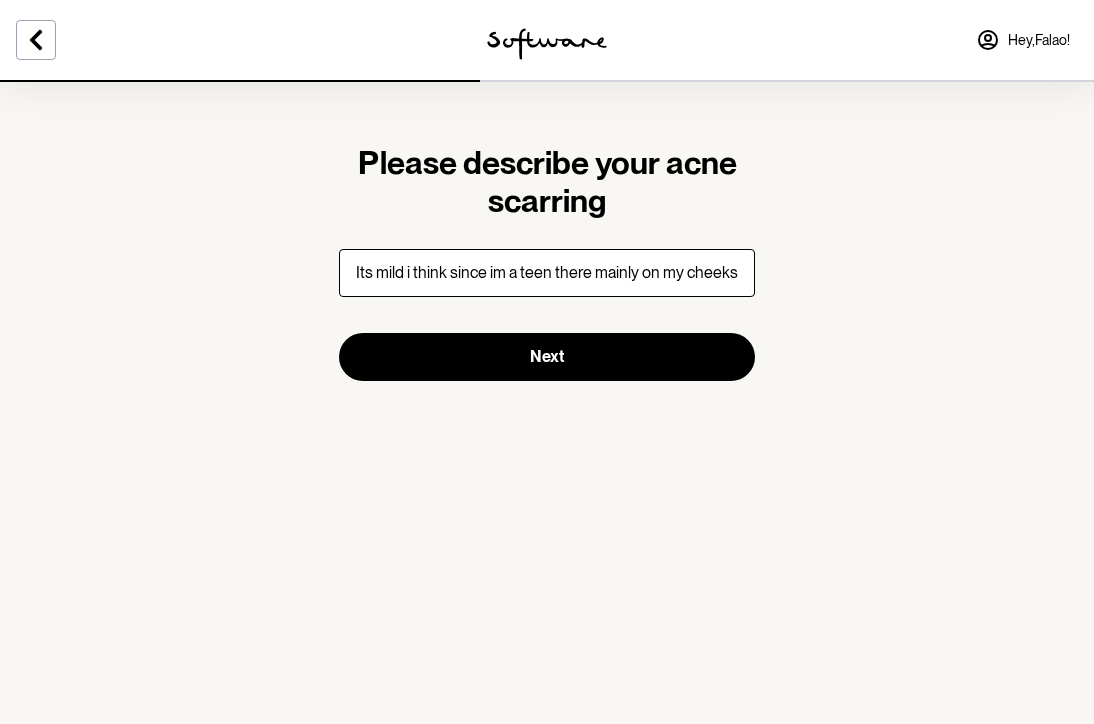 click on "Its mild i think since im a teen there mainly on my cheeks" at bounding box center (547, 273) 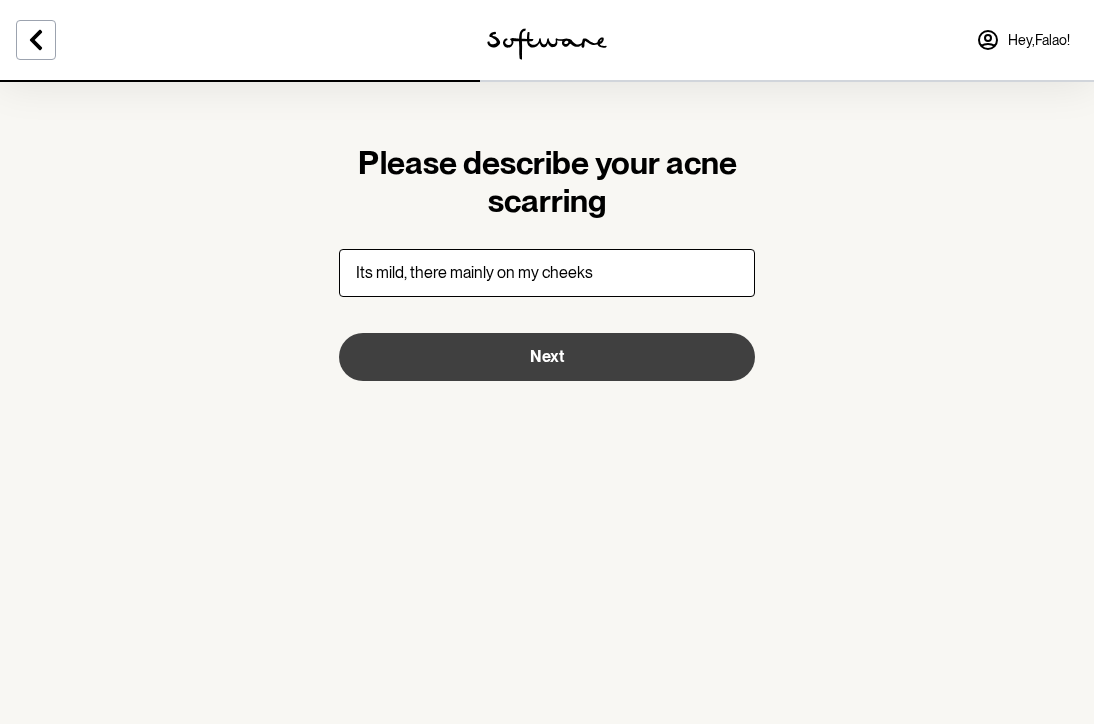 type on "Its mild, there mainly on my cheeks" 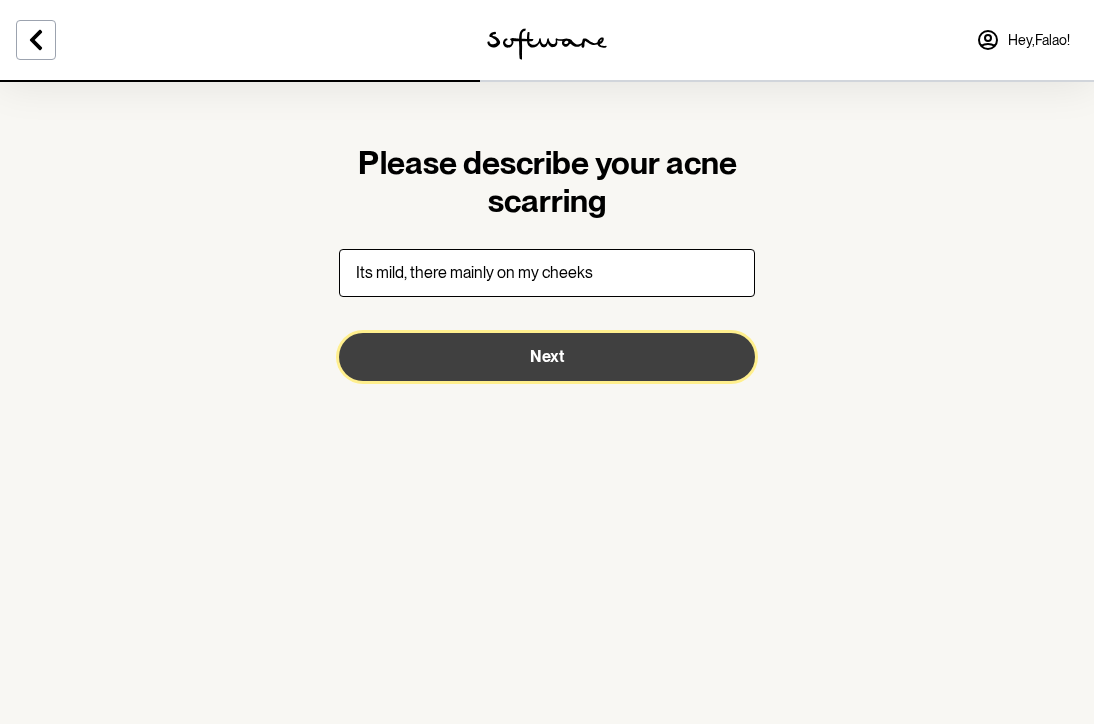 click on "Next" at bounding box center [547, 356] 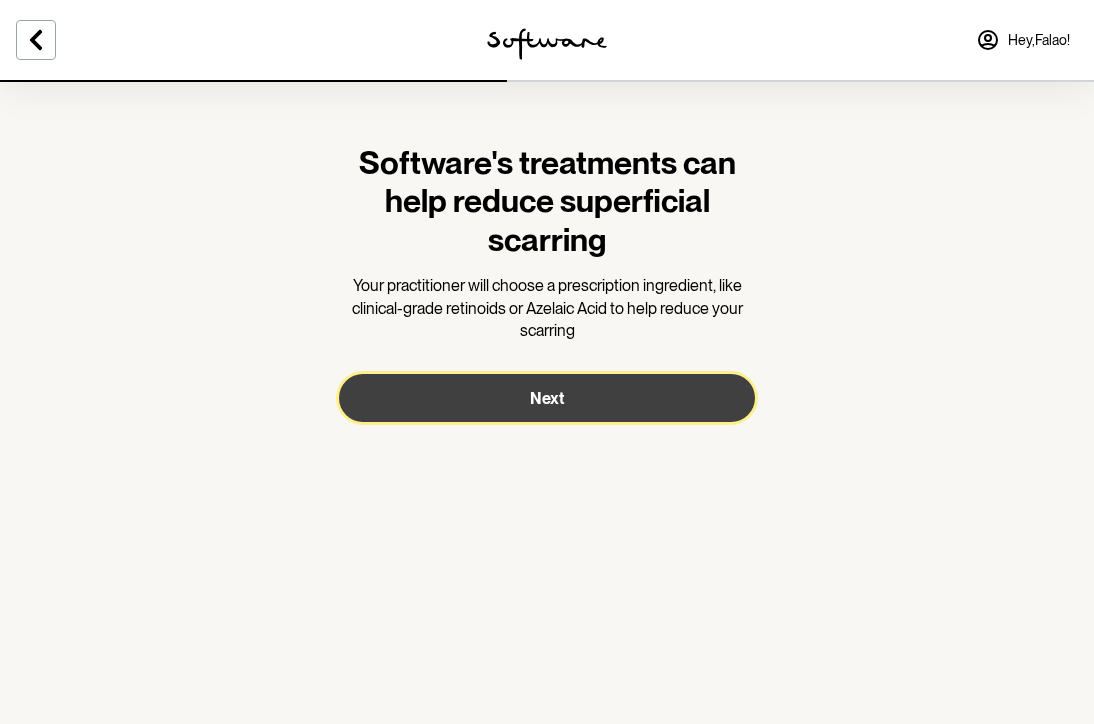 click on "Next" at bounding box center [547, 398] 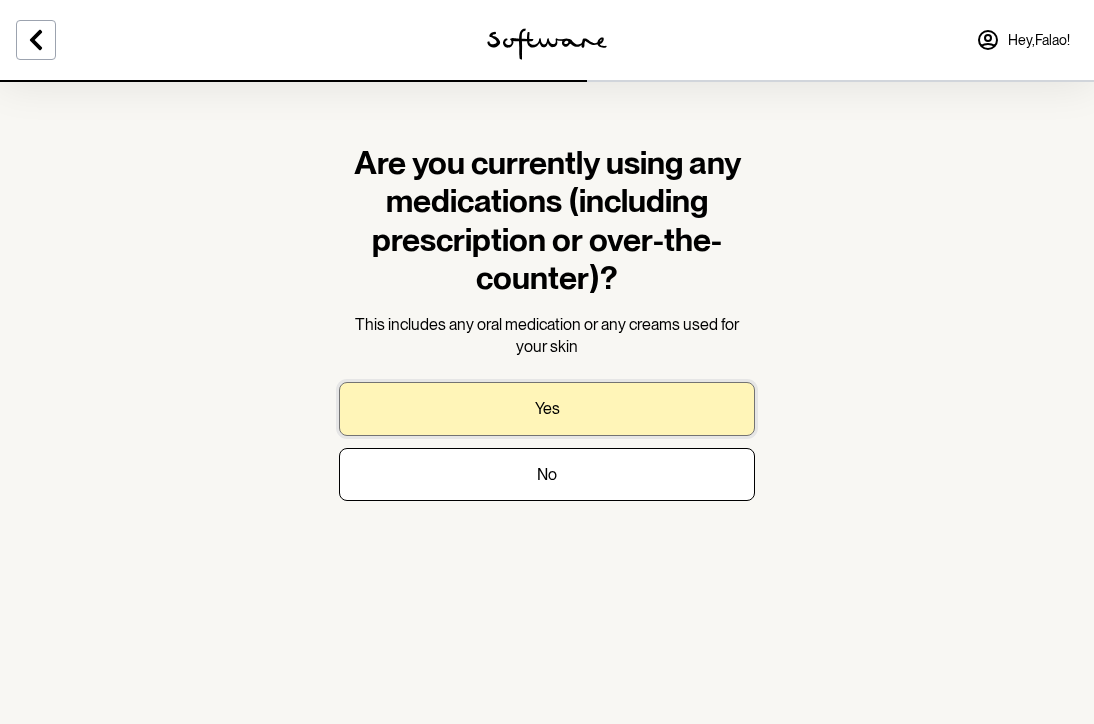 click on "Yes" at bounding box center [547, 408] 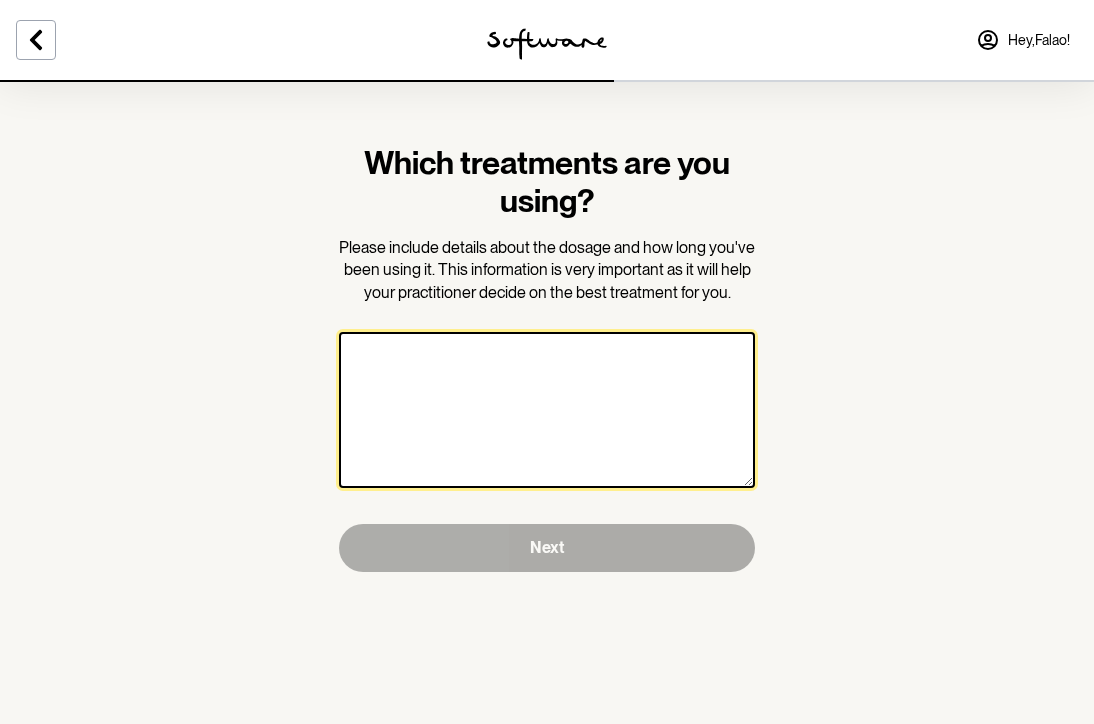 click at bounding box center [547, 410] 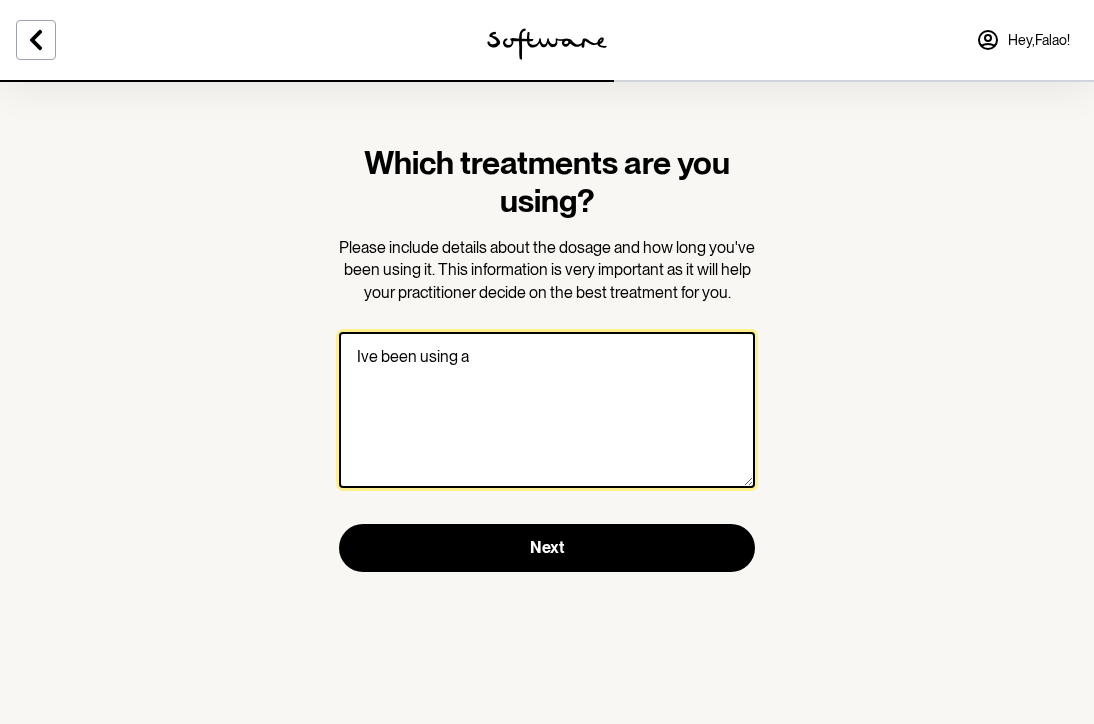 click on "Ive been using a" at bounding box center (547, 410) 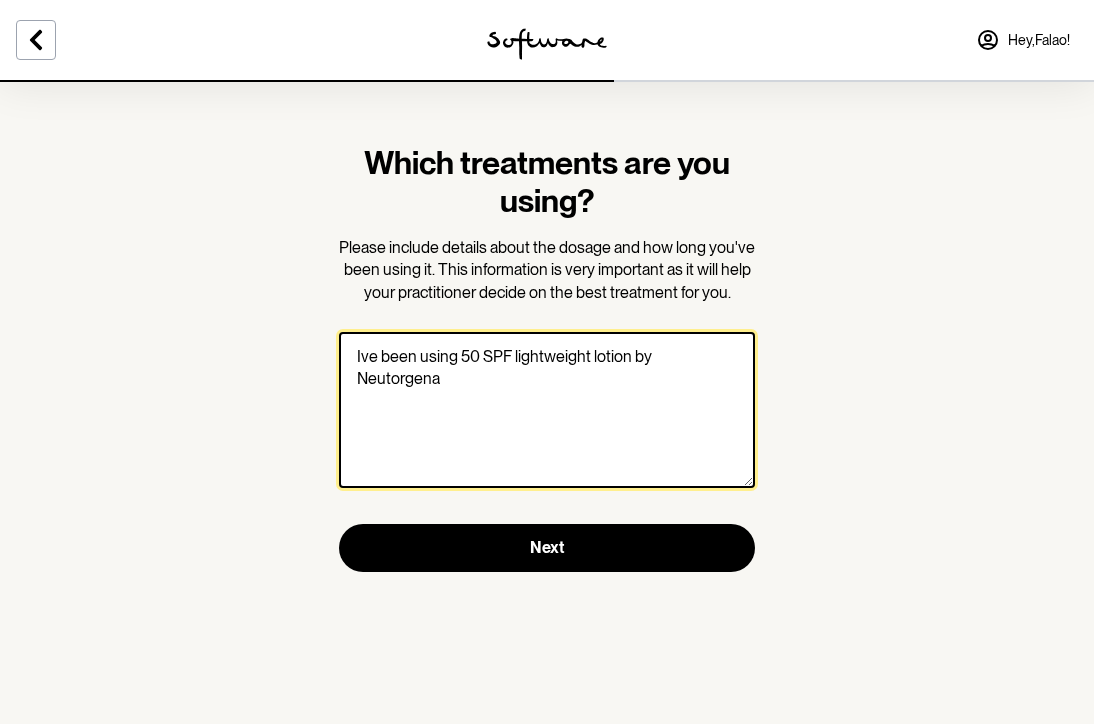 click on "Ive been using 50 SPF lightweight lotion by Neutorgena" at bounding box center (547, 410) 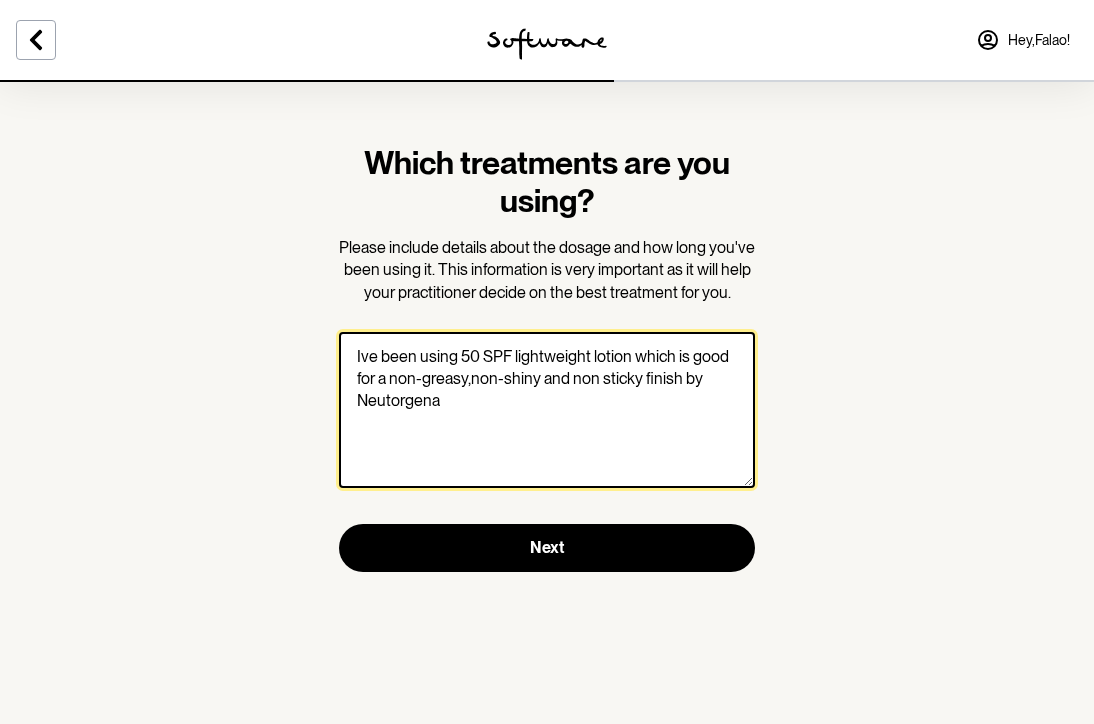 click on "Ive been using 50 SPF lightweight lotion which is good for a non-greasy,non-shiny and non sticky finish by Neutorgena" at bounding box center (547, 410) 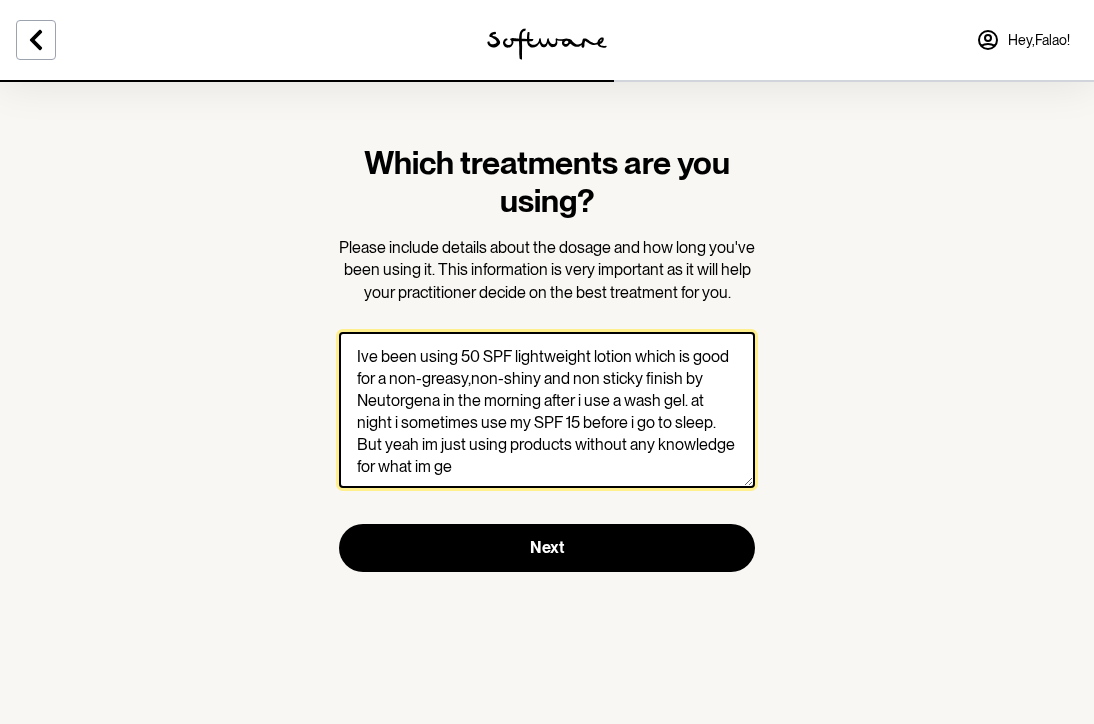 drag, startPoint x: 358, startPoint y: 445, endPoint x: 461, endPoint y: 471, distance: 106.23088 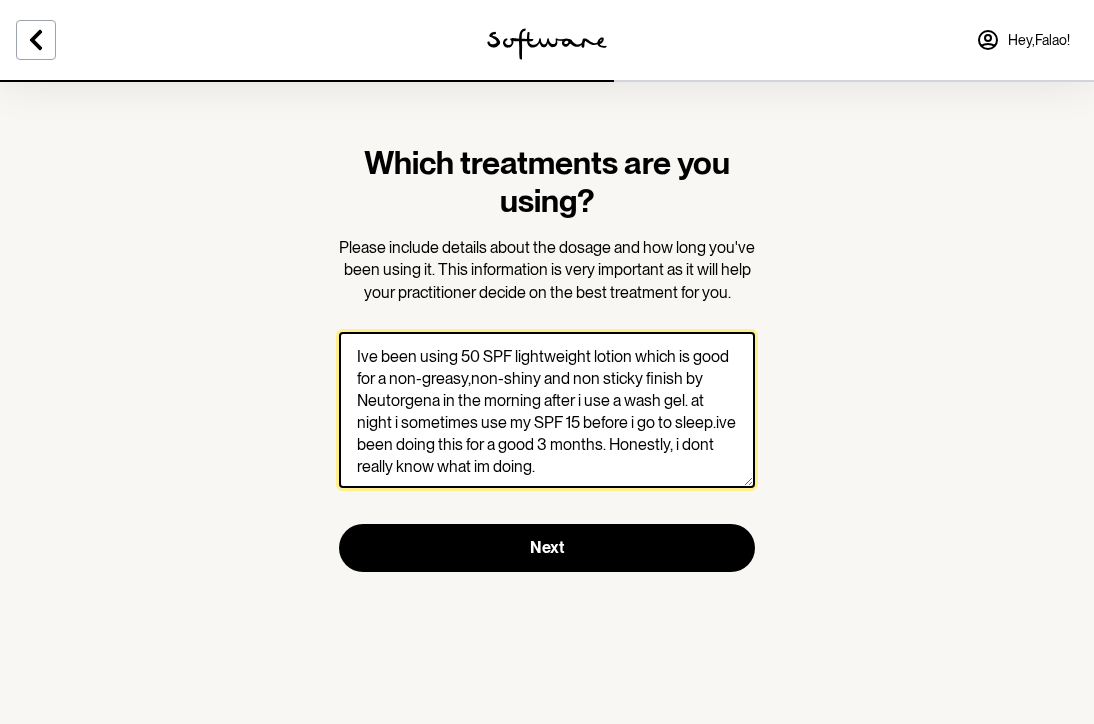 click on "Ive been using 50 SPF lightweight lotion which is good for a non-greasy,non-shiny and non sticky finish by Neutorgena in the morning after i use a wash gel. at night i sometimes use my SPF 15 before i go to sleep.ive been doing this for a good 3 months. Honestly, i dont really know what im doing." at bounding box center (547, 410) 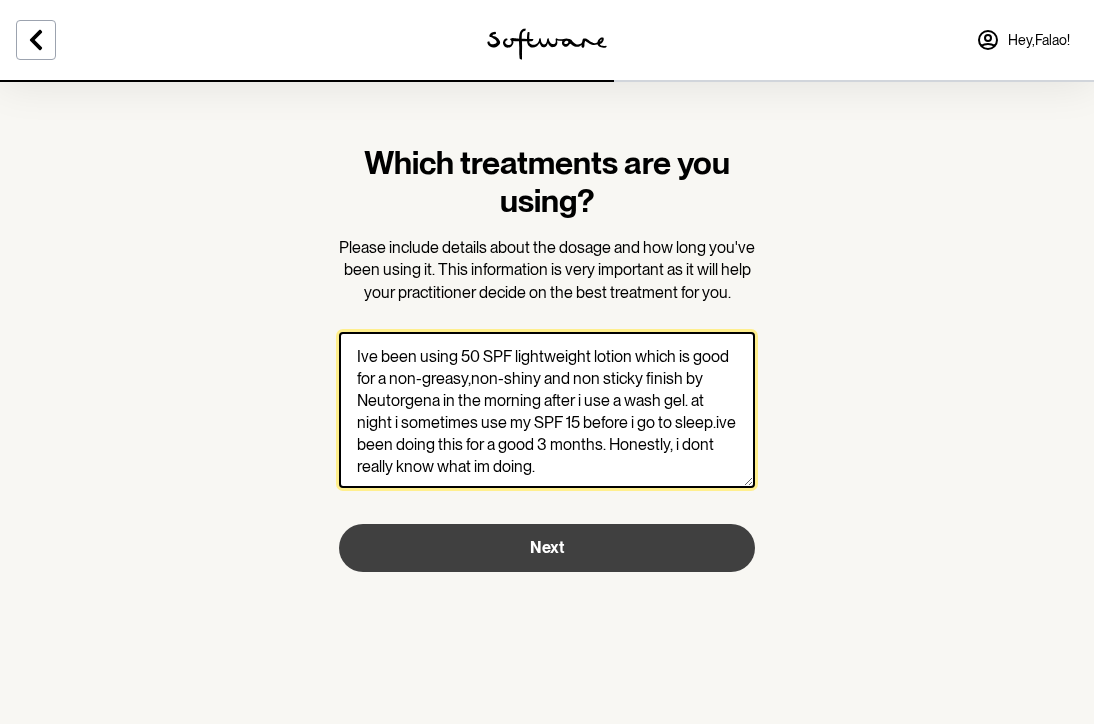 type on "Ive been using 50 SPF lightweight lotion which is good for a non-greasy,non-shiny and non sticky finish by Neutorgena in the morning after i use a wash gel. at night i sometimes use my SPF 15 before i go to sleep.ive been doing this for a good 3 months. Honestly, i dont really know what im doing." 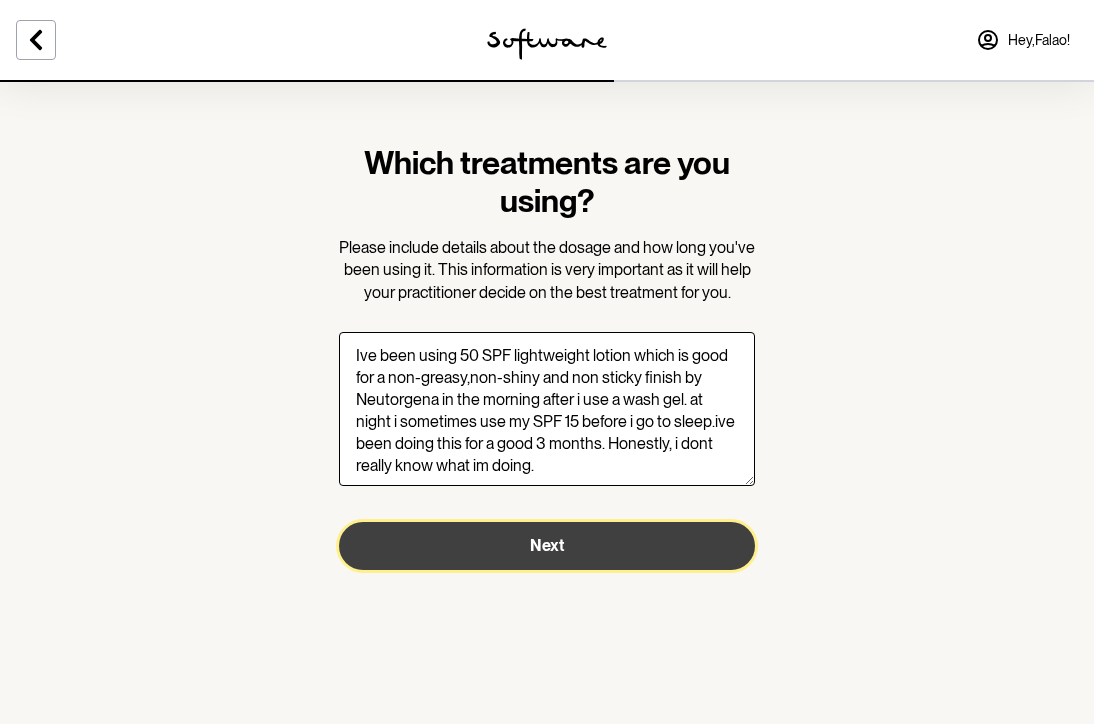 click on "Next" at bounding box center (547, 546) 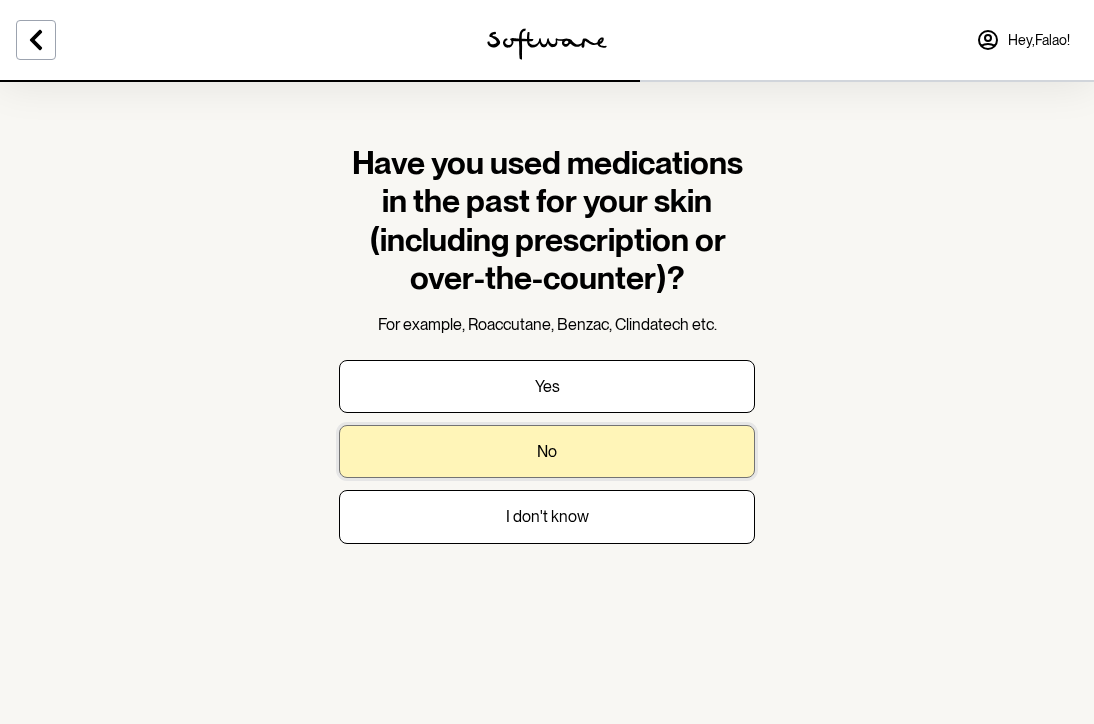 click on "No" at bounding box center (547, 451) 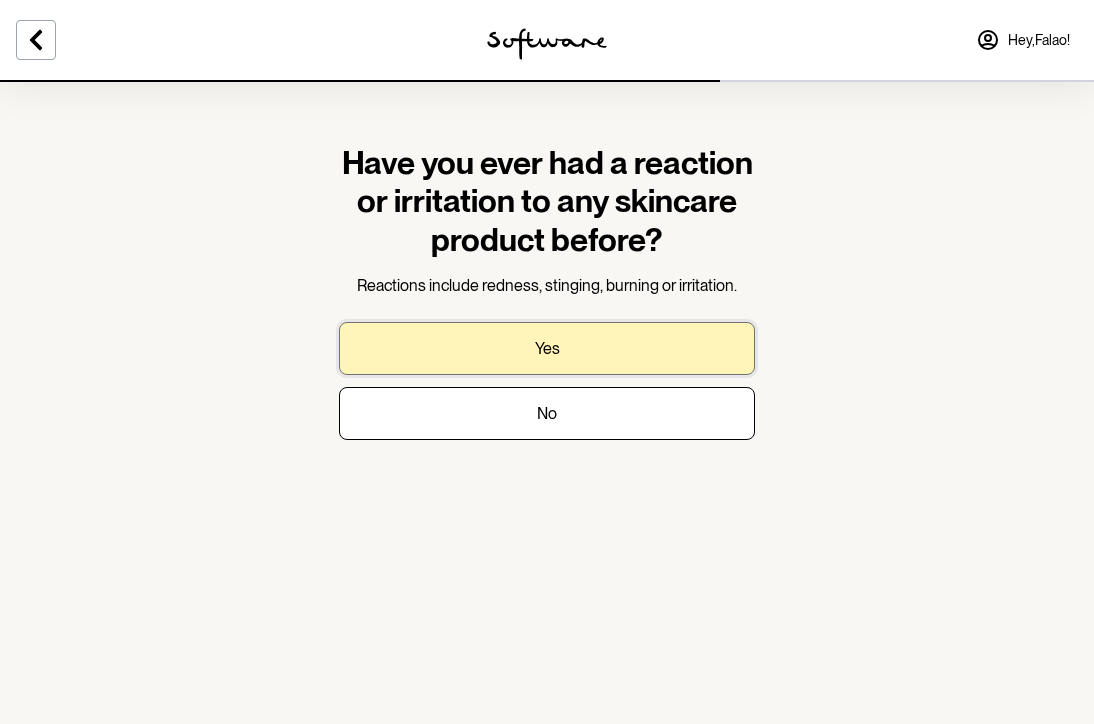 click on "Yes" at bounding box center [547, 348] 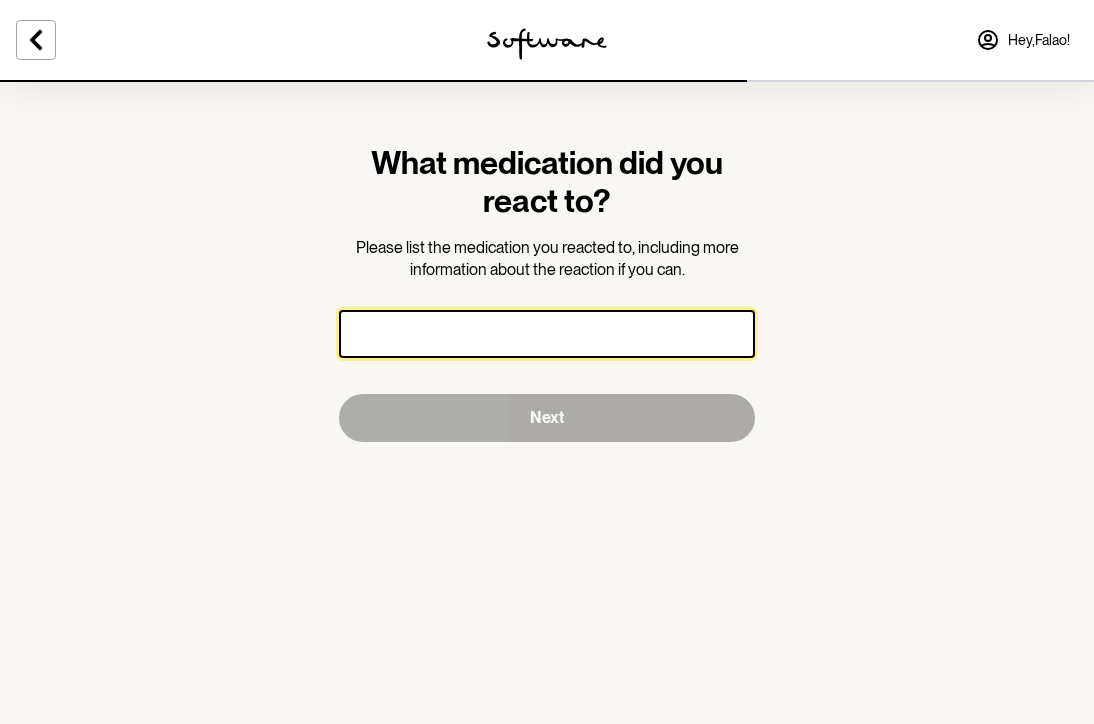click at bounding box center [547, 334] 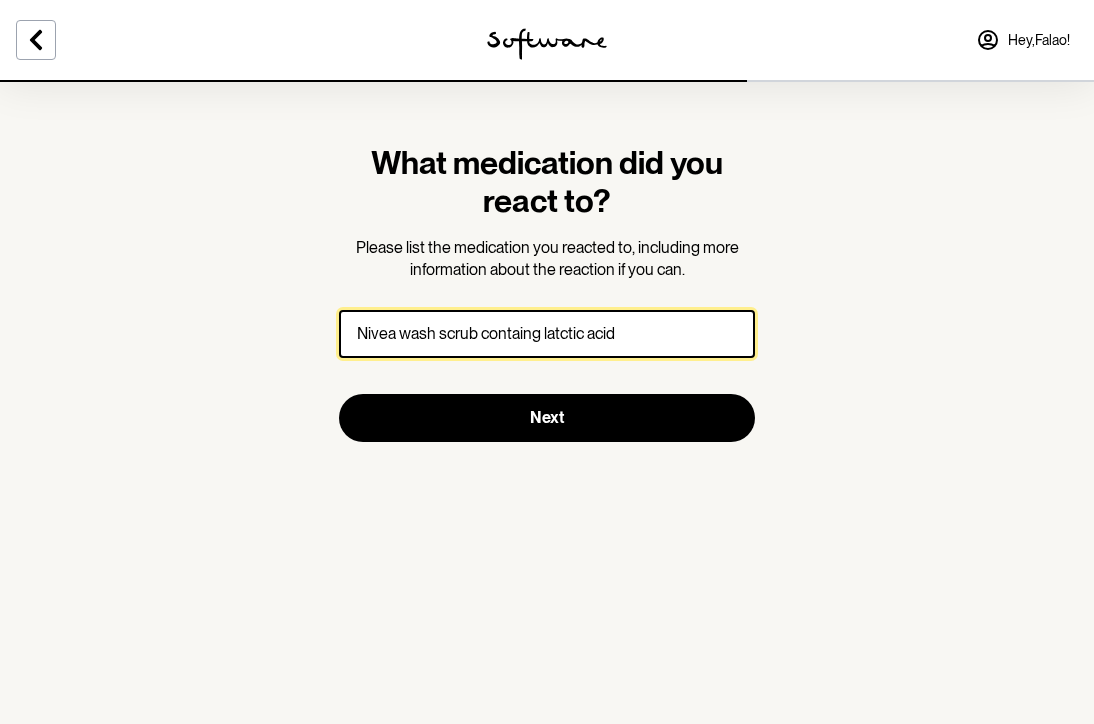click on "Nivea wash scrub containg latctic acid" at bounding box center [547, 334] 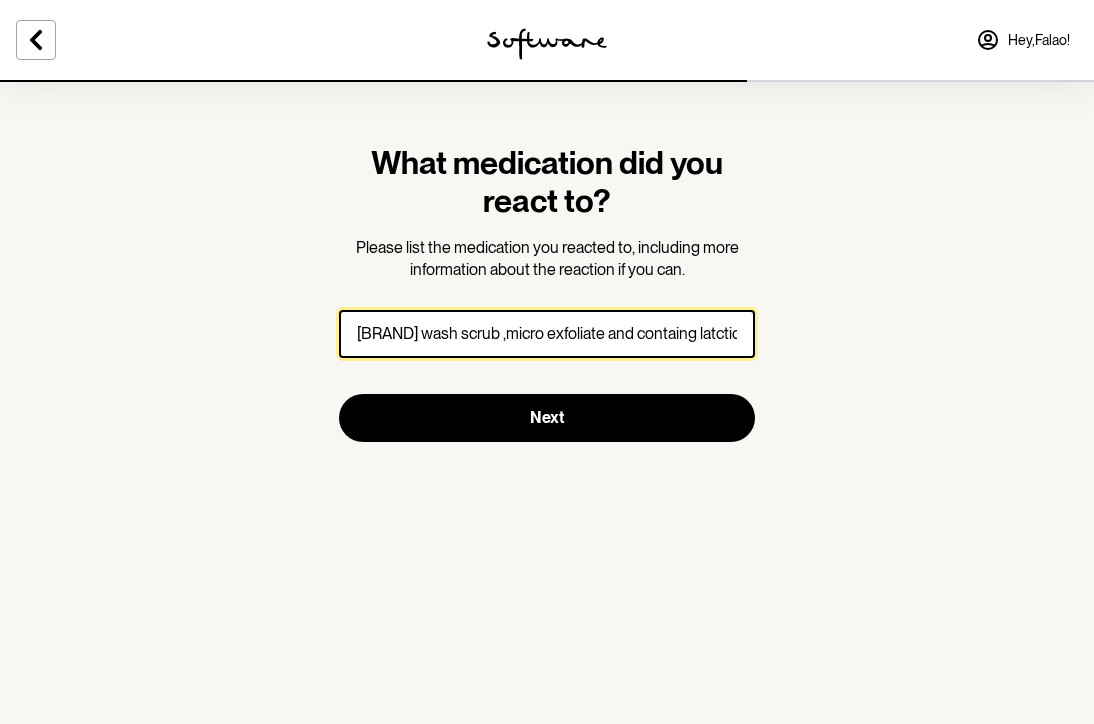 click on "[BRAND] wash scrub ,micro exfoliate and containg latctic acid" at bounding box center [547, 334] 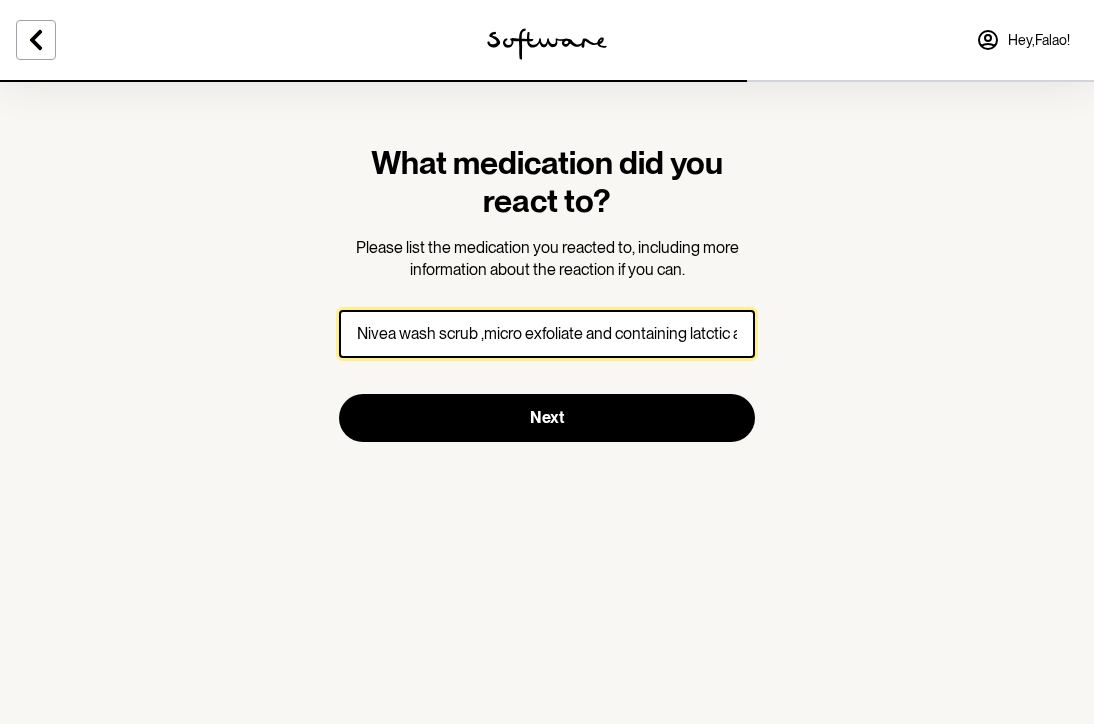click on "Nivea wash scrub ,micro exfoliate and containing latctic acid" at bounding box center [547, 334] 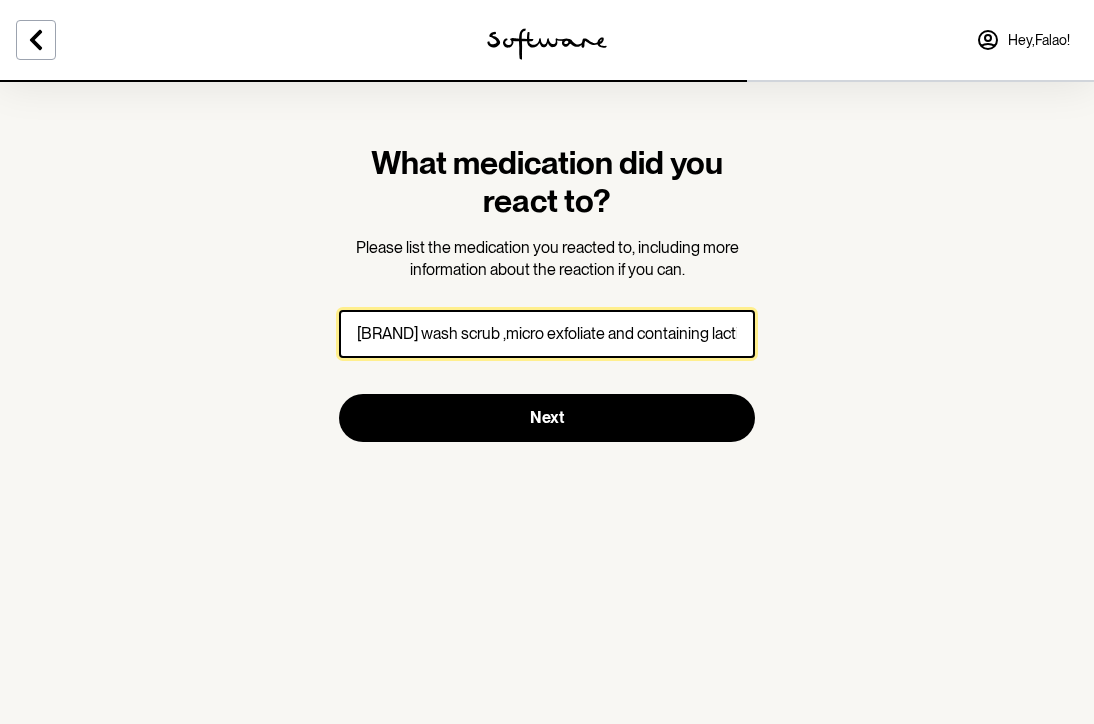 scroll, scrollTop: 0, scrollLeft: 21, axis: horizontal 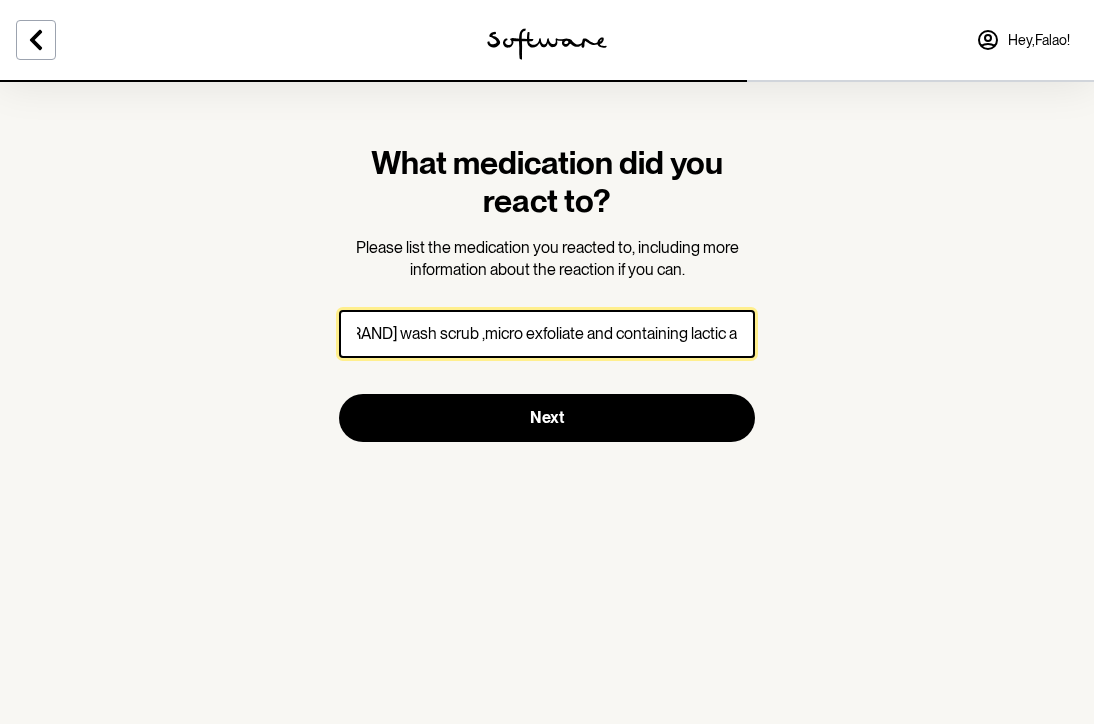 click on "[BRAND] wash scrub ,micro exfoliate and containing lactic acid" at bounding box center (547, 334) 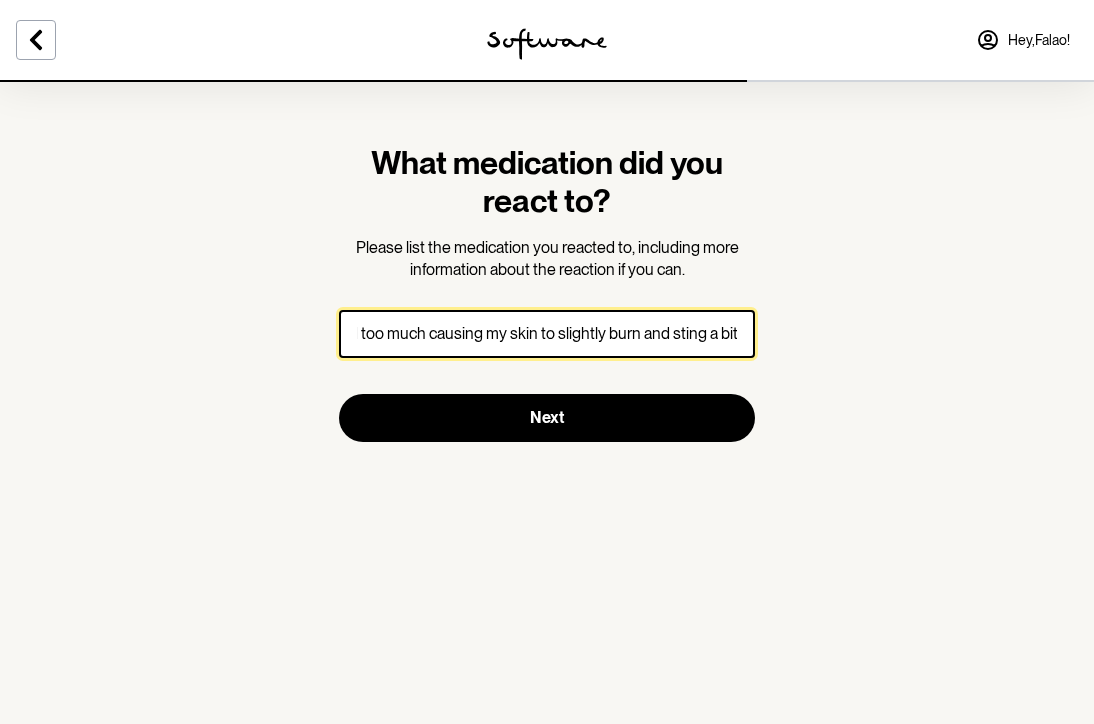 scroll, scrollTop: 0, scrollLeft: 522, axis: horizontal 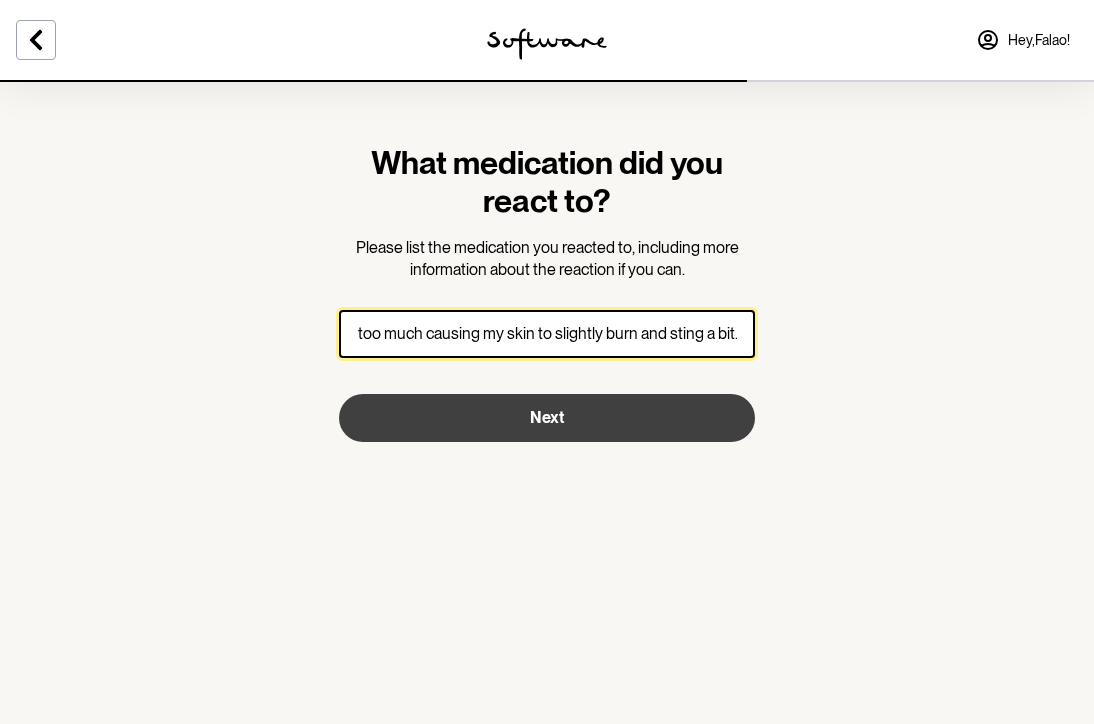 type on "Nivea wash scrub ,micro exfoliate and containing lactic acid, i mightve applied too much causing my skin to slightly burn and sting a bit." 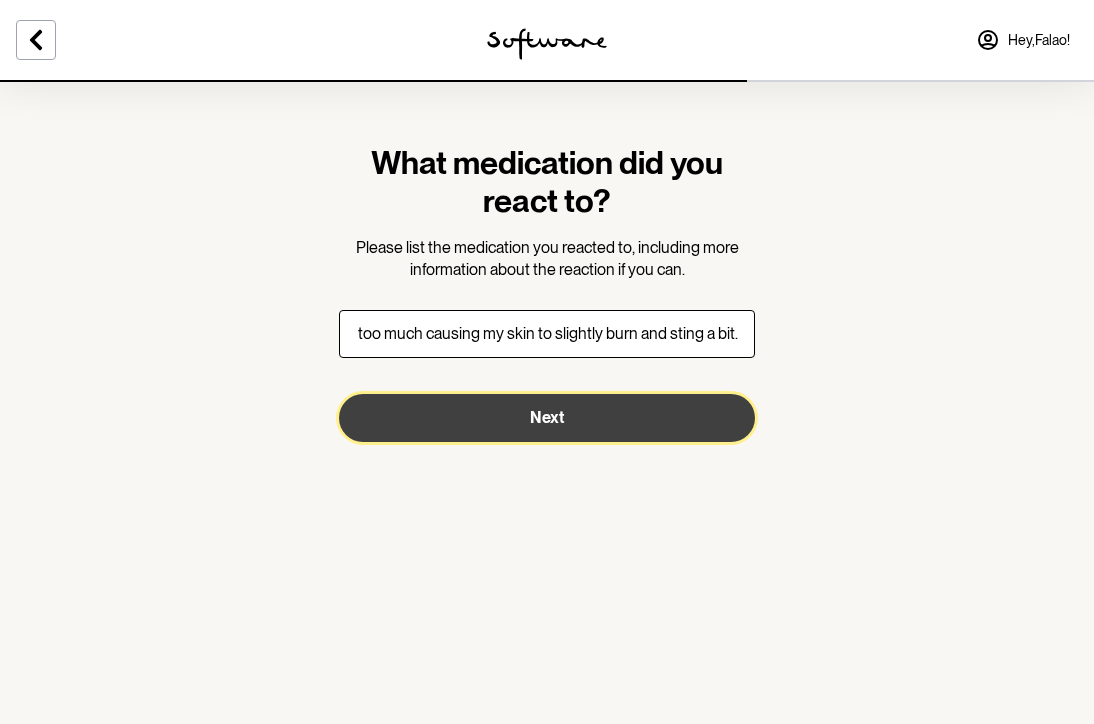 scroll, scrollTop: 0, scrollLeft: 0, axis: both 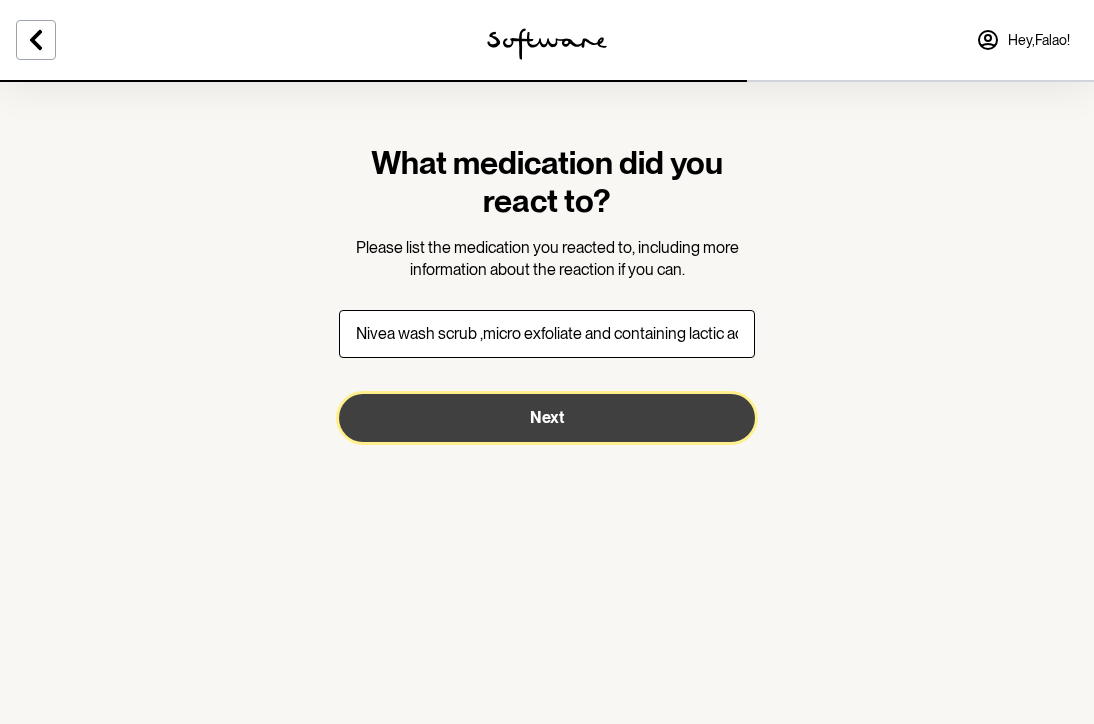 click on "Next" at bounding box center (547, 418) 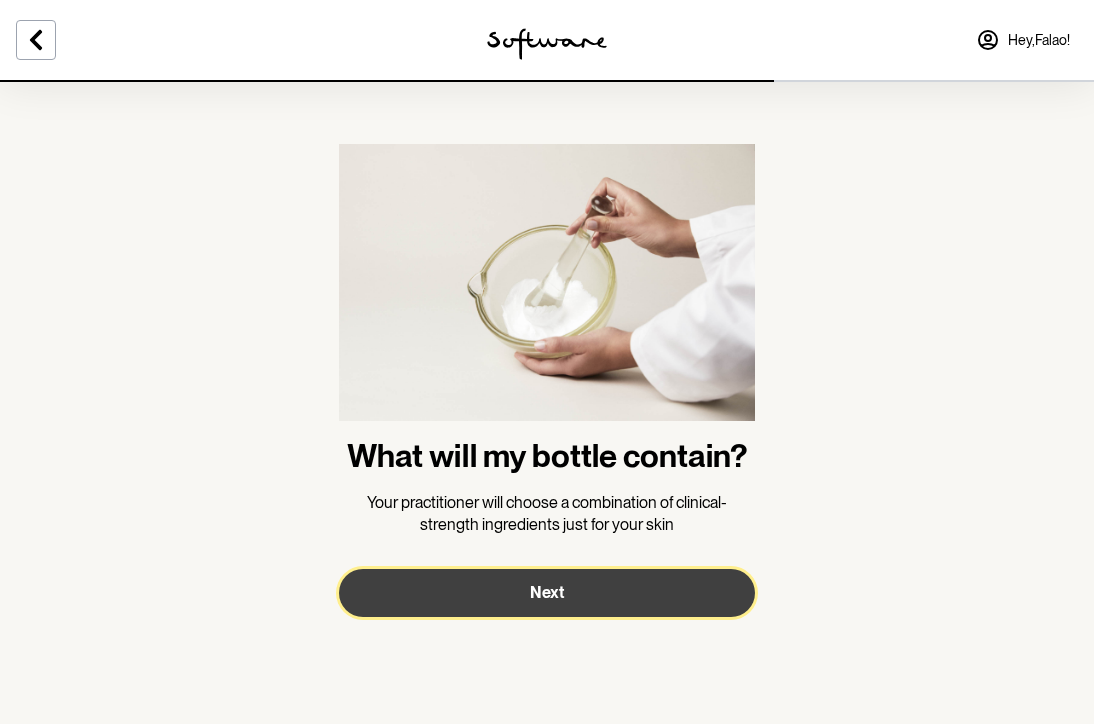 click on "Next" at bounding box center [547, 593] 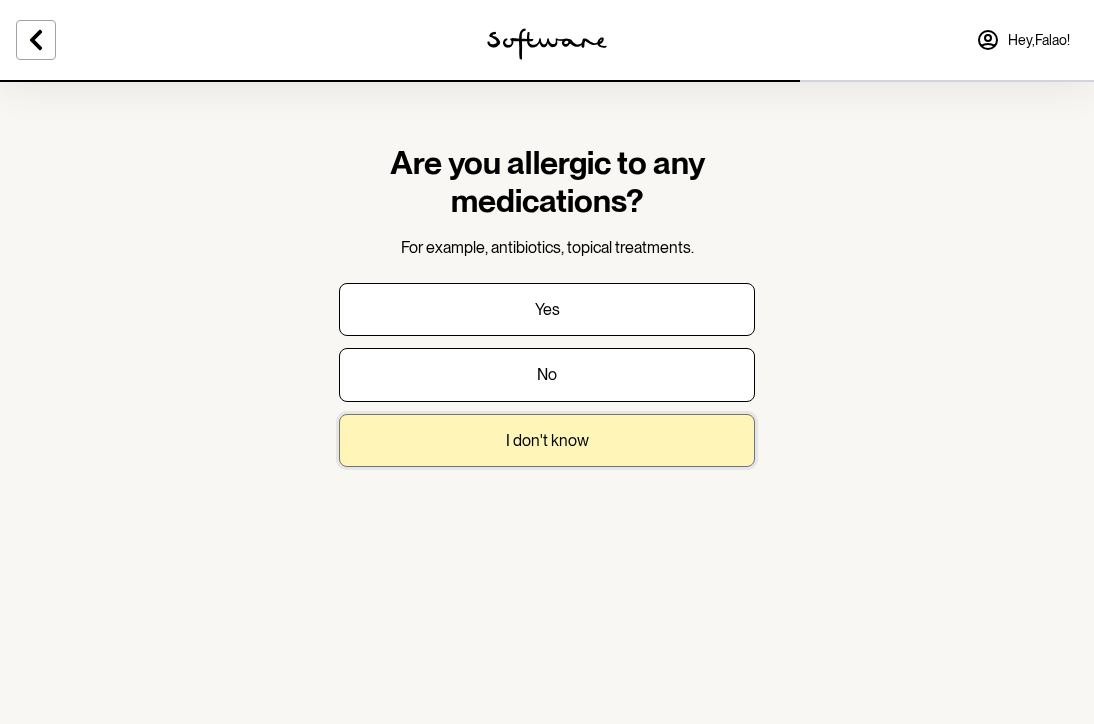 click on "I don't know" at bounding box center (547, 440) 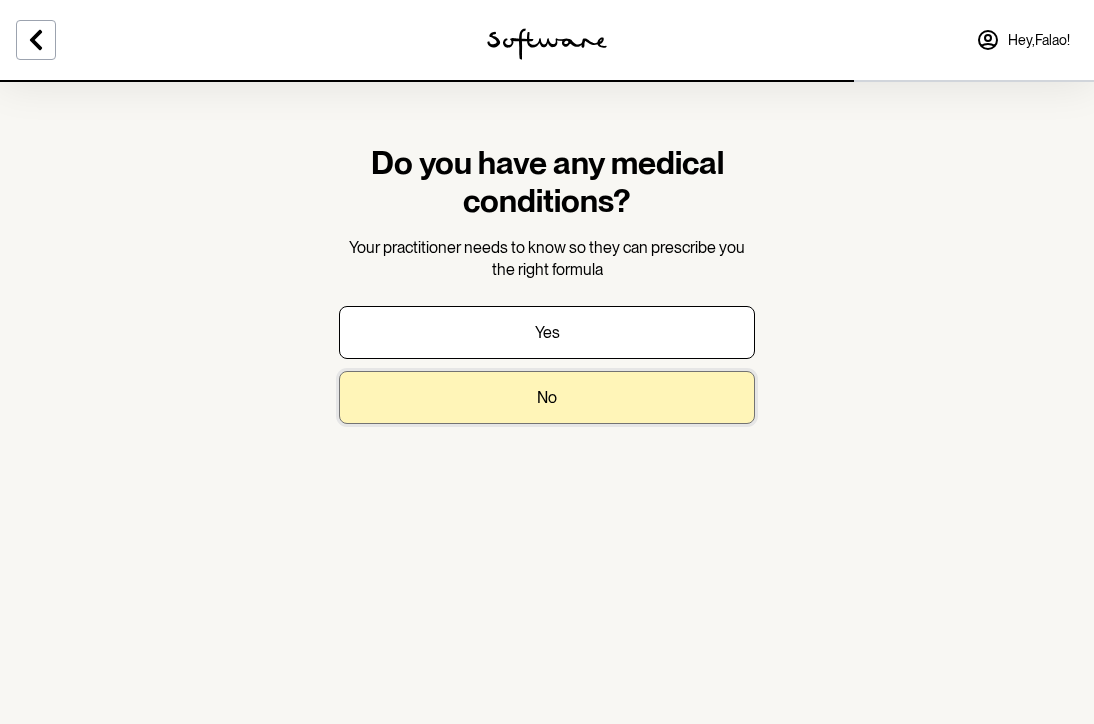 click on "No" at bounding box center [547, 397] 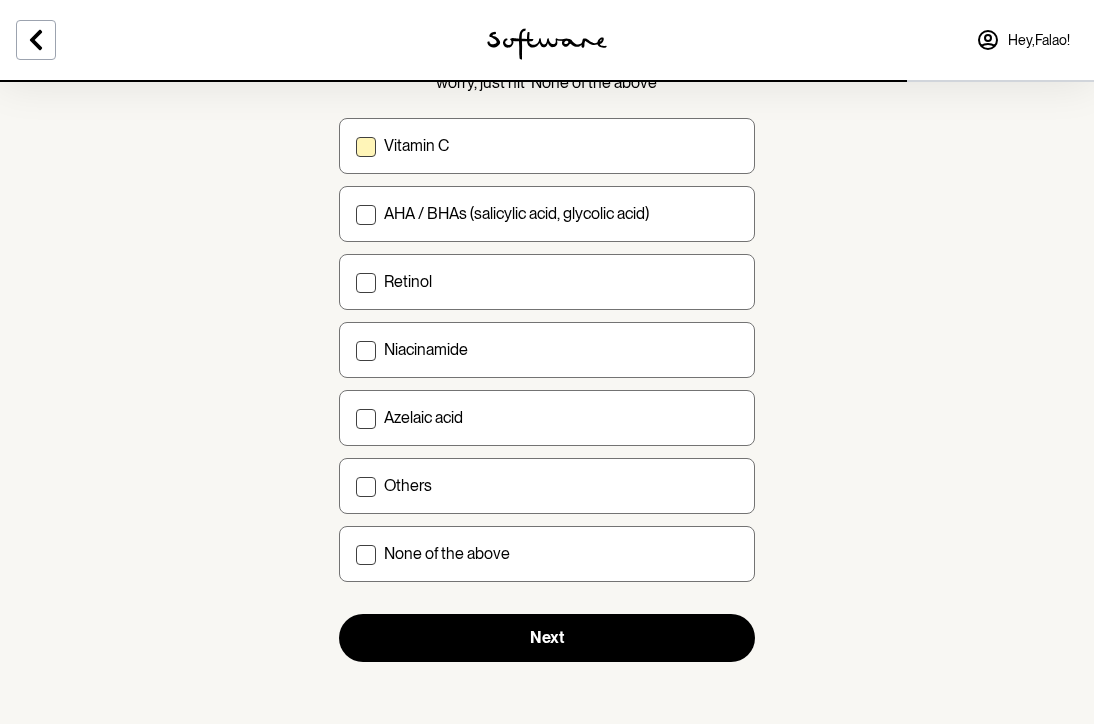 scroll, scrollTop: 228, scrollLeft: 0, axis: vertical 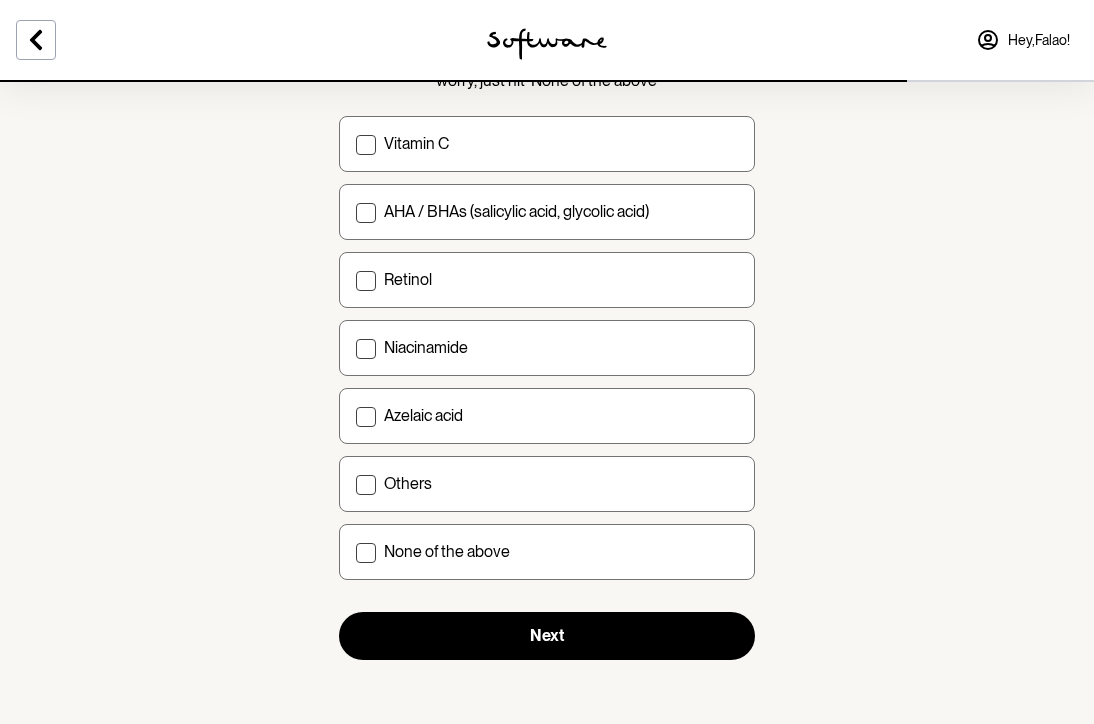 click on "Vitamin C AHA / BHAs (salicylic acid, glycolic acid) Retinol Niacinamide Azelaic acid Others None of the above" at bounding box center [547, 348] 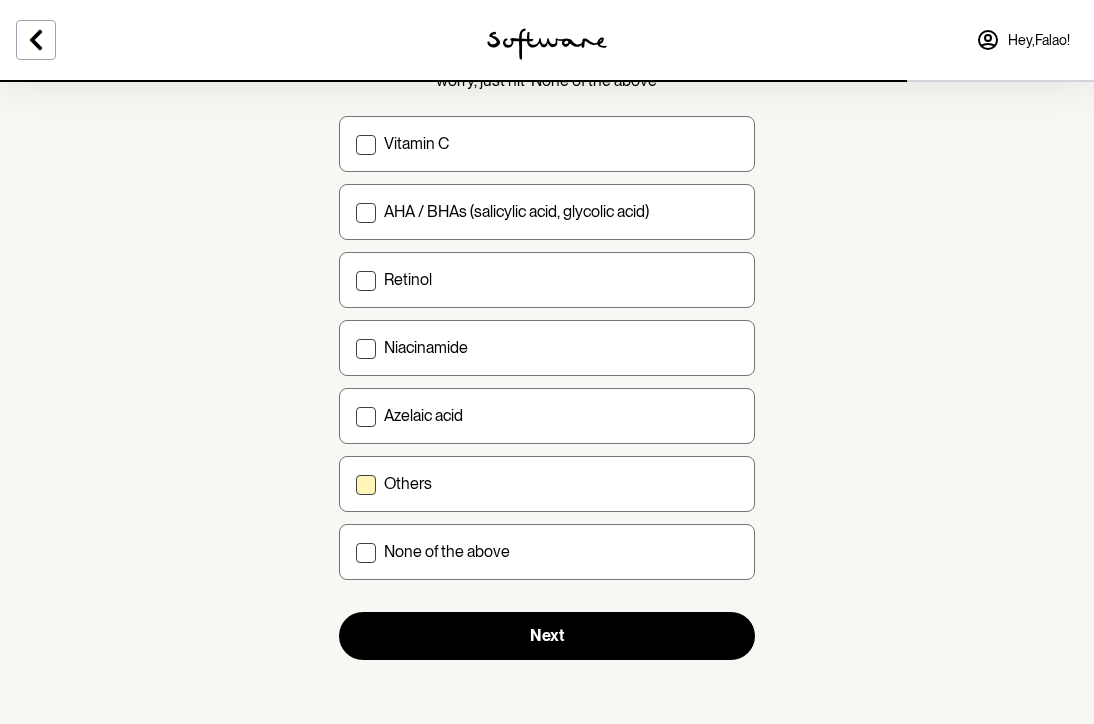 click on "Others" at bounding box center (547, 484) 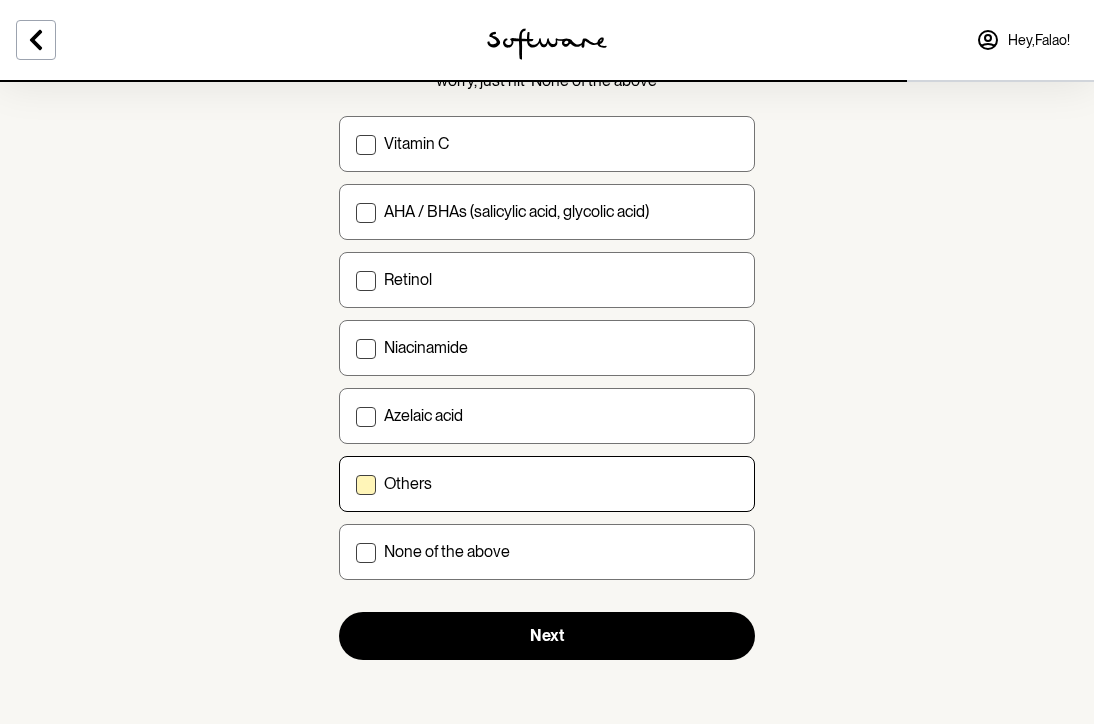 click on "Others" at bounding box center (355, 484) 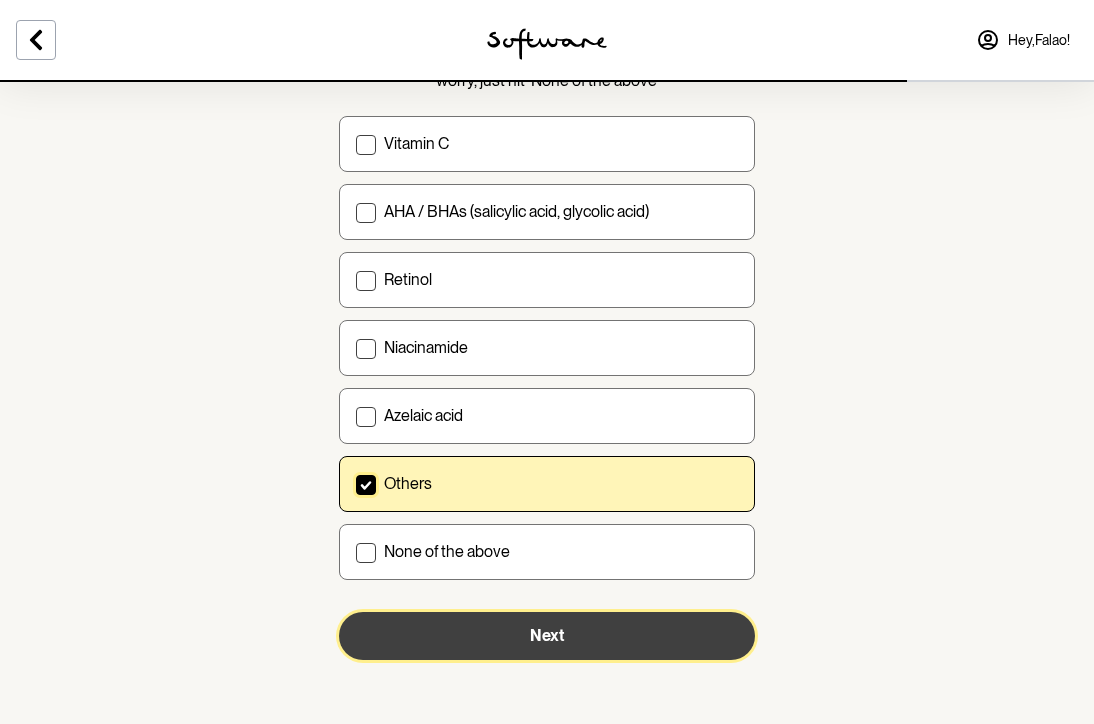 click on "Next" at bounding box center (547, 636) 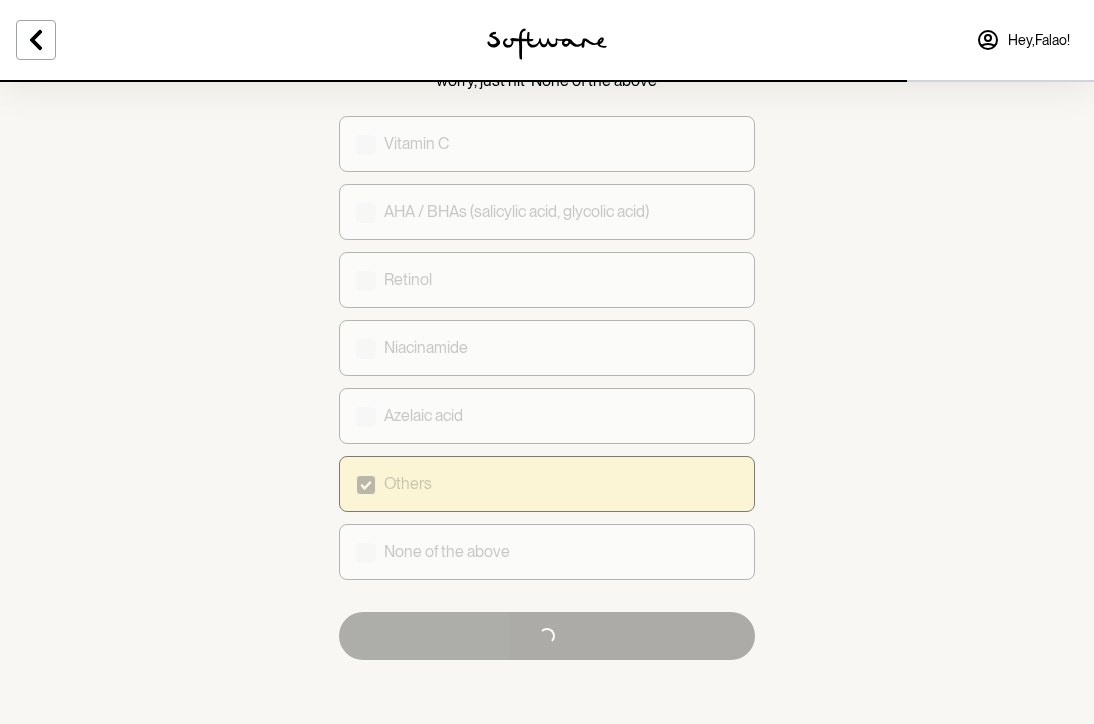 scroll, scrollTop: 0, scrollLeft: 0, axis: both 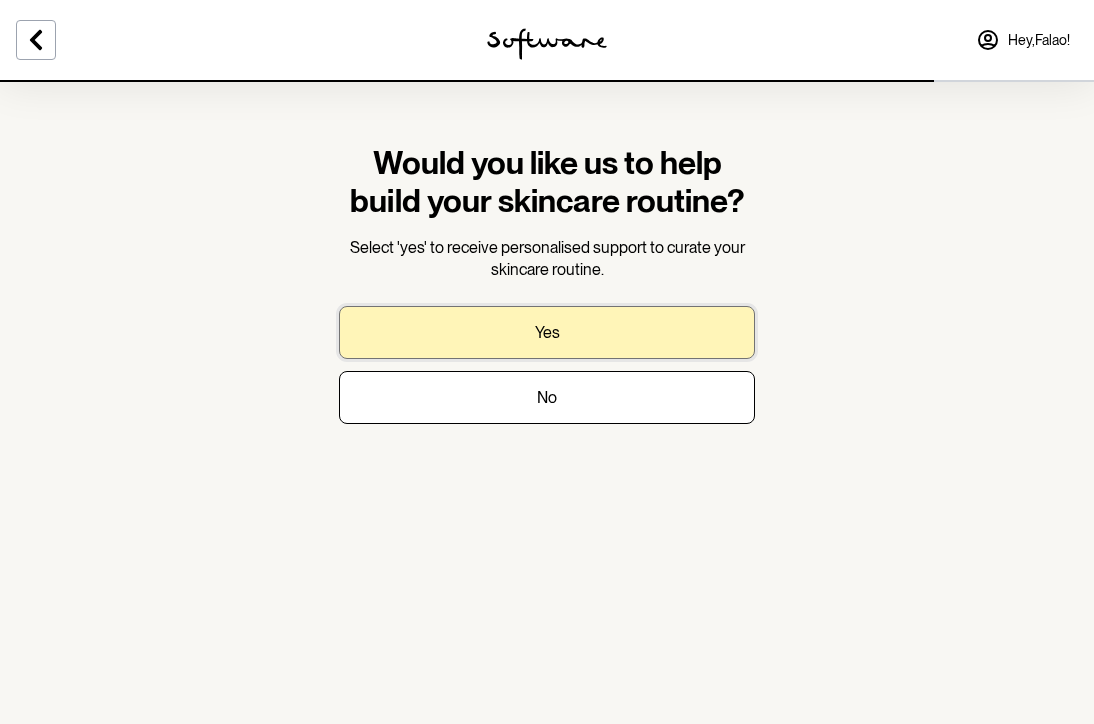 click on "Yes" at bounding box center (547, 332) 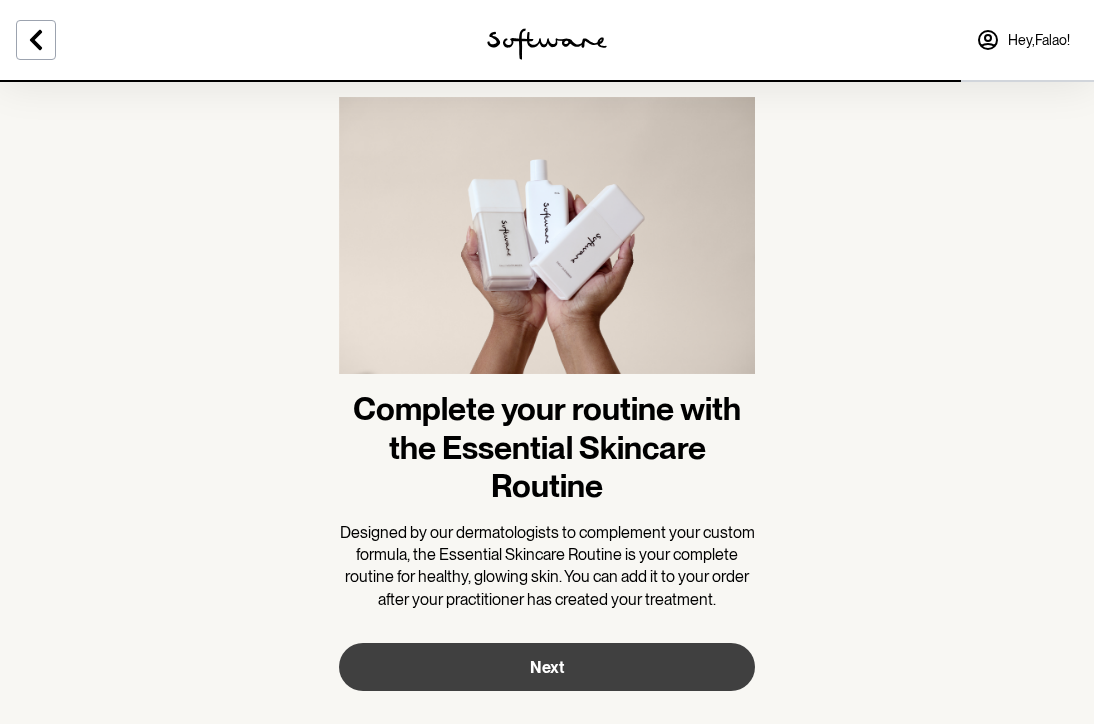 scroll, scrollTop: 46, scrollLeft: 0, axis: vertical 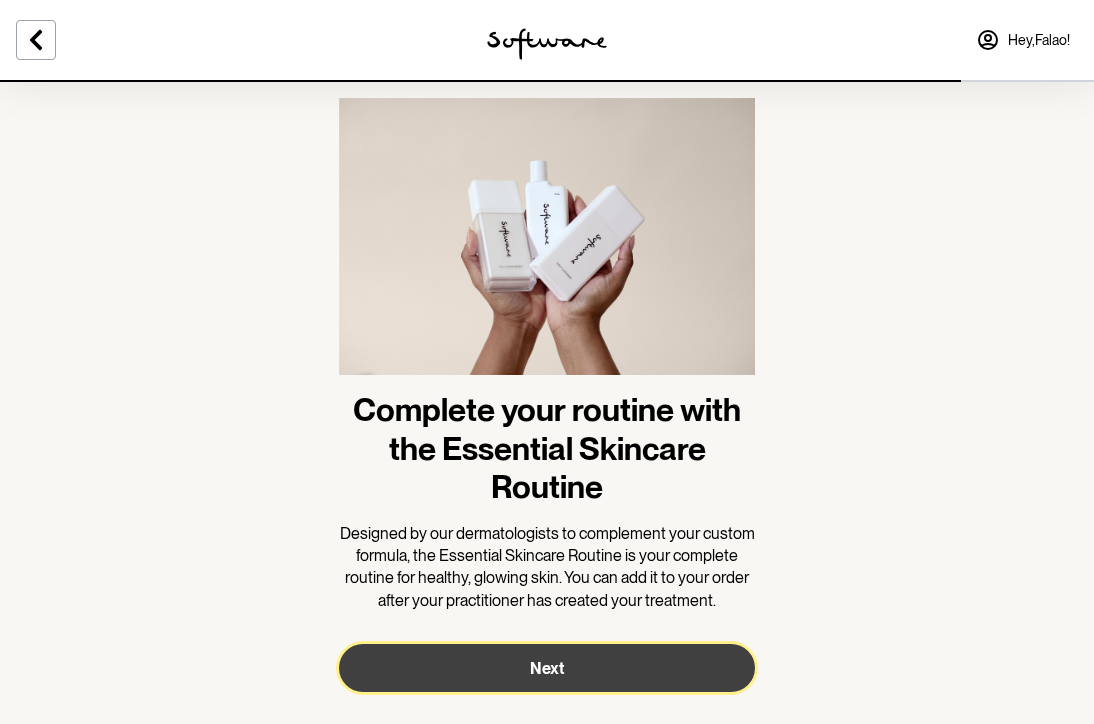 click on "Next" at bounding box center [547, 668] 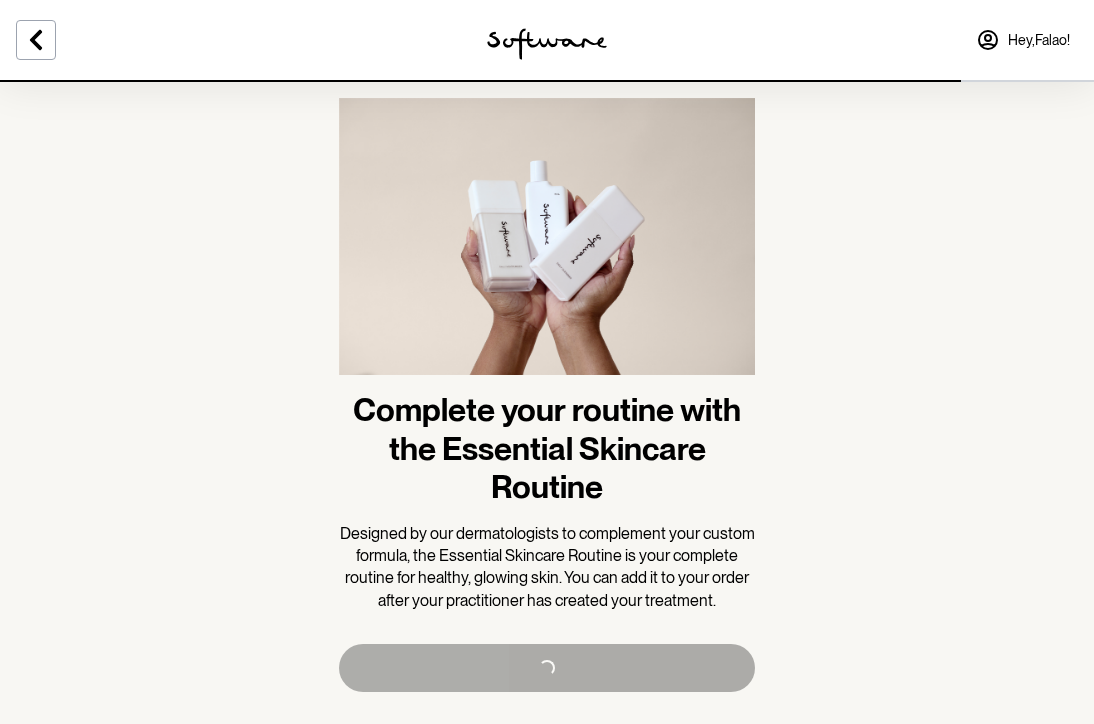 scroll, scrollTop: 0, scrollLeft: 0, axis: both 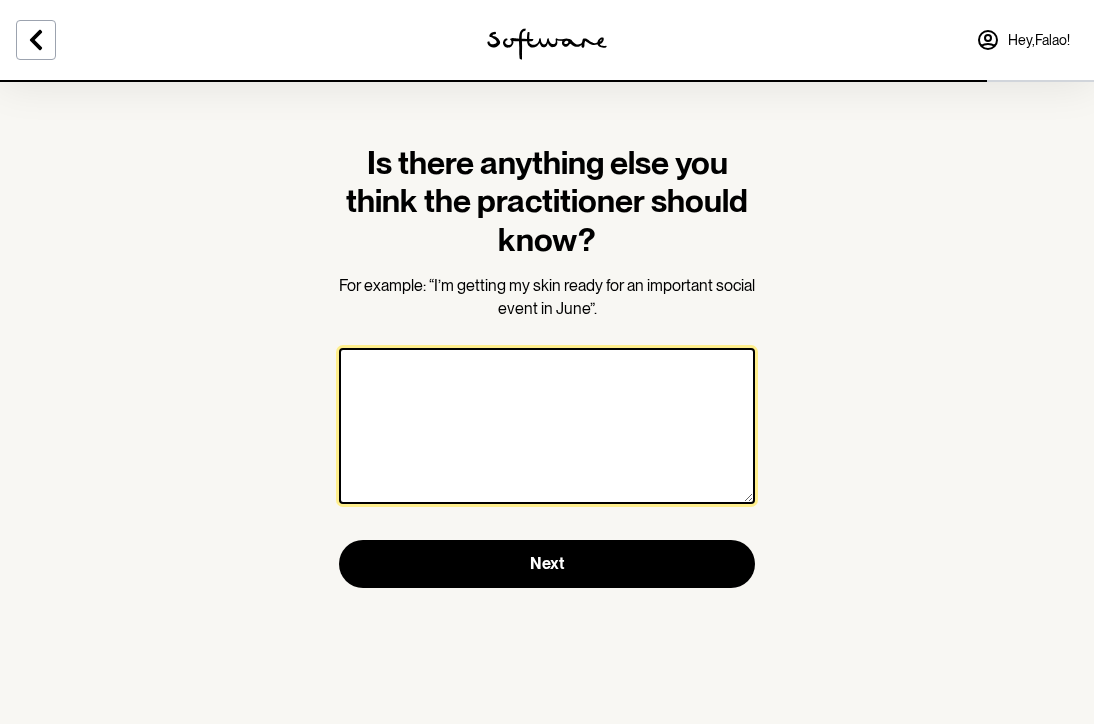 click at bounding box center [547, 426] 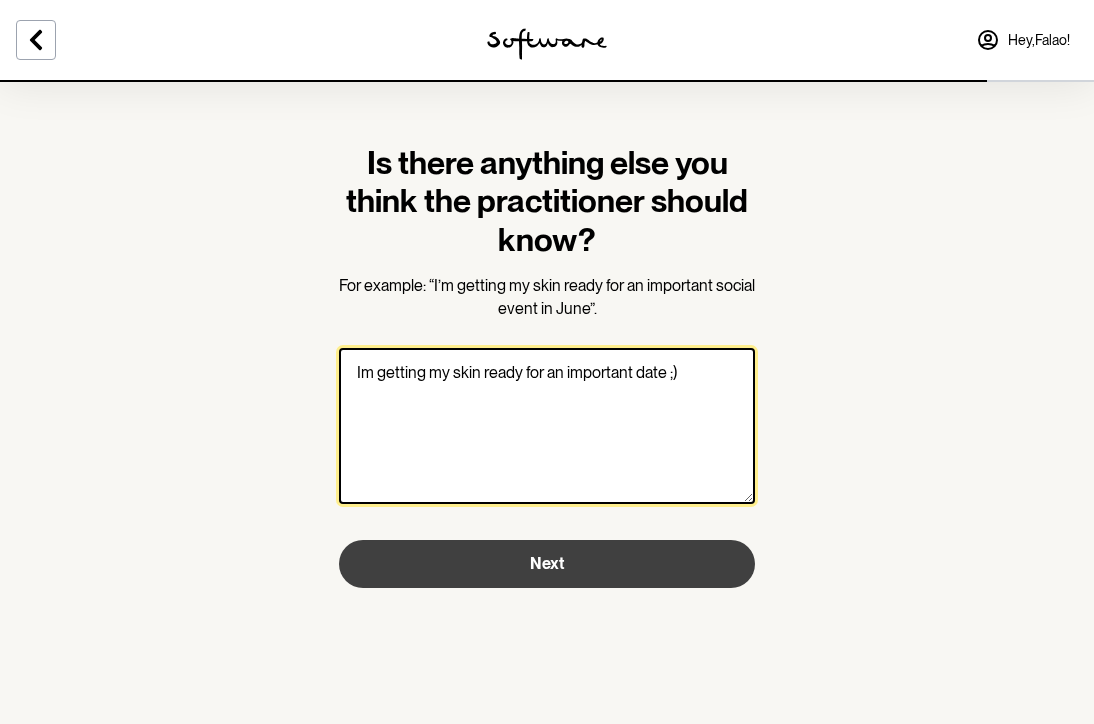 type on "Im getting my skin ready for an important date ;)" 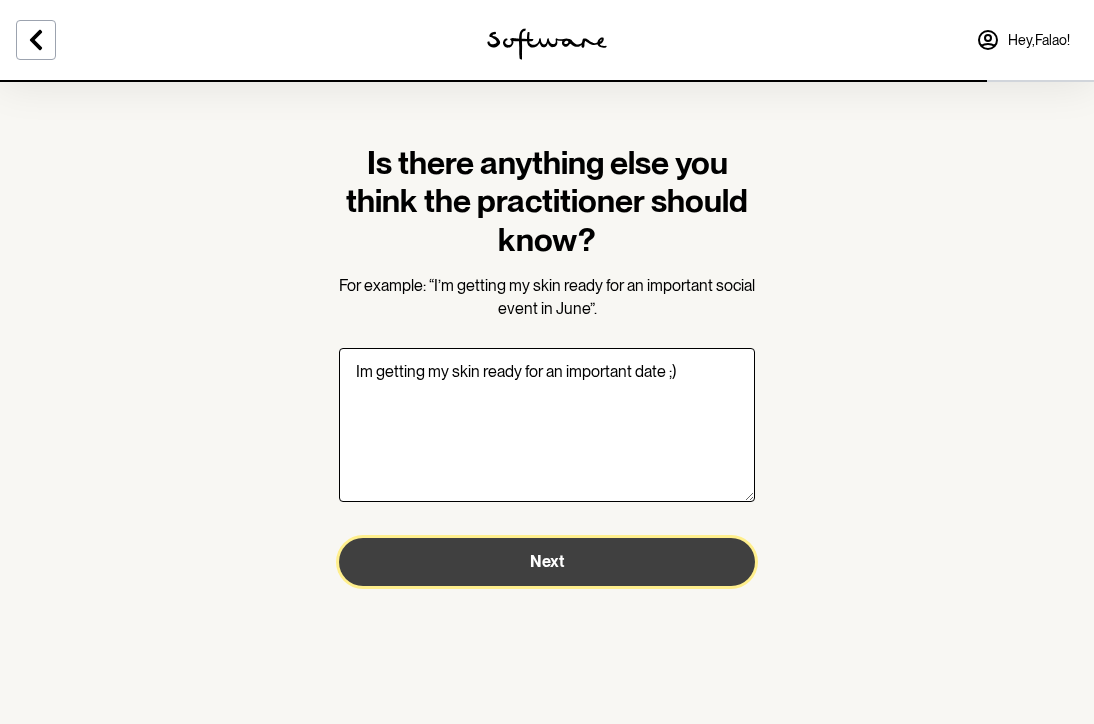 click on "Next" at bounding box center (547, 562) 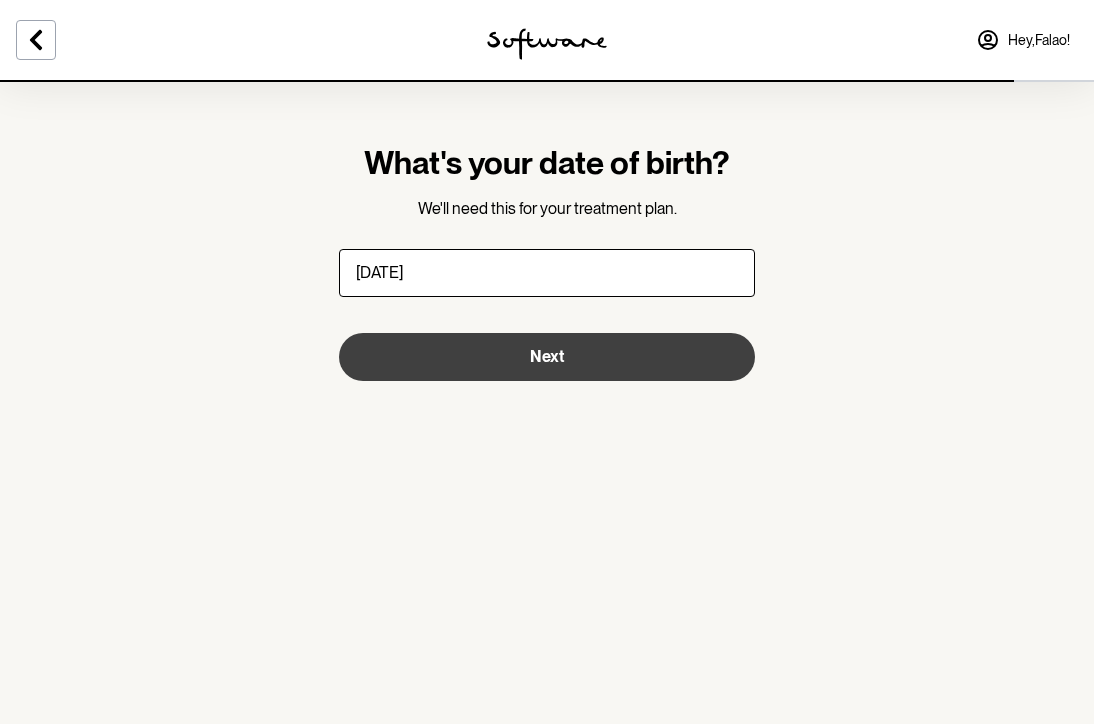 type on "[DATE]" 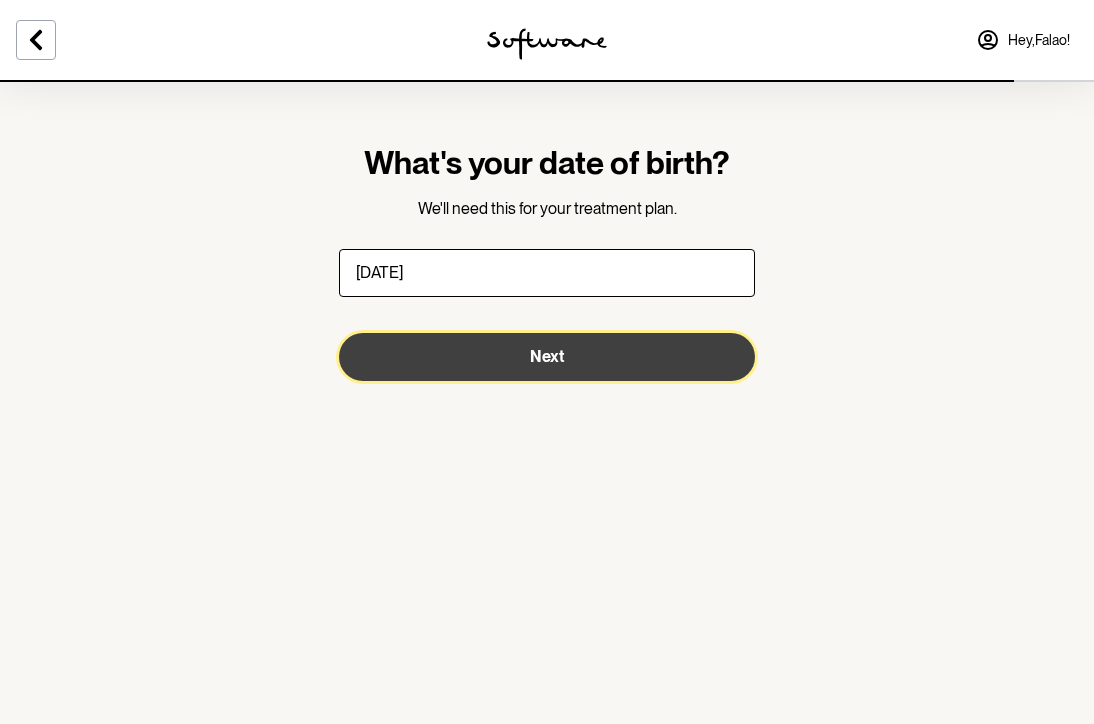 click on "Next" at bounding box center (547, 357) 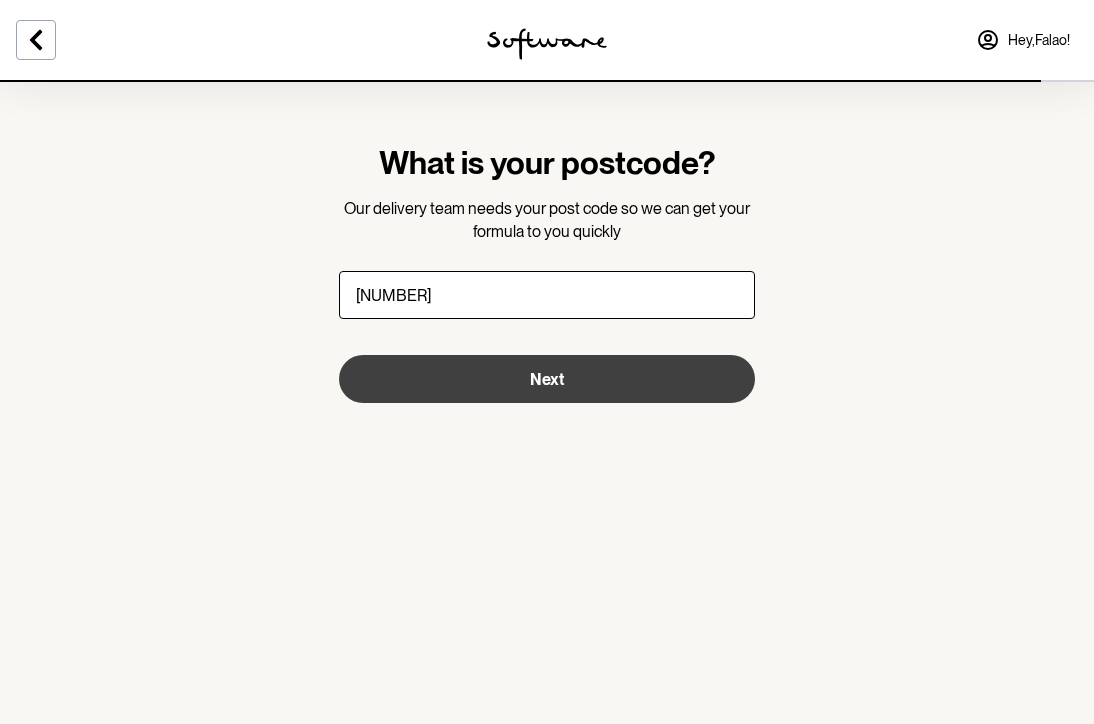 type on "[NUMBER]" 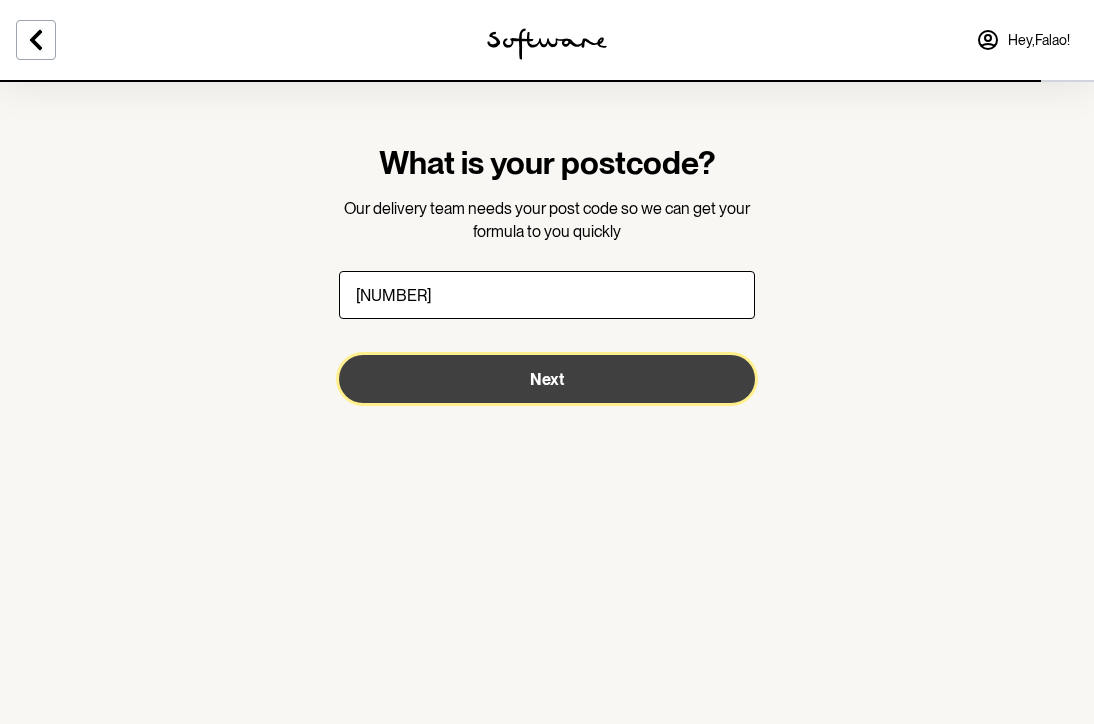 click on "Next" at bounding box center (547, 379) 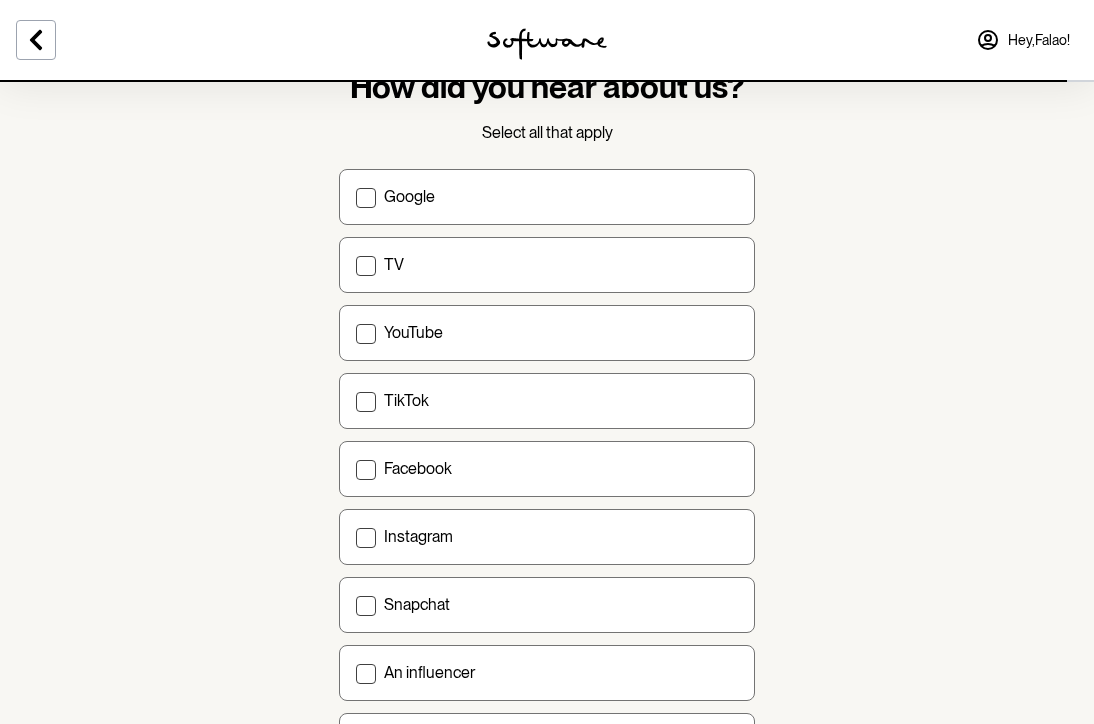 scroll, scrollTop: 132, scrollLeft: 0, axis: vertical 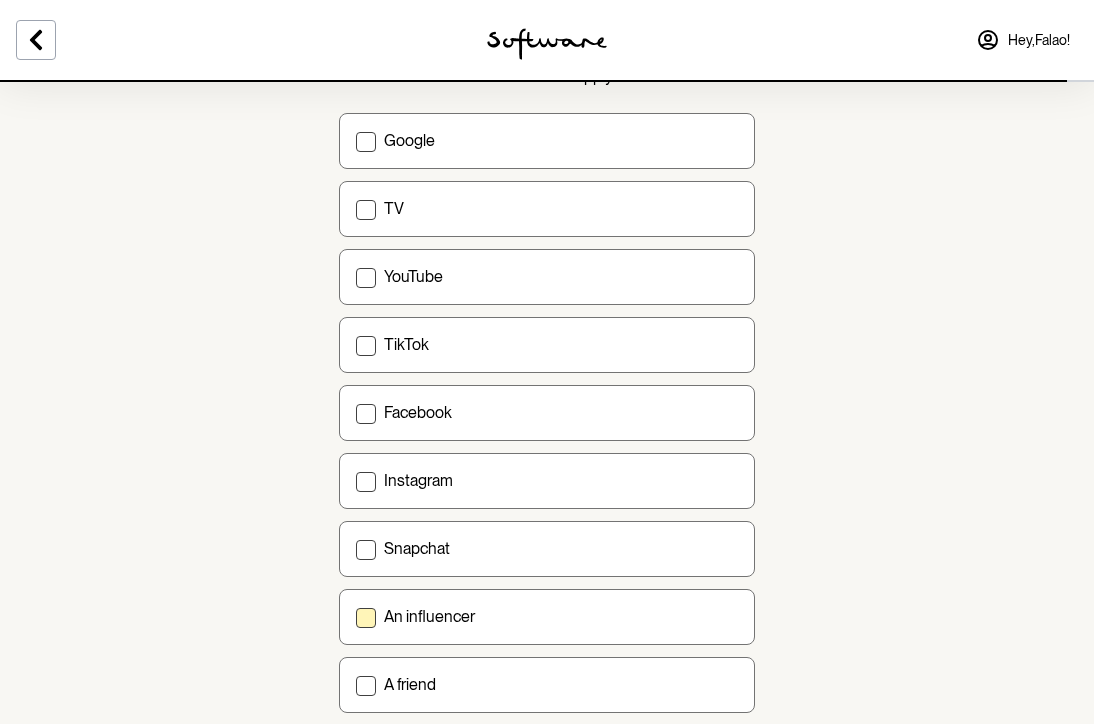 click on "An influencer" at bounding box center [547, 617] 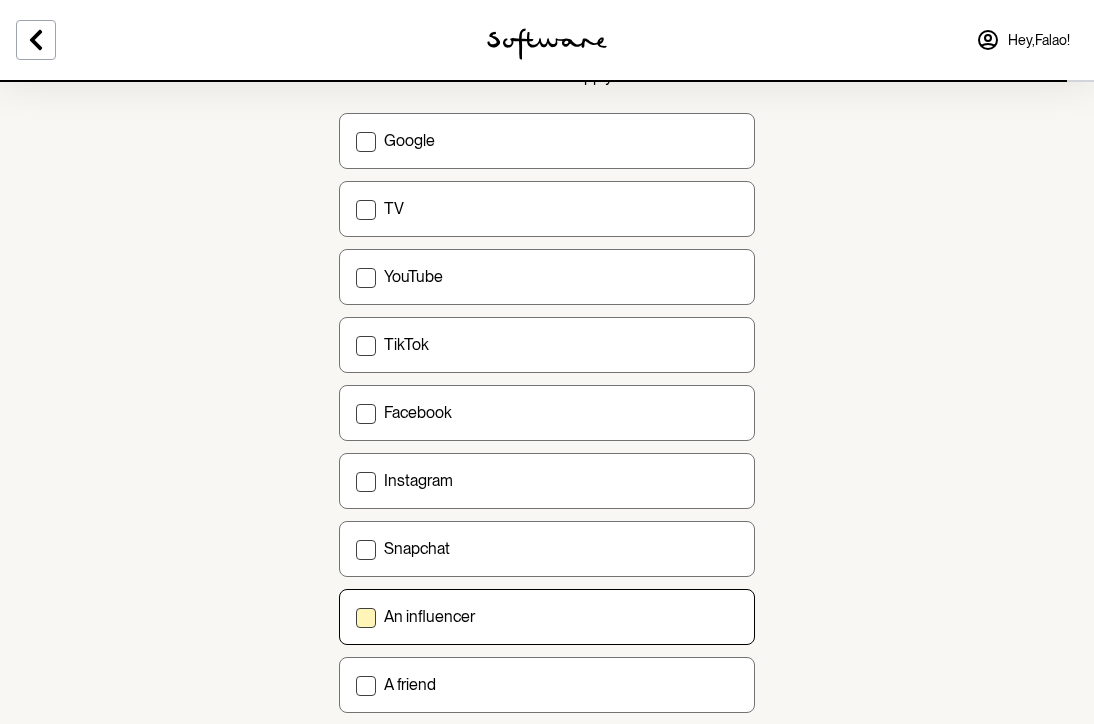 click on "An influencer" at bounding box center [355, 616] 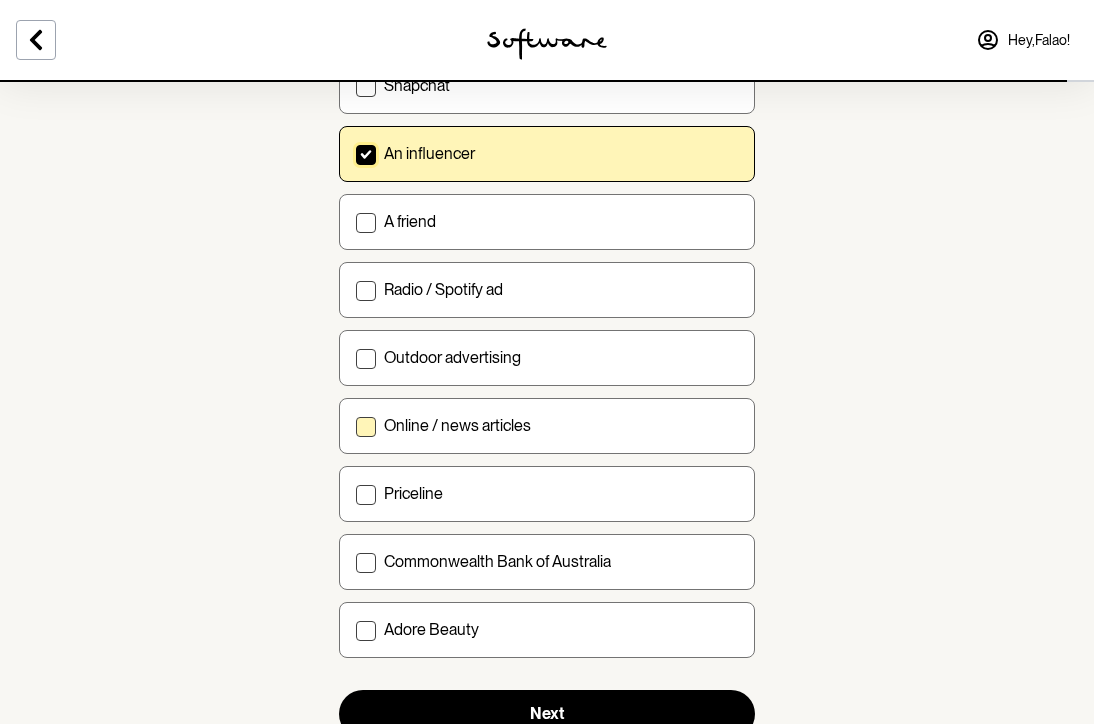scroll, scrollTop: 673, scrollLeft: 0, axis: vertical 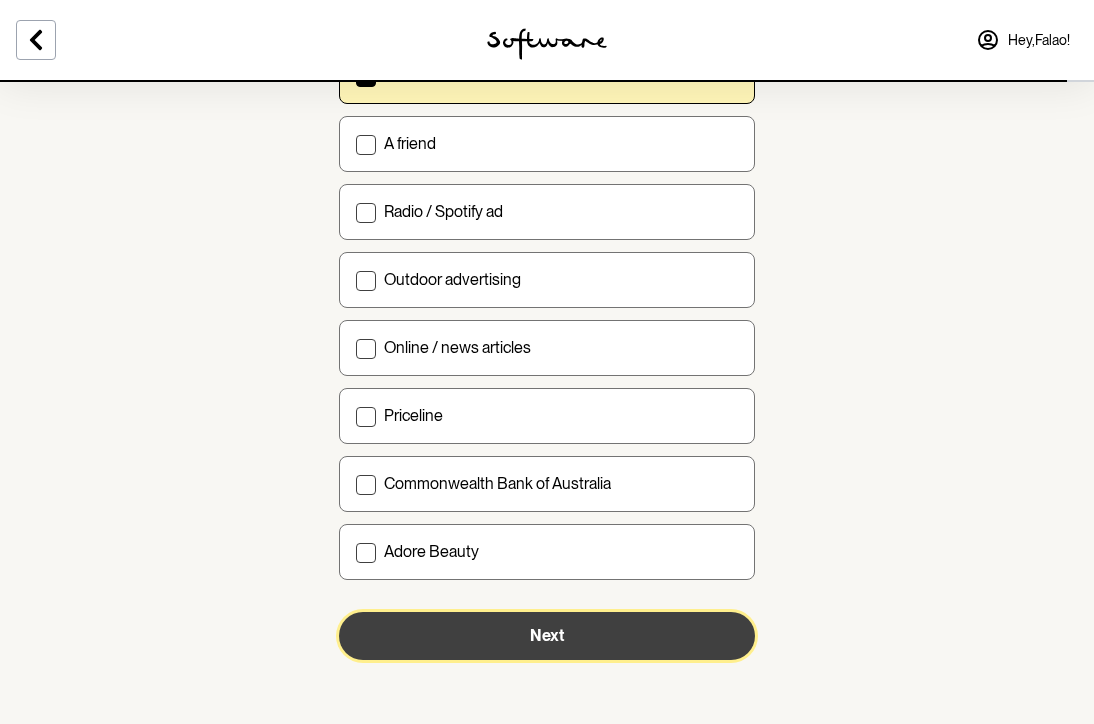 click on "Next" at bounding box center [547, 635] 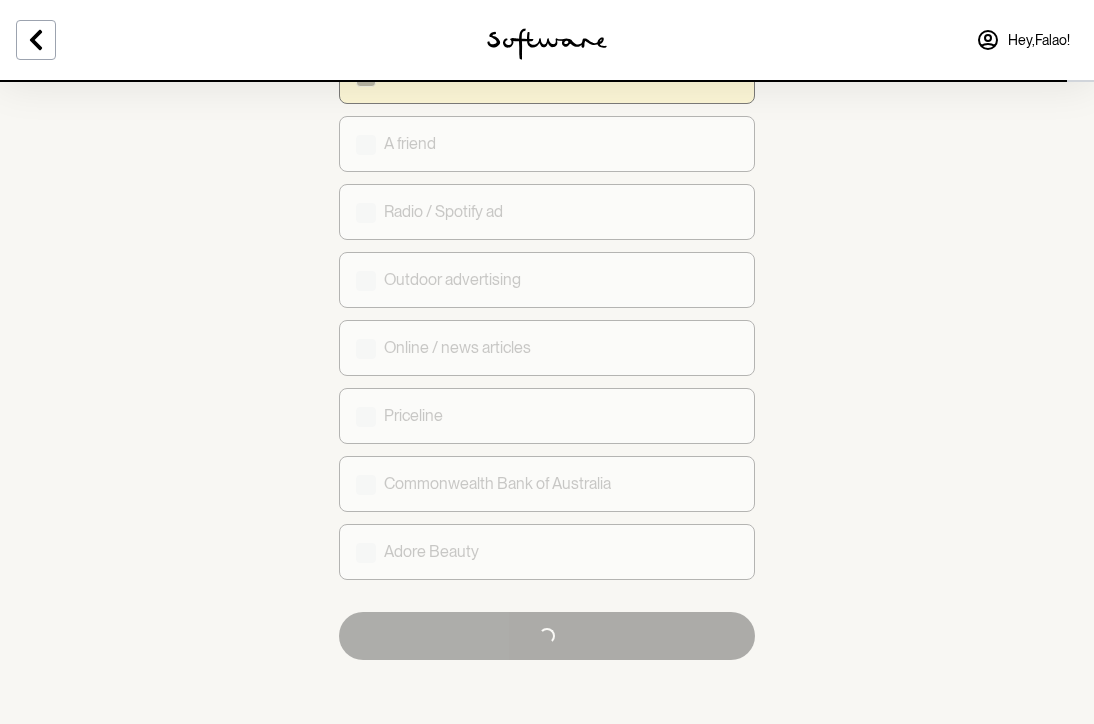 scroll, scrollTop: 0, scrollLeft: 0, axis: both 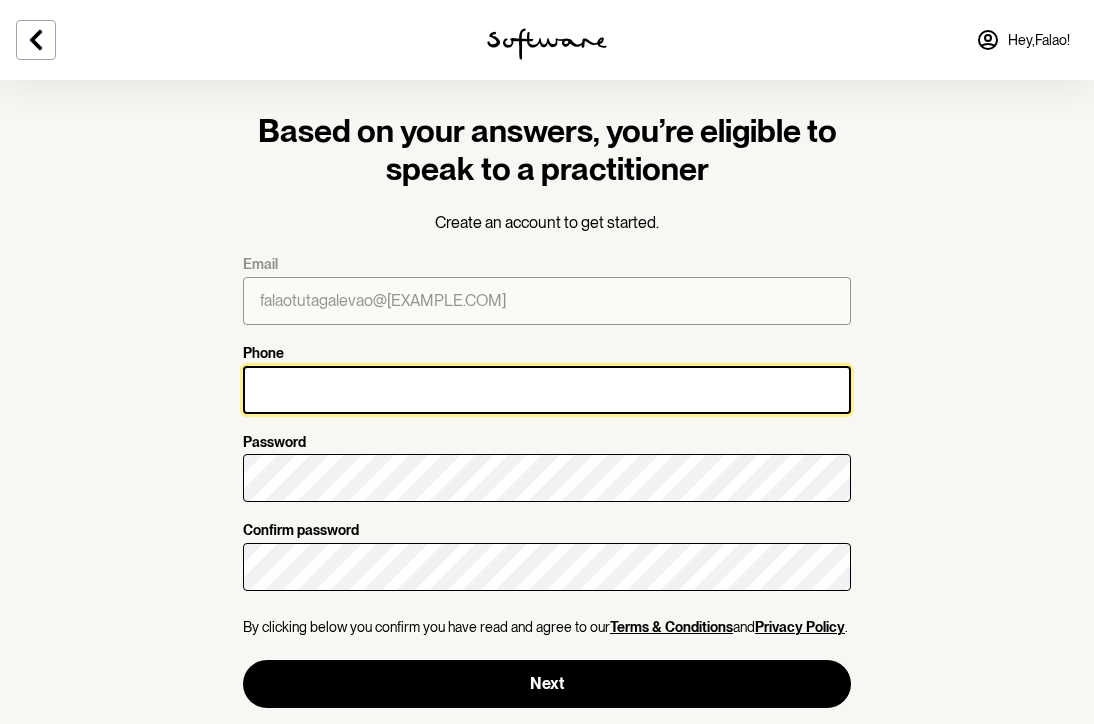 click on "Phone" at bounding box center (547, 390) 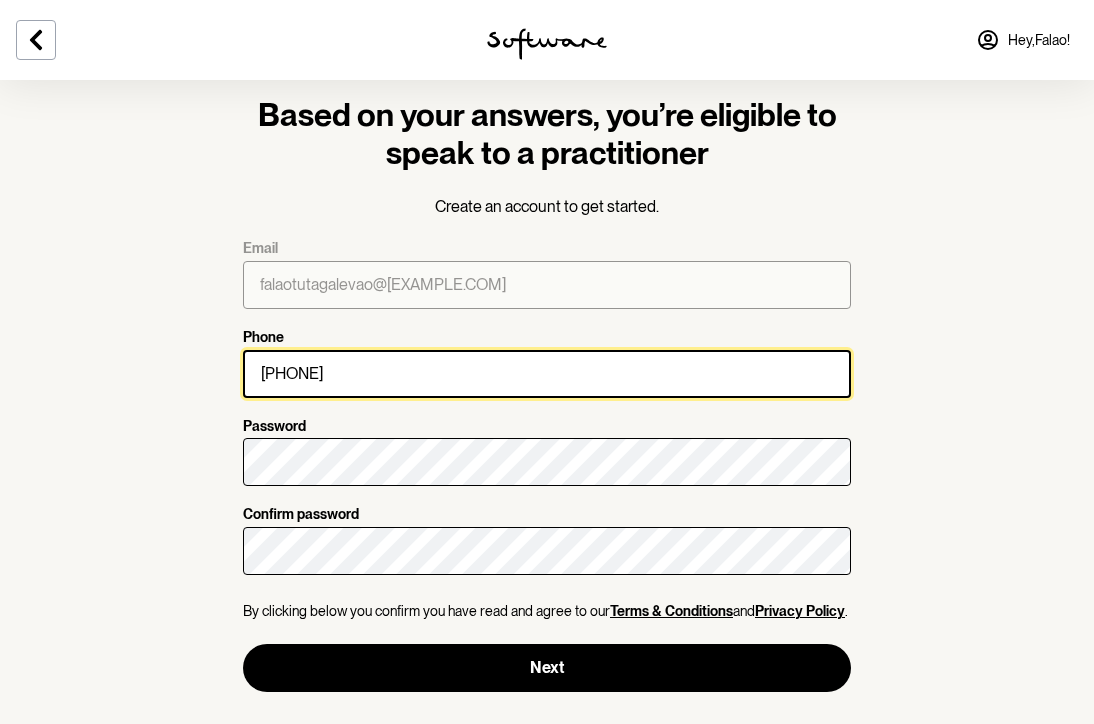 type on "[PHONE]" 